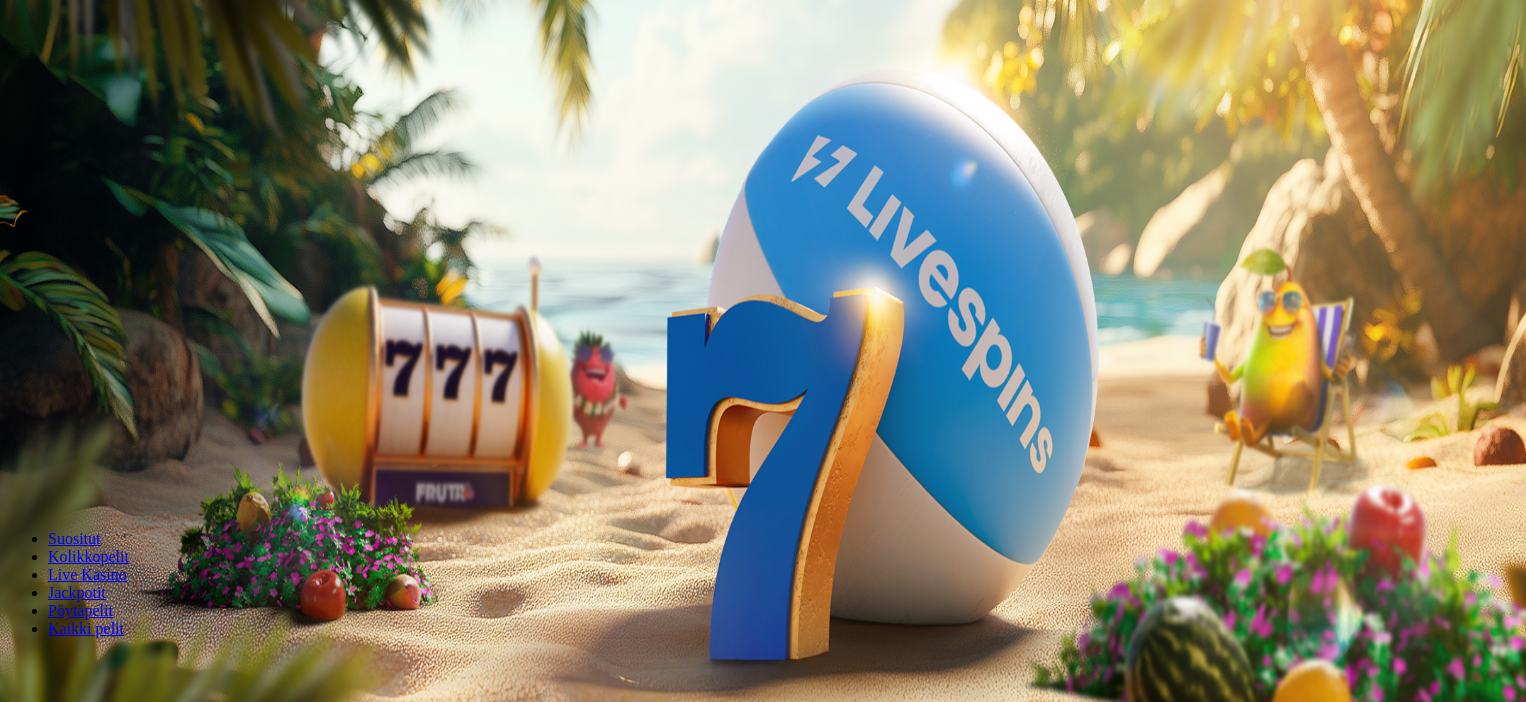 scroll, scrollTop: 0, scrollLeft: 0, axis: both 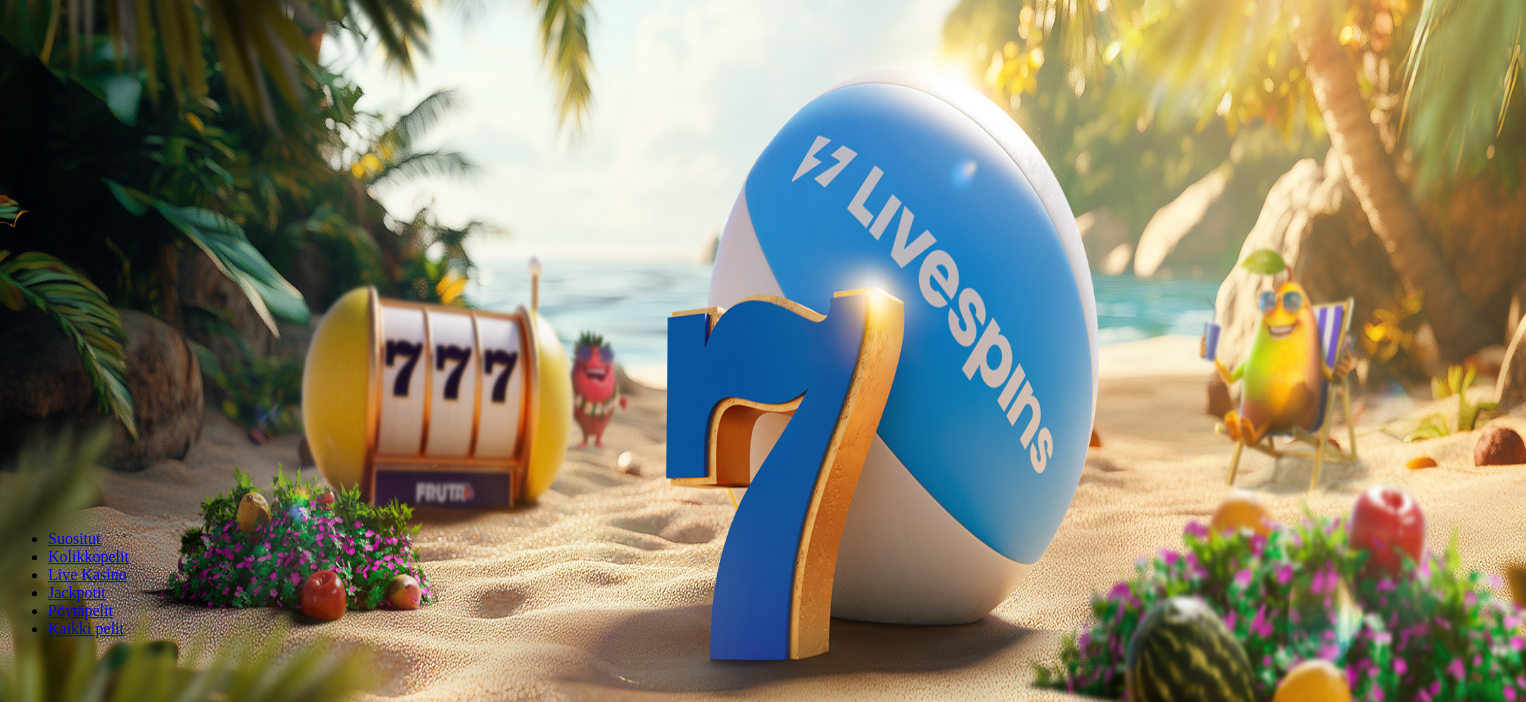click on "Ymmärrän" at bounding box center [151, 5157] 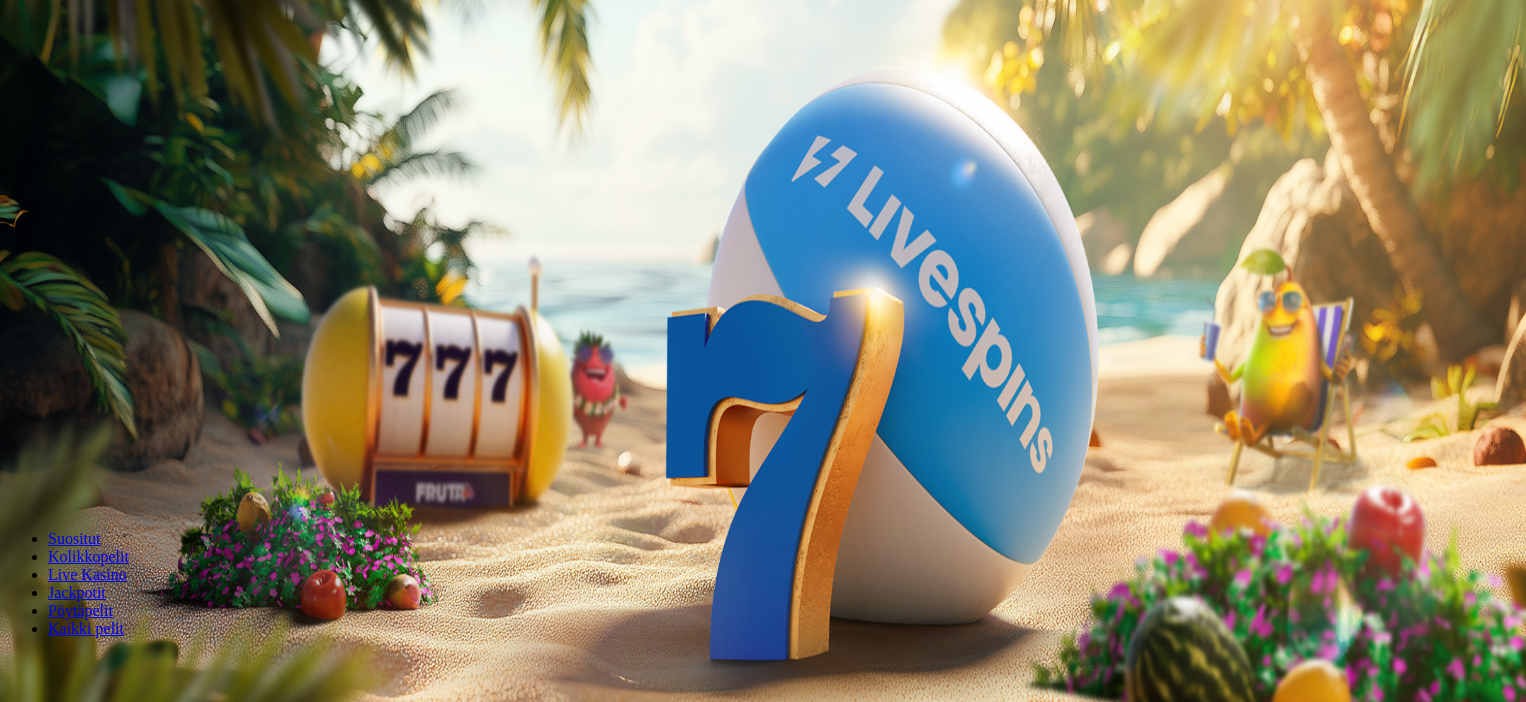 scroll, scrollTop: 0, scrollLeft: 0, axis: both 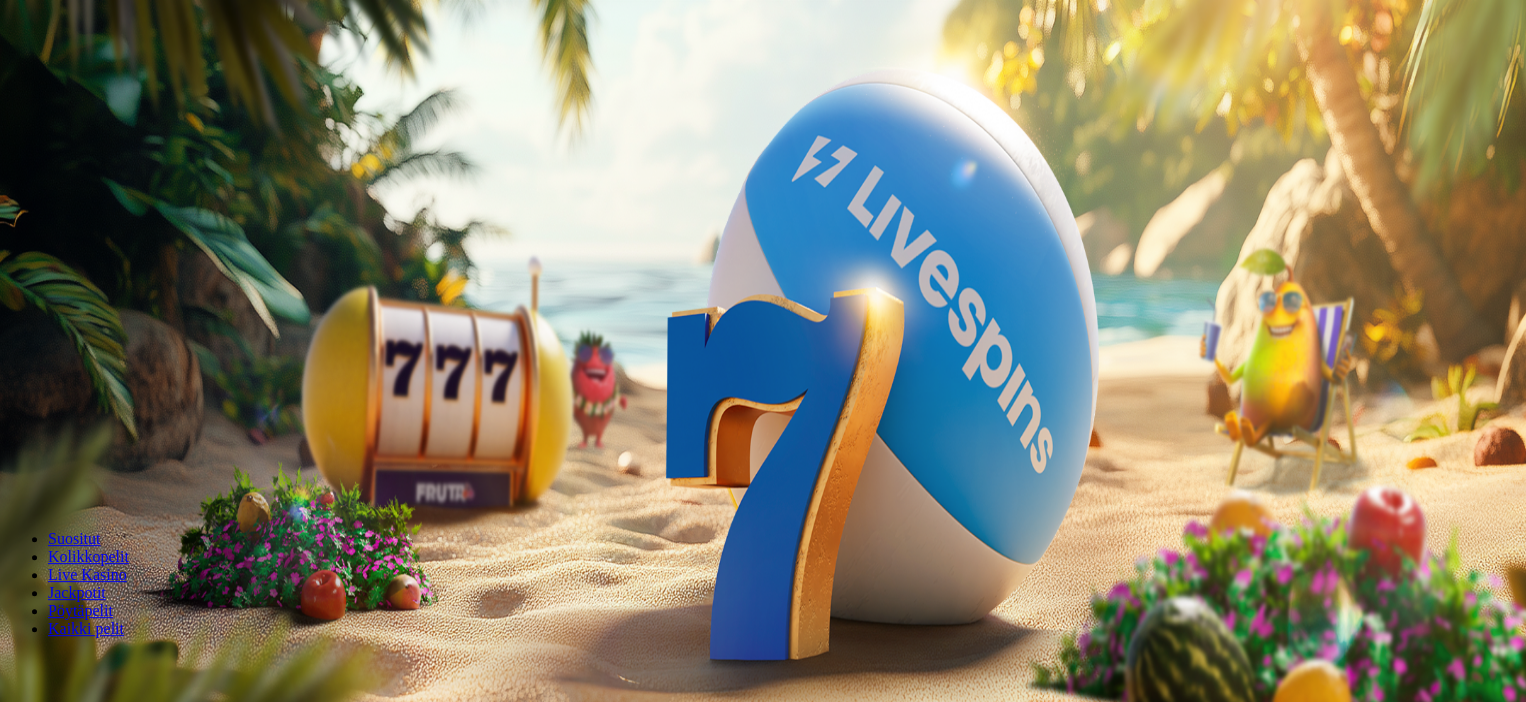 click on "Kirjaudu" at bounding box center (138, 72) 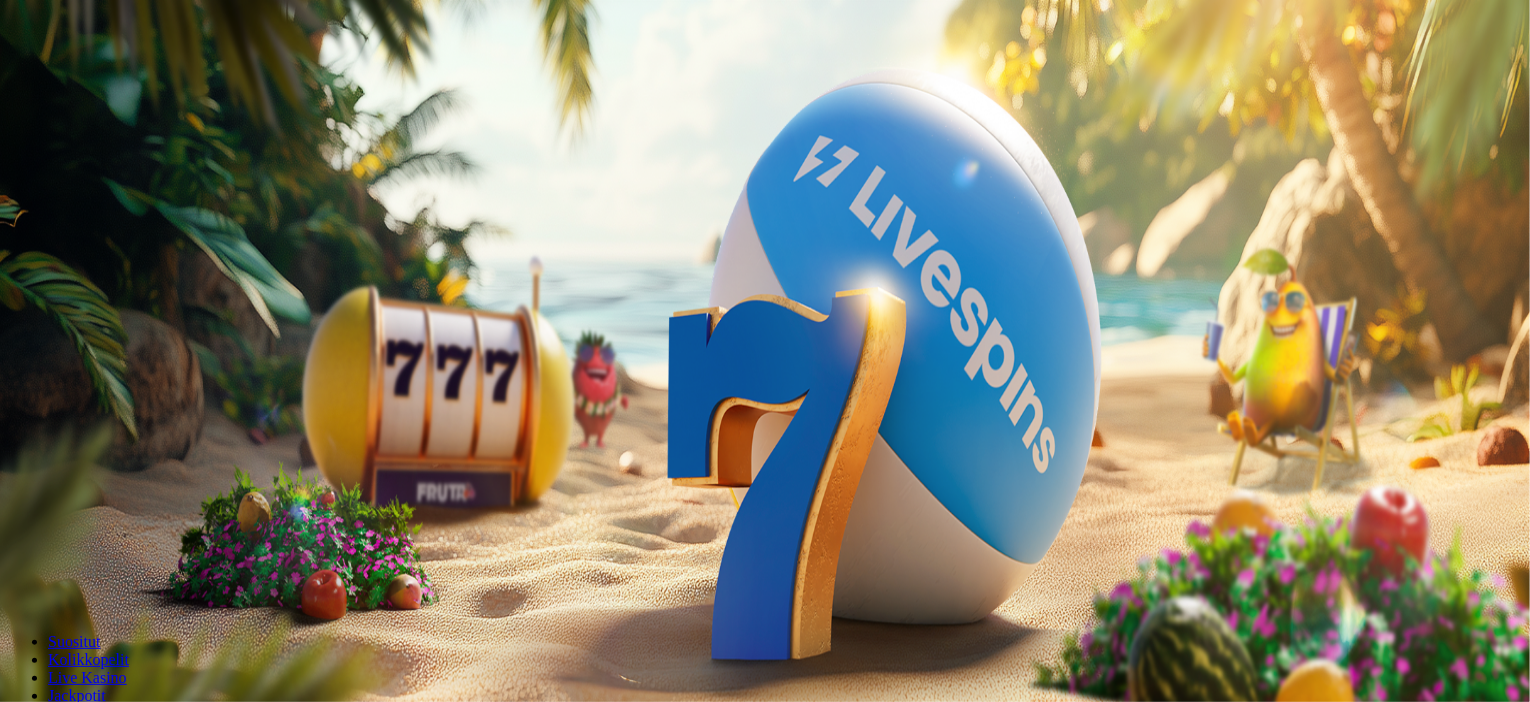 click at bounding box center [765, 290] 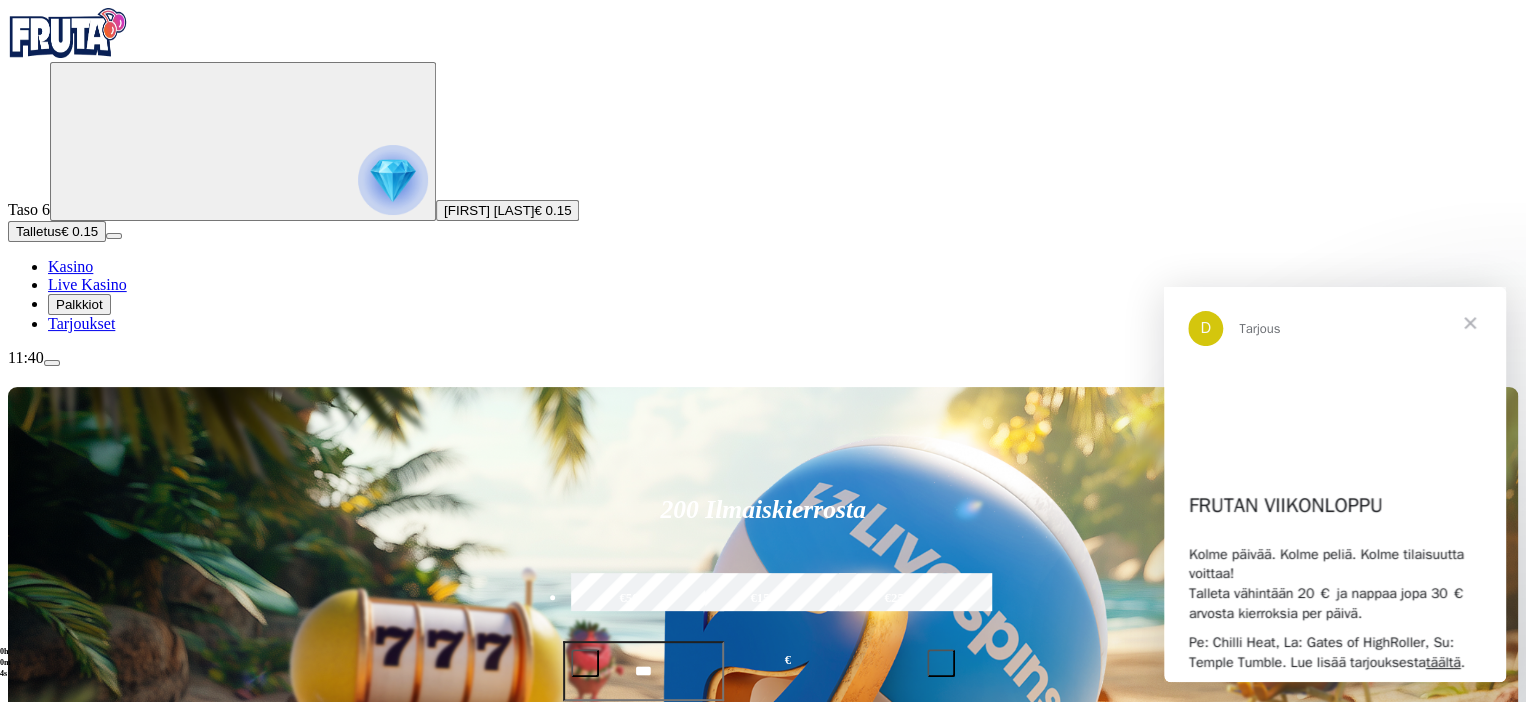 scroll, scrollTop: 0, scrollLeft: 0, axis: both 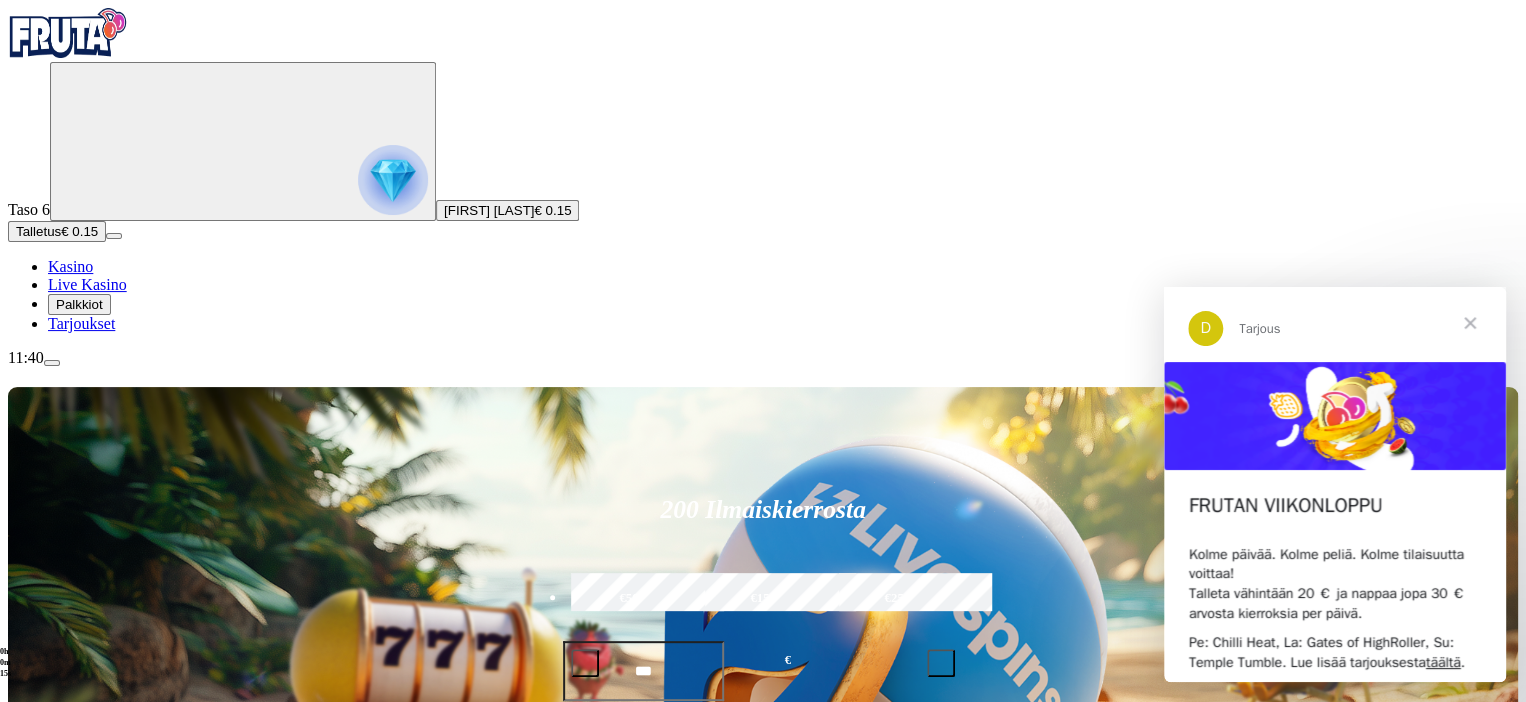 click at bounding box center (585, 663) 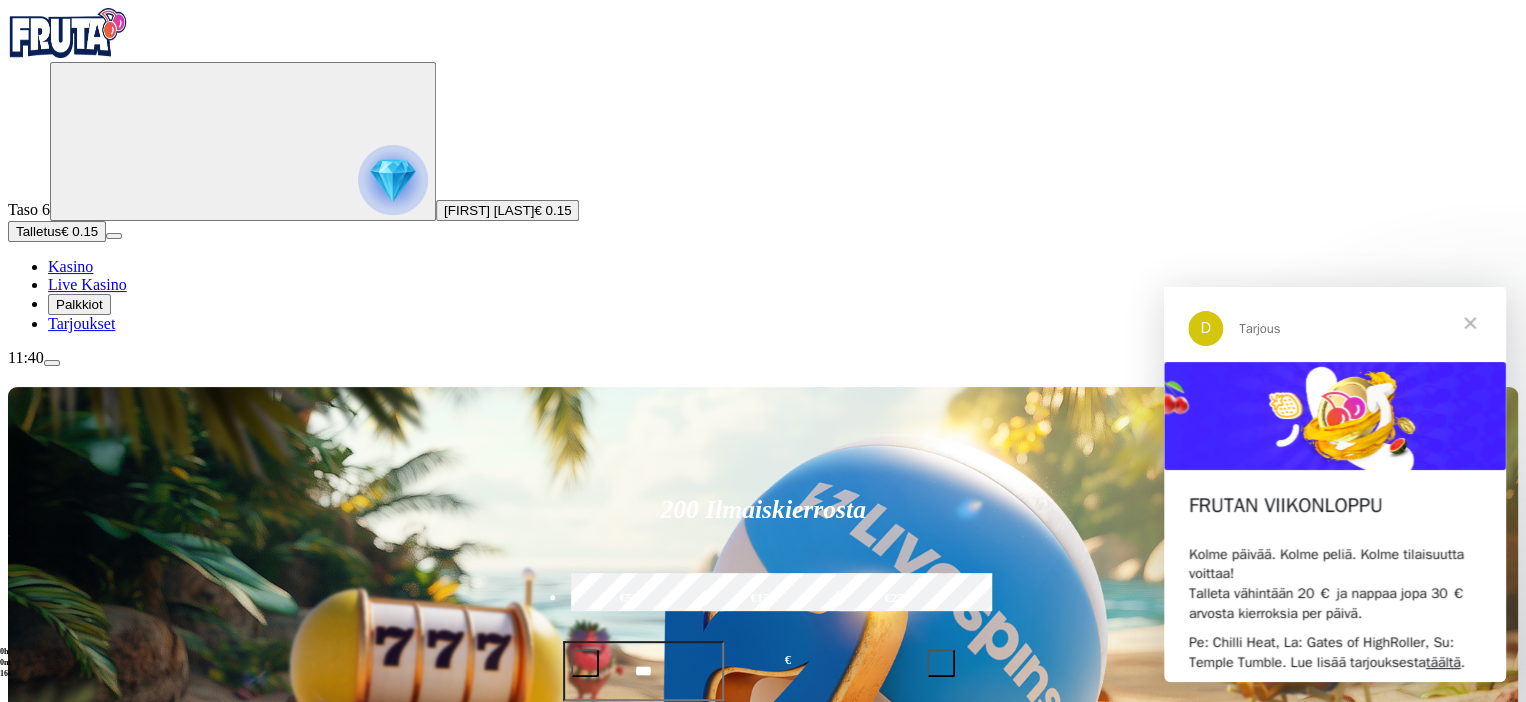 click at bounding box center [585, 663] 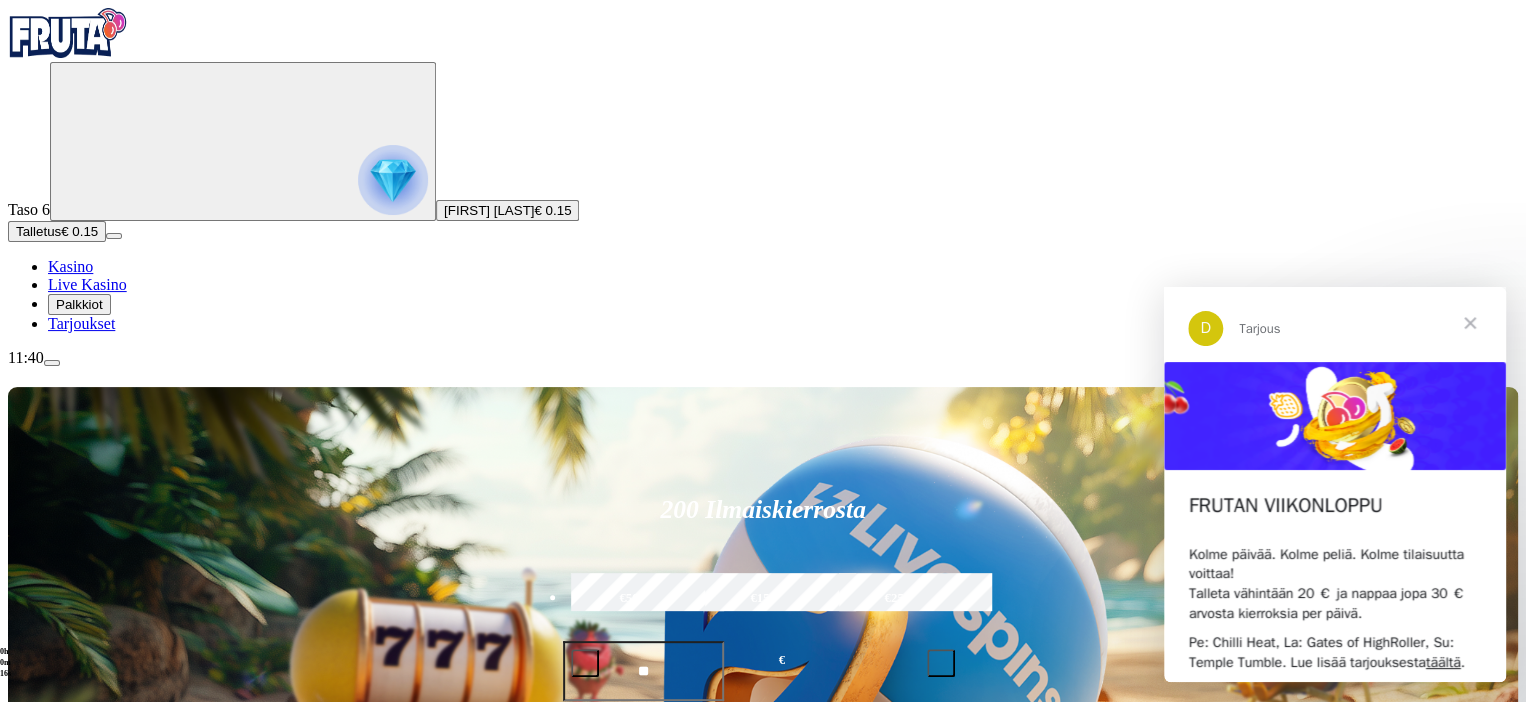 click at bounding box center [585, 663] 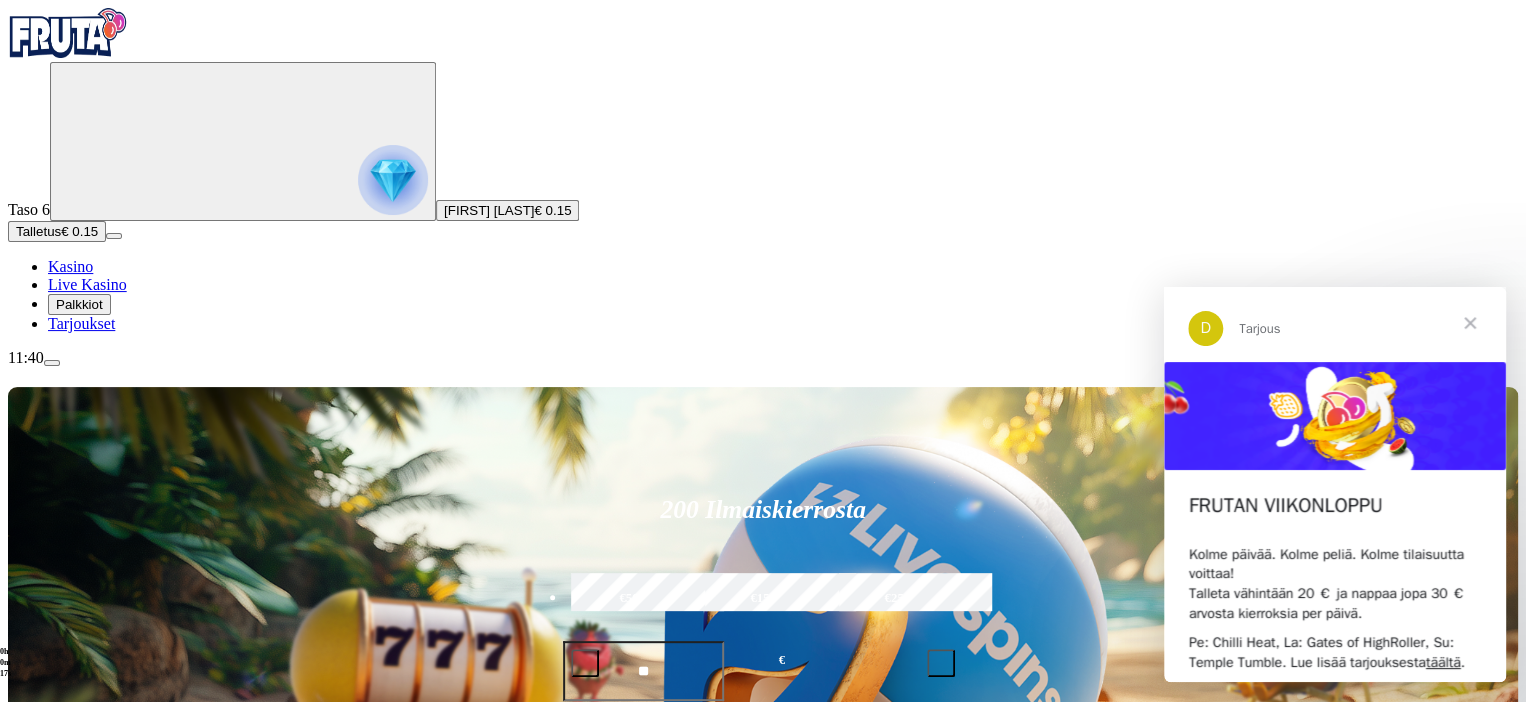 click at bounding box center [585, 663] 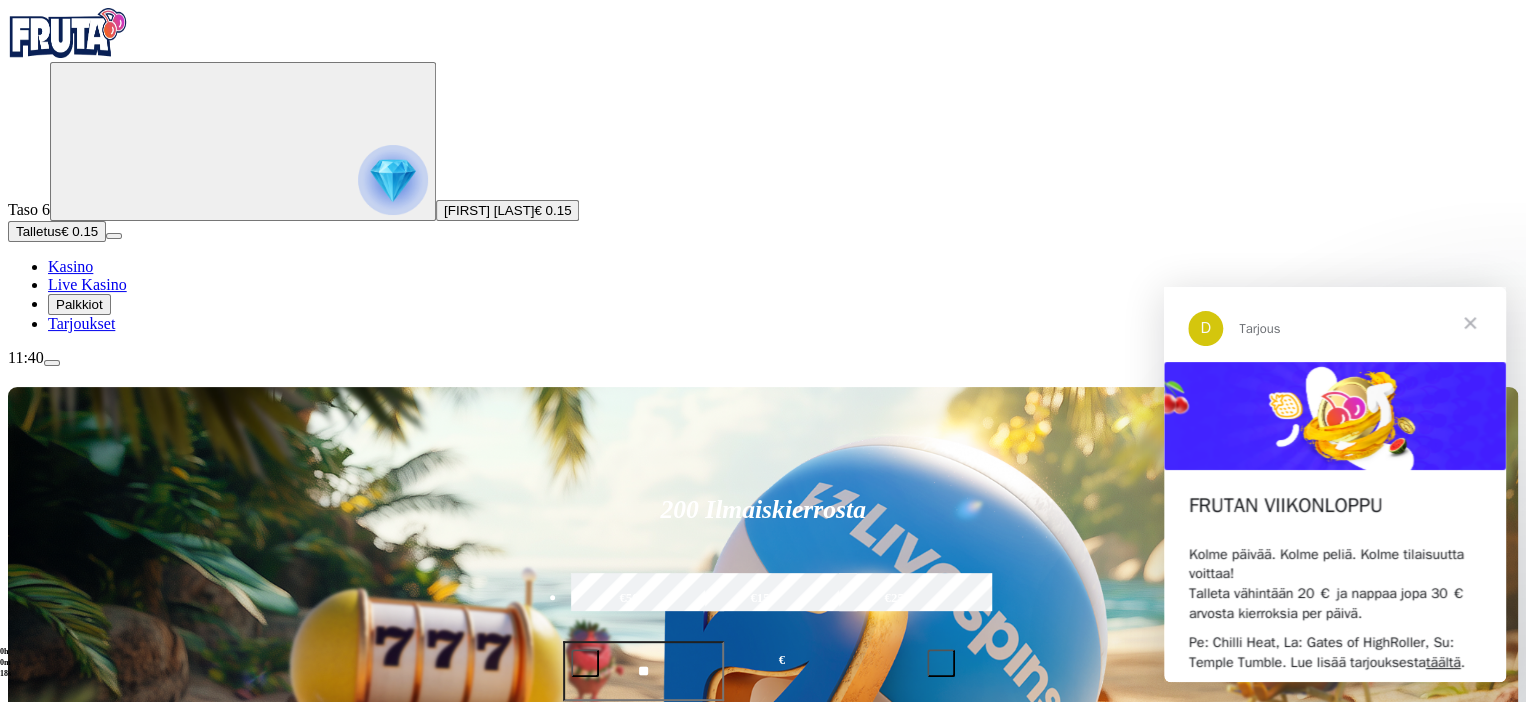click at bounding box center (585, 663) 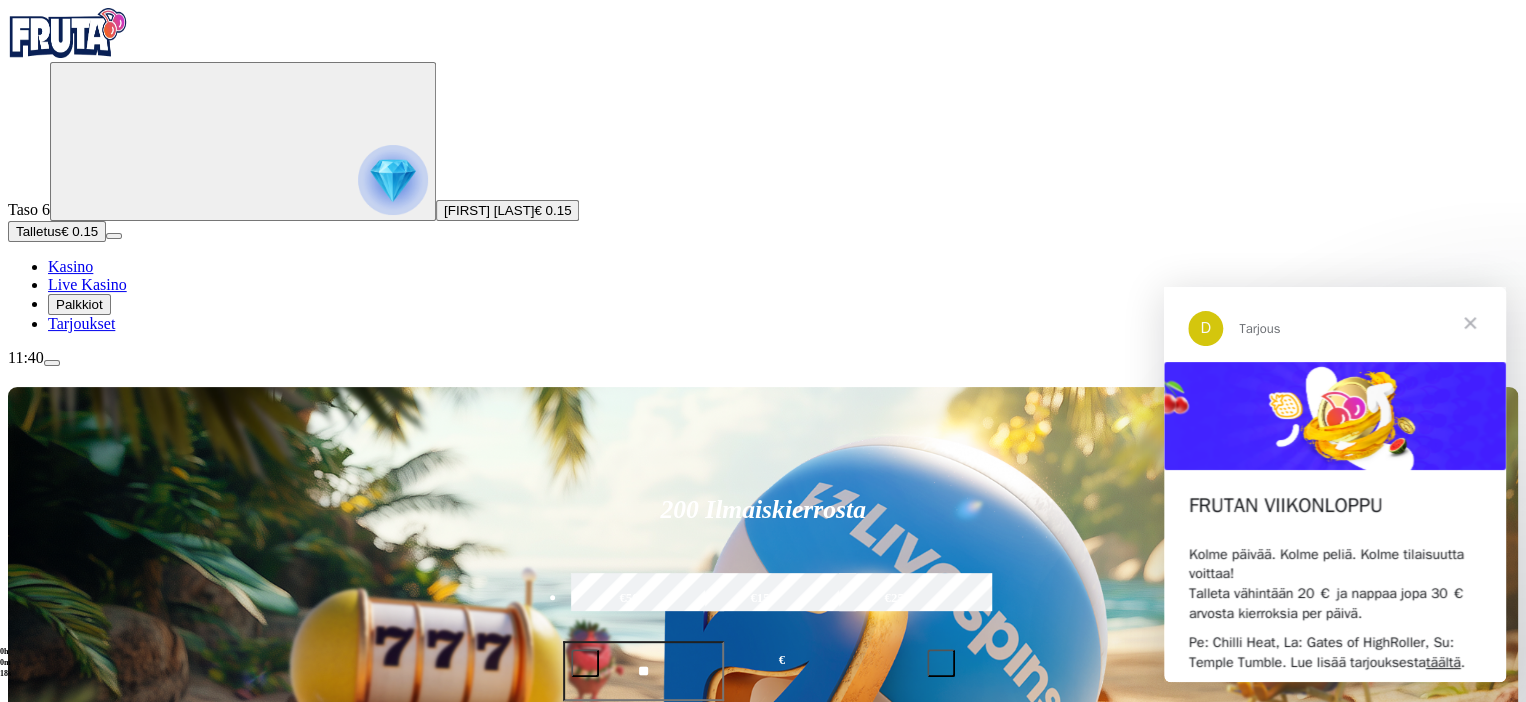 click at bounding box center [585, 663] 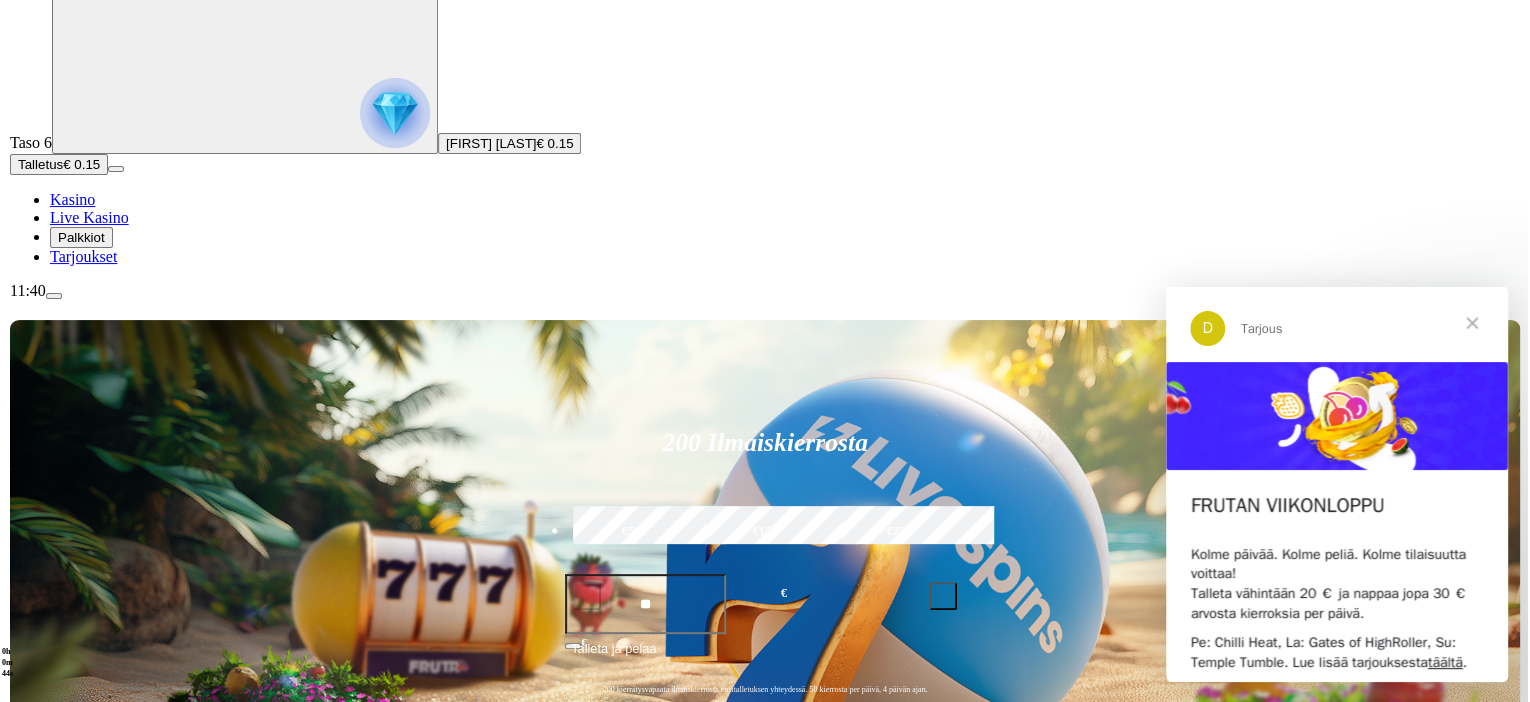 scroll, scrollTop: 100, scrollLeft: 0, axis: vertical 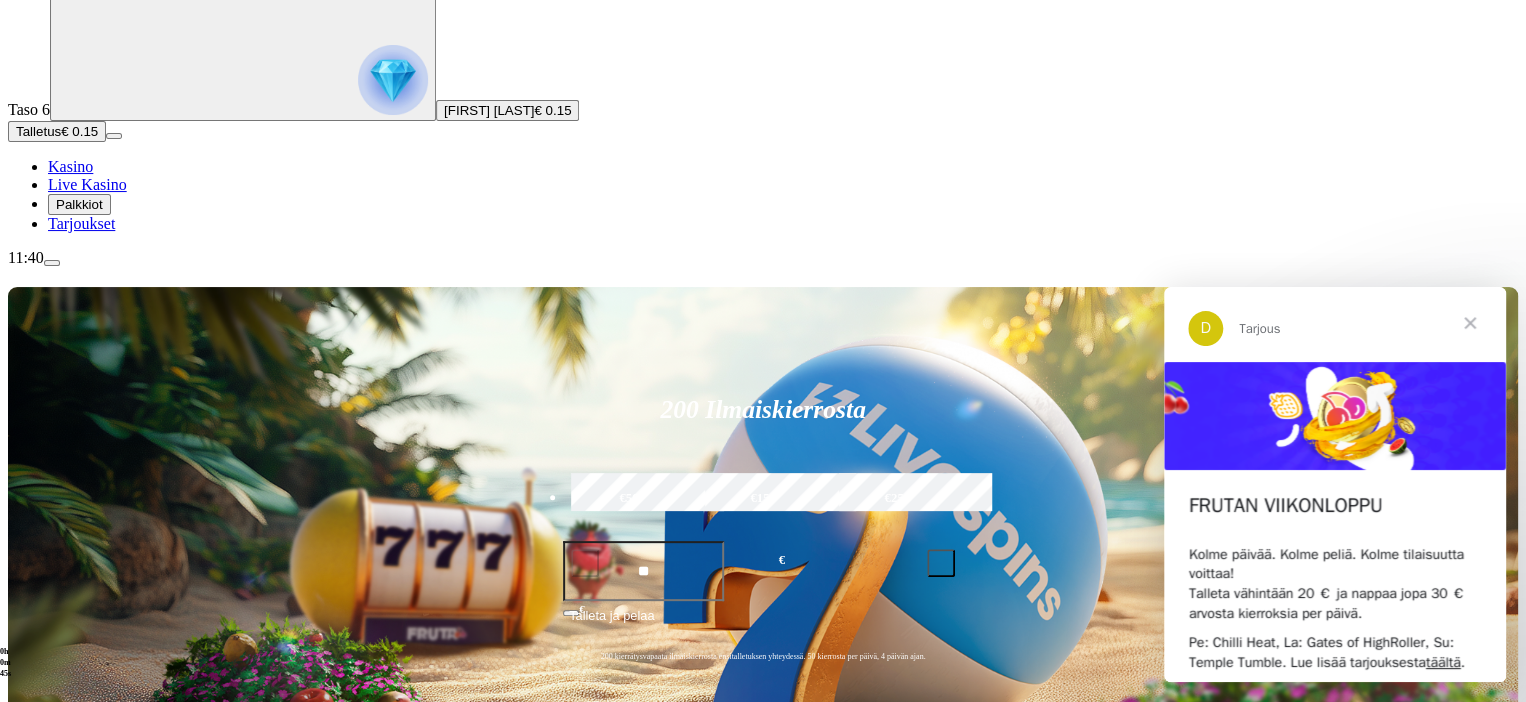 click at bounding box center [52, 263] 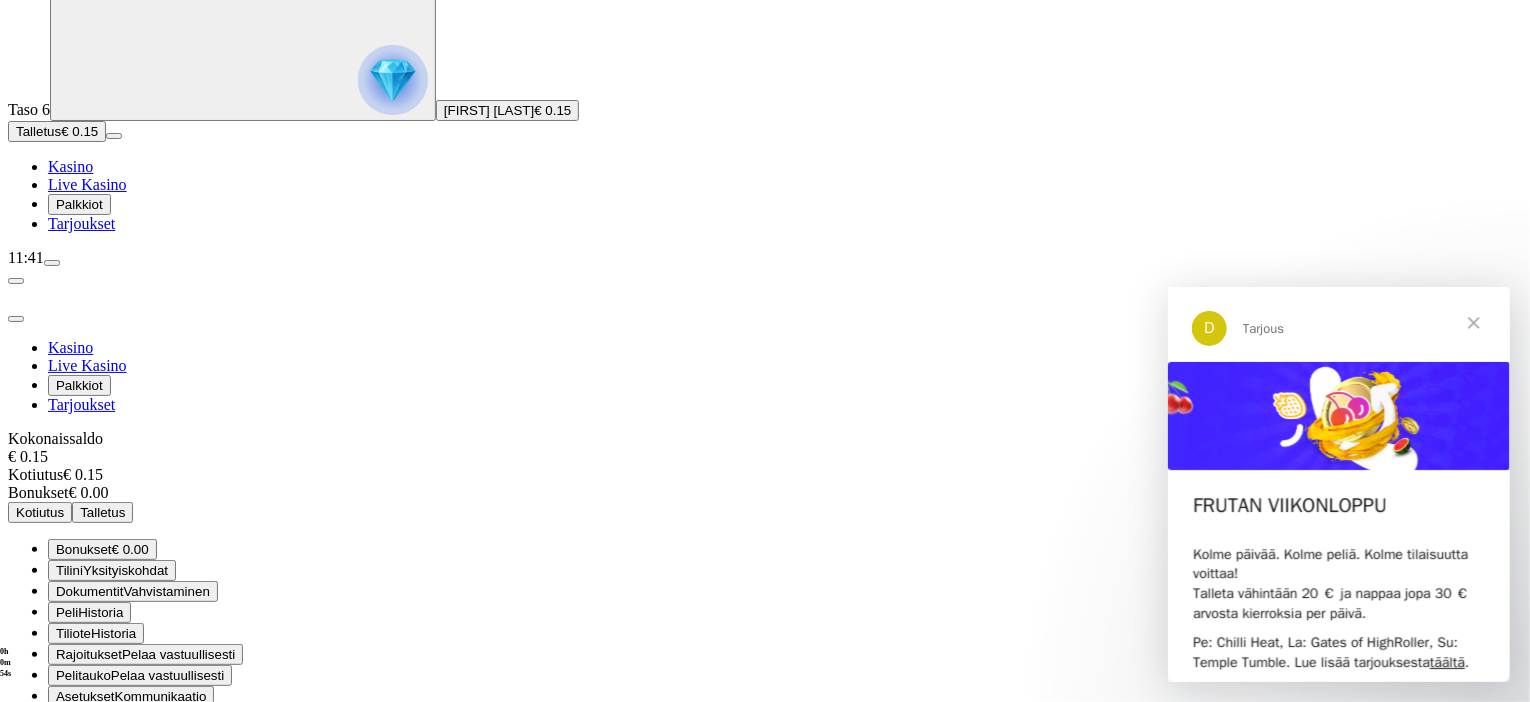 click on "Tilini" at bounding box center (69, 570) 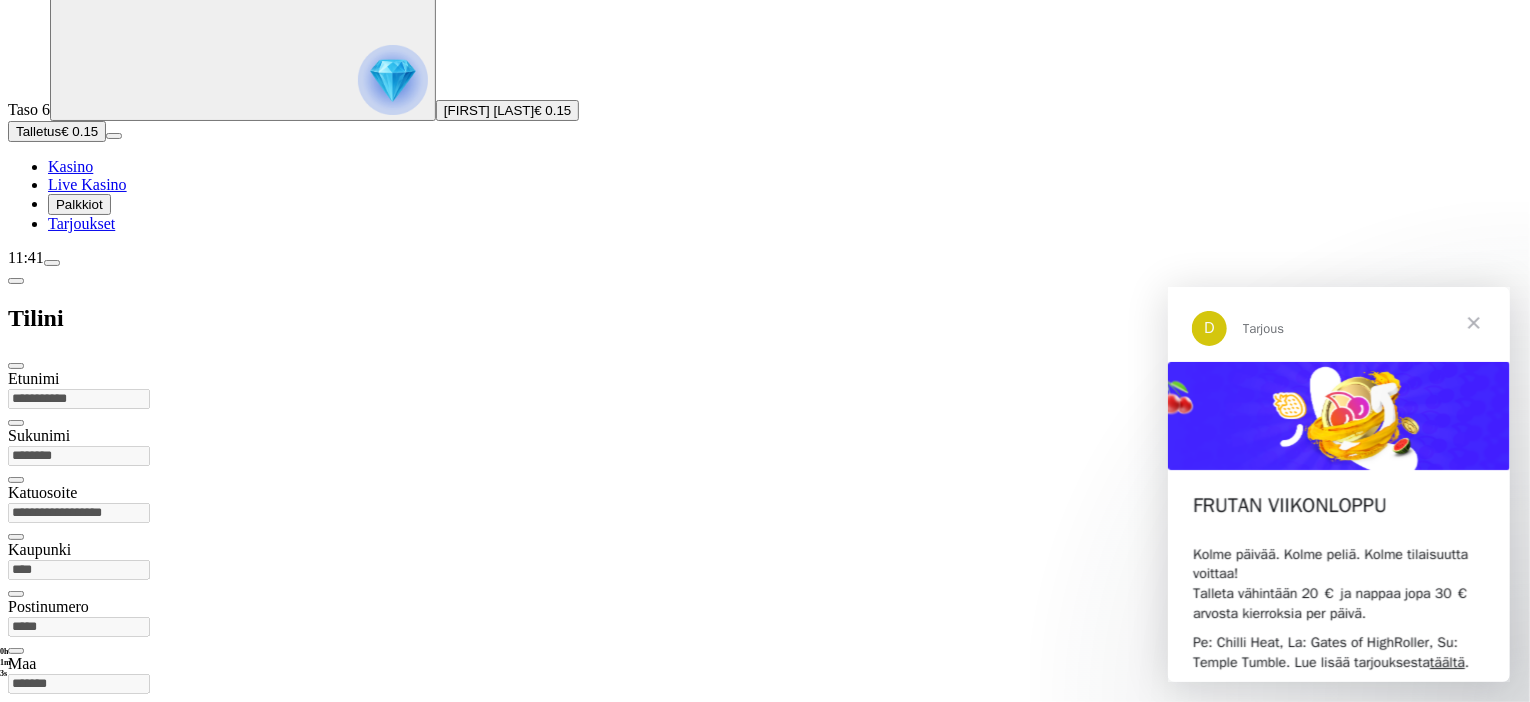 click at bounding box center (16, 366) 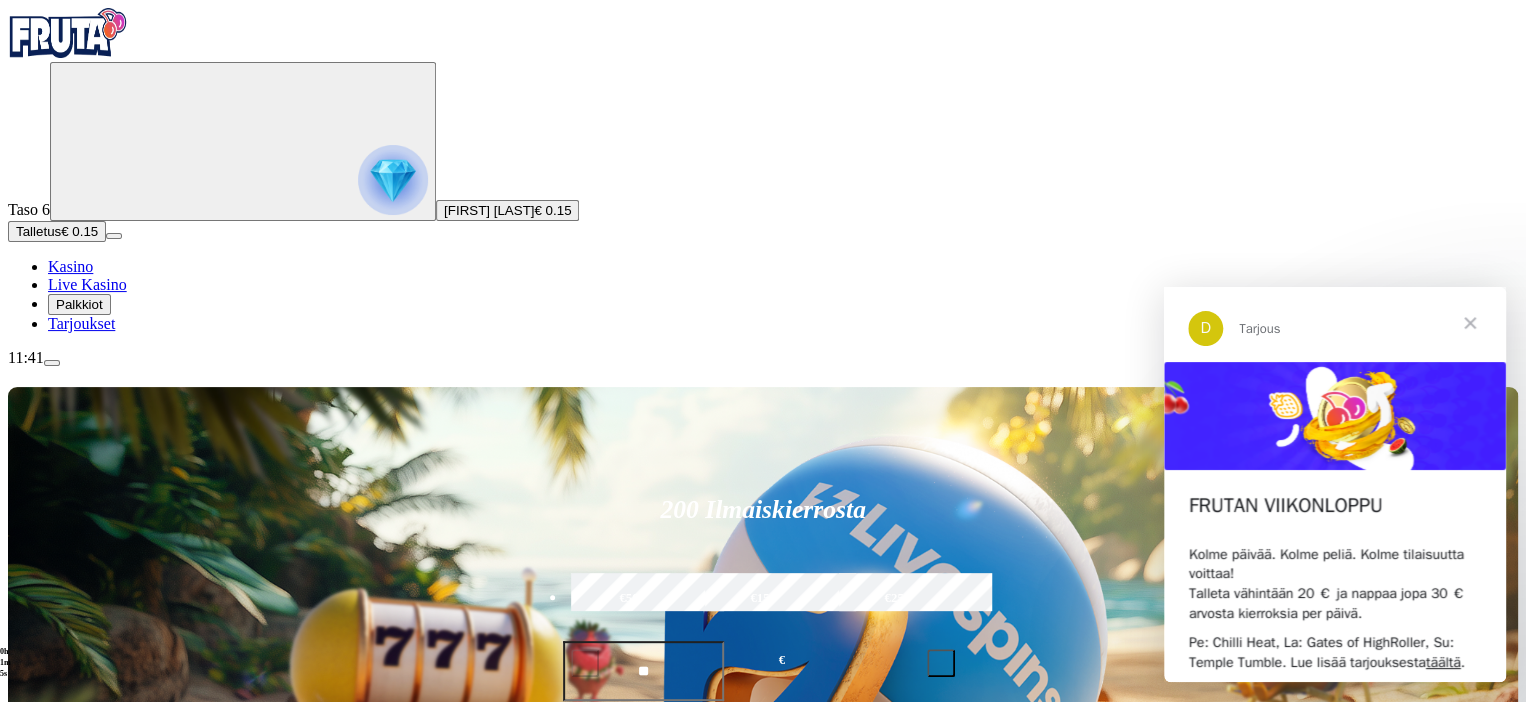 click at bounding box center (52, 363) 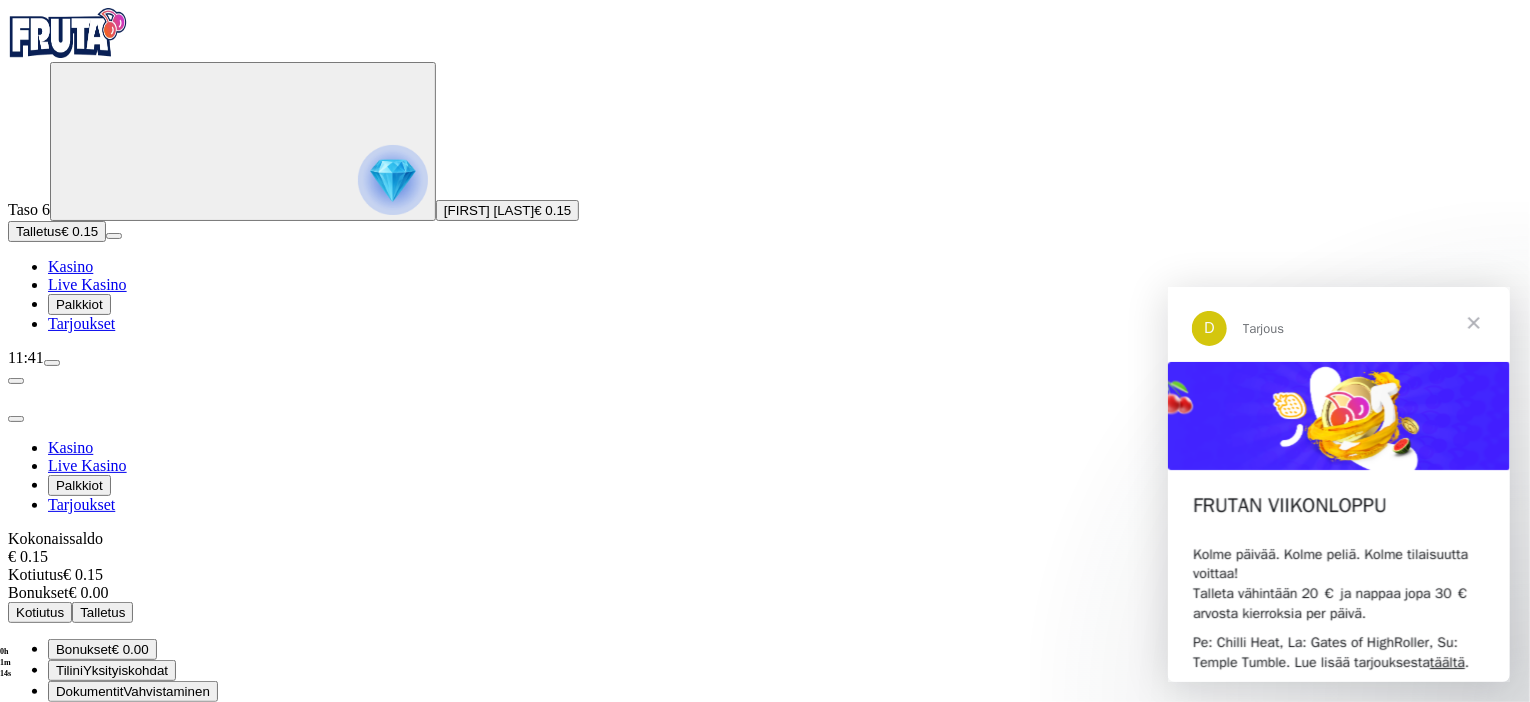 click on "Historia" at bounding box center (100, 712) 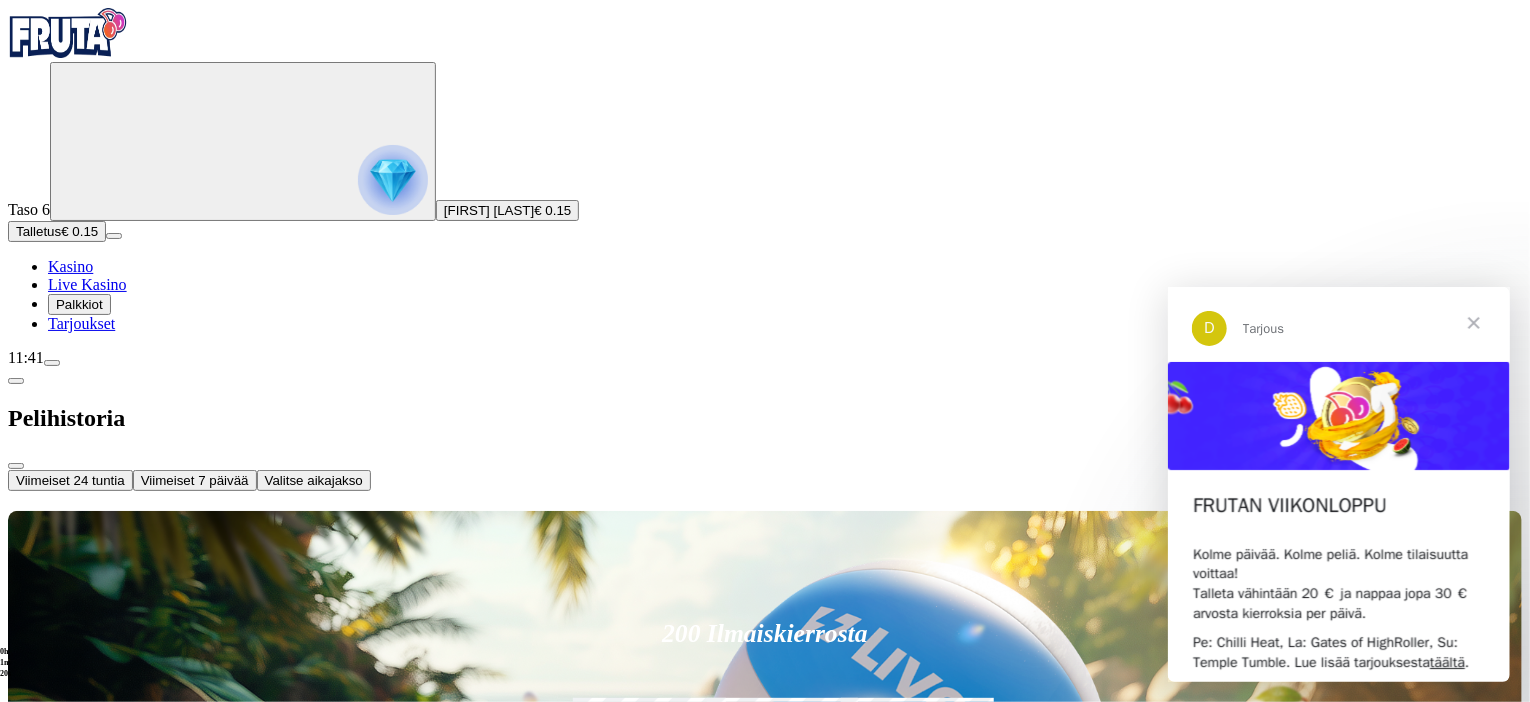click on "Viimeiset 24 tuntia" at bounding box center (70, 480) 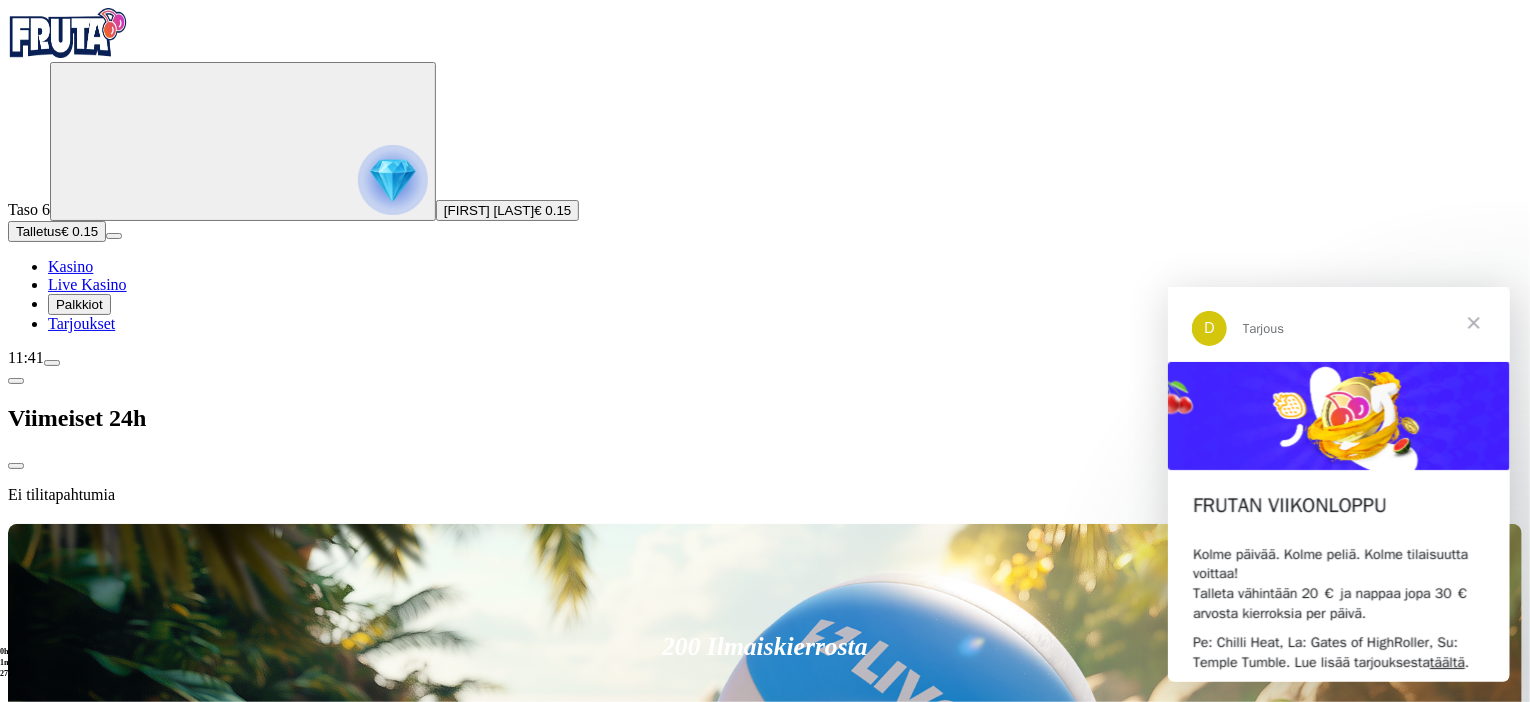 click at bounding box center [16, 381] 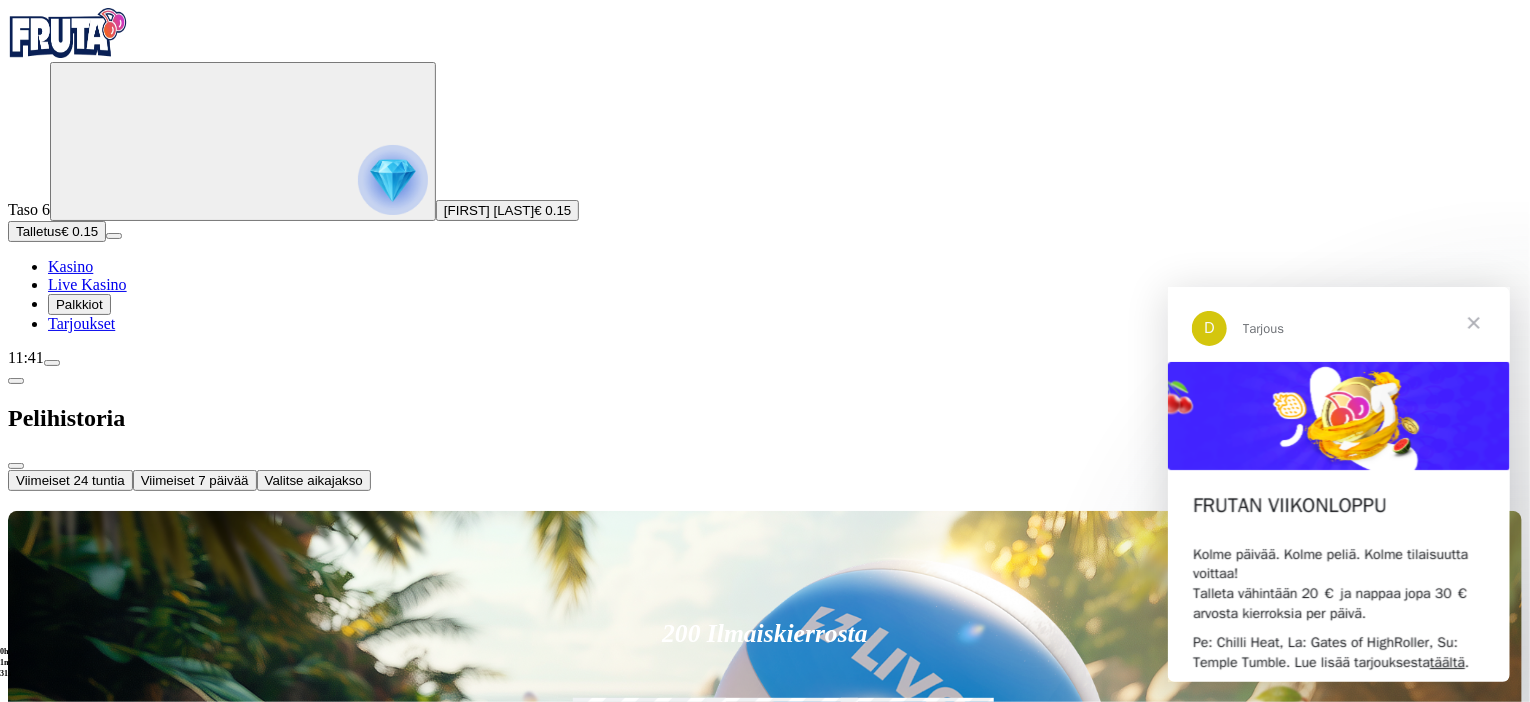 click on "Valitse aikajakso" at bounding box center [314, 480] 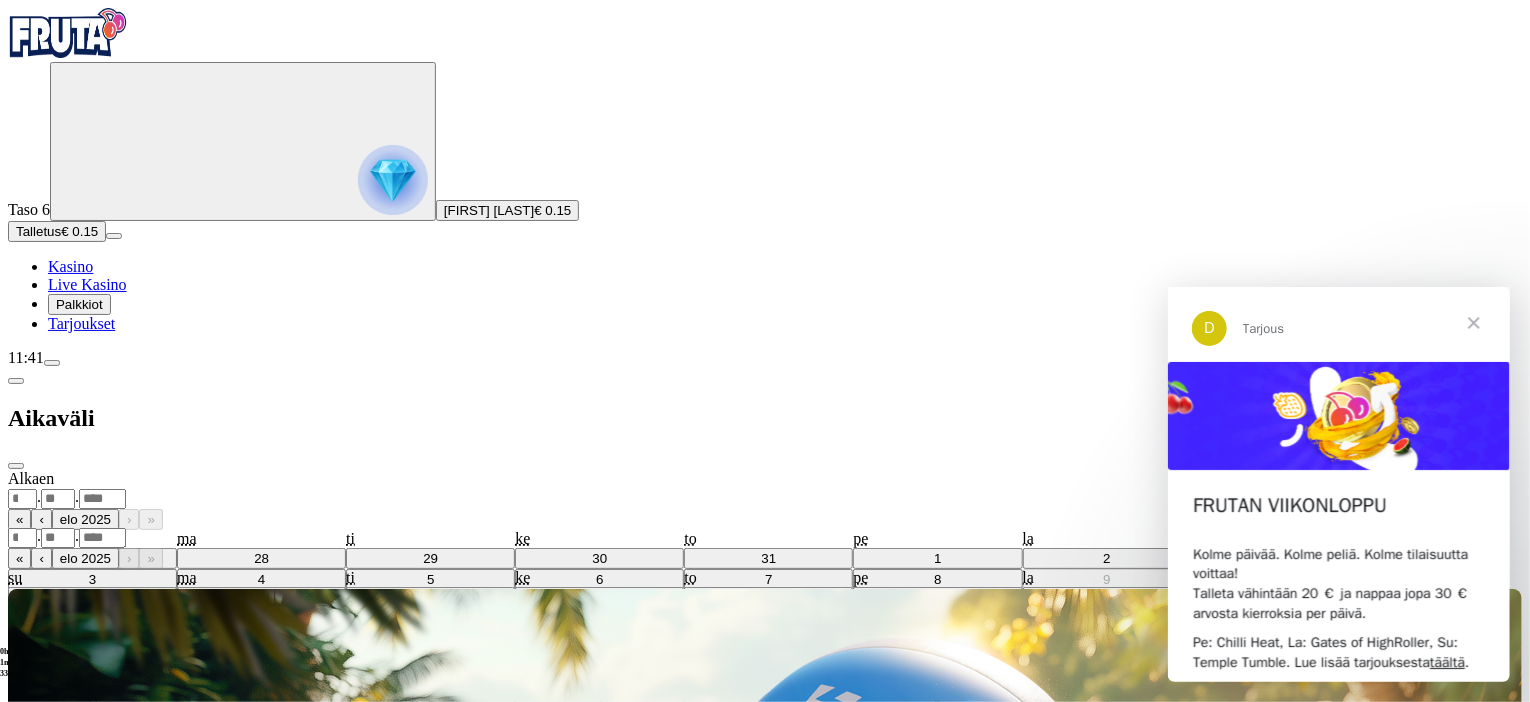click on ". ." at bounding box center [765, 498] 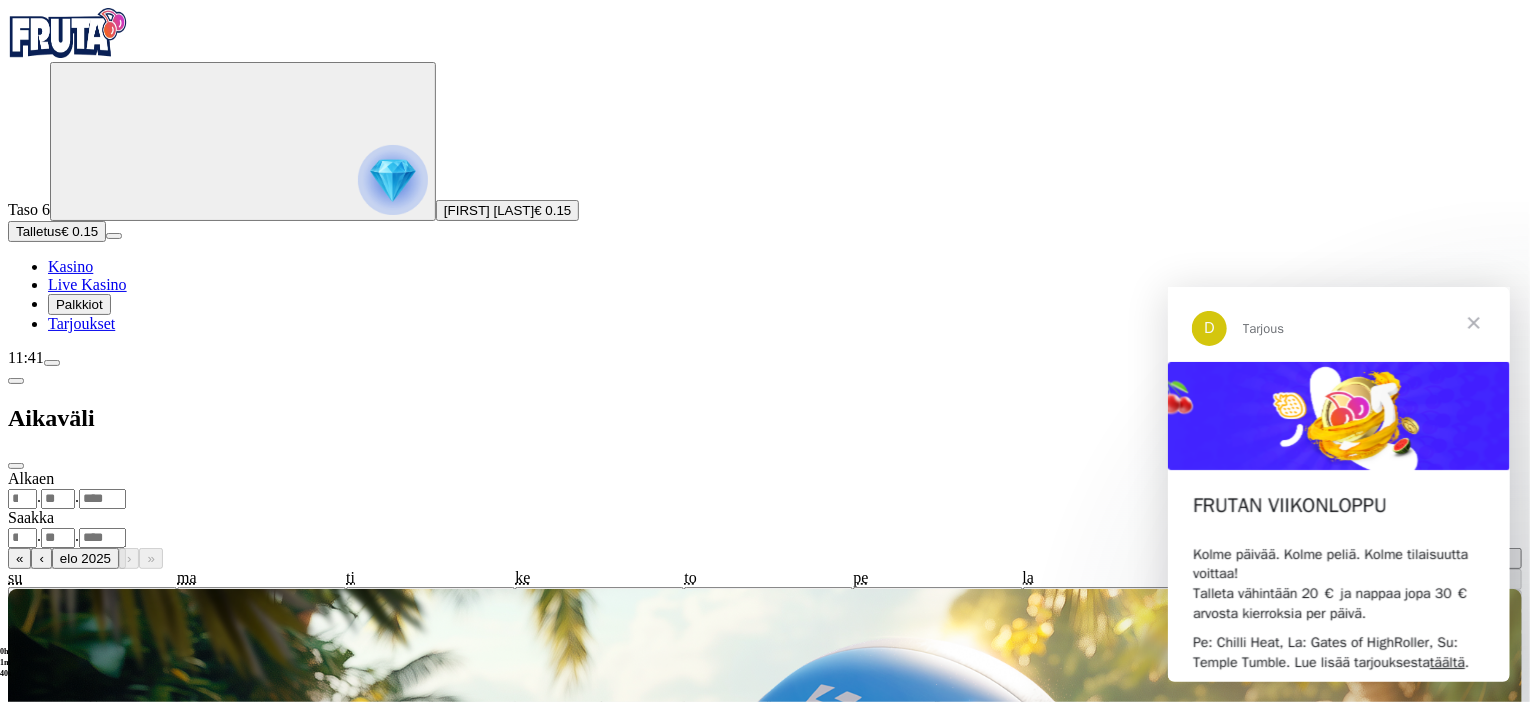 click on "‹" at bounding box center [1221, 519] 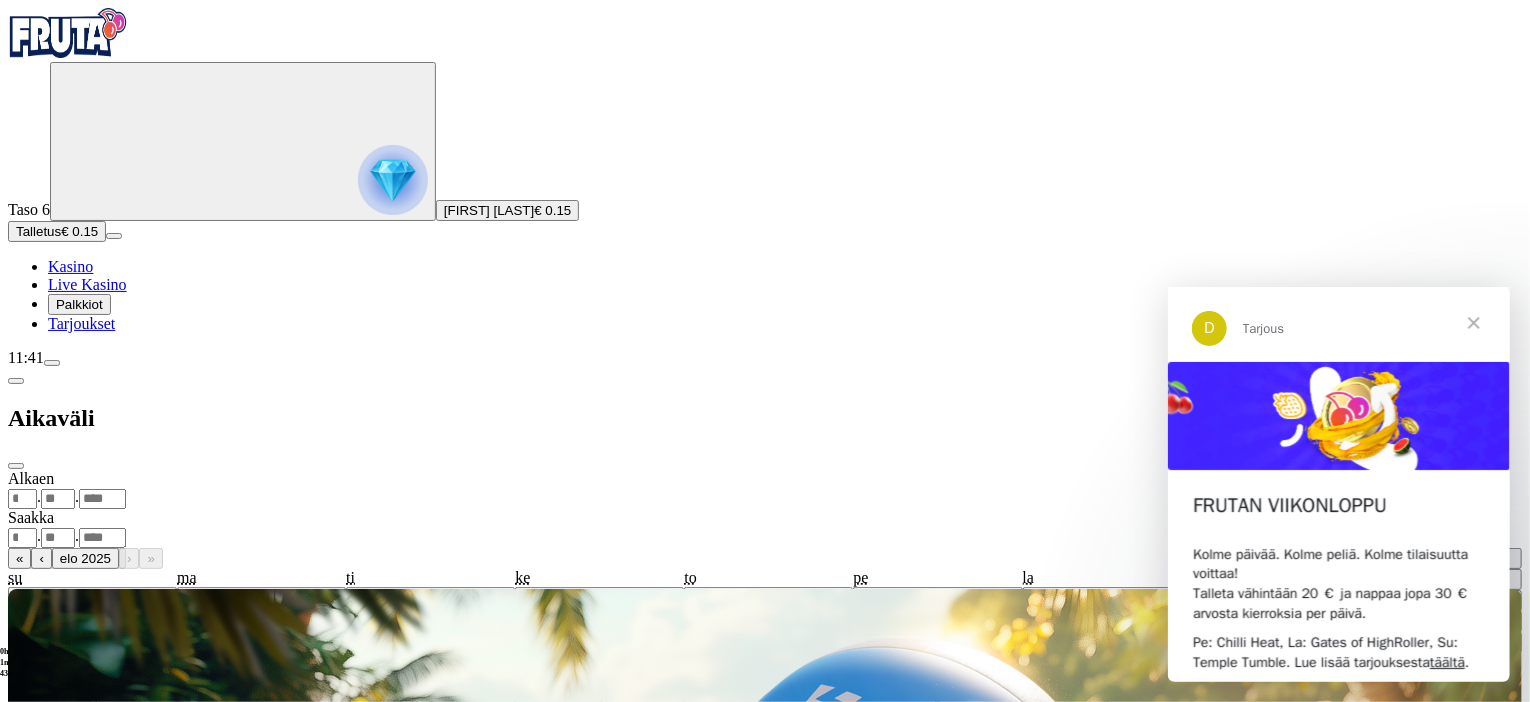 click on "1" at bounding box center (1306, 558) 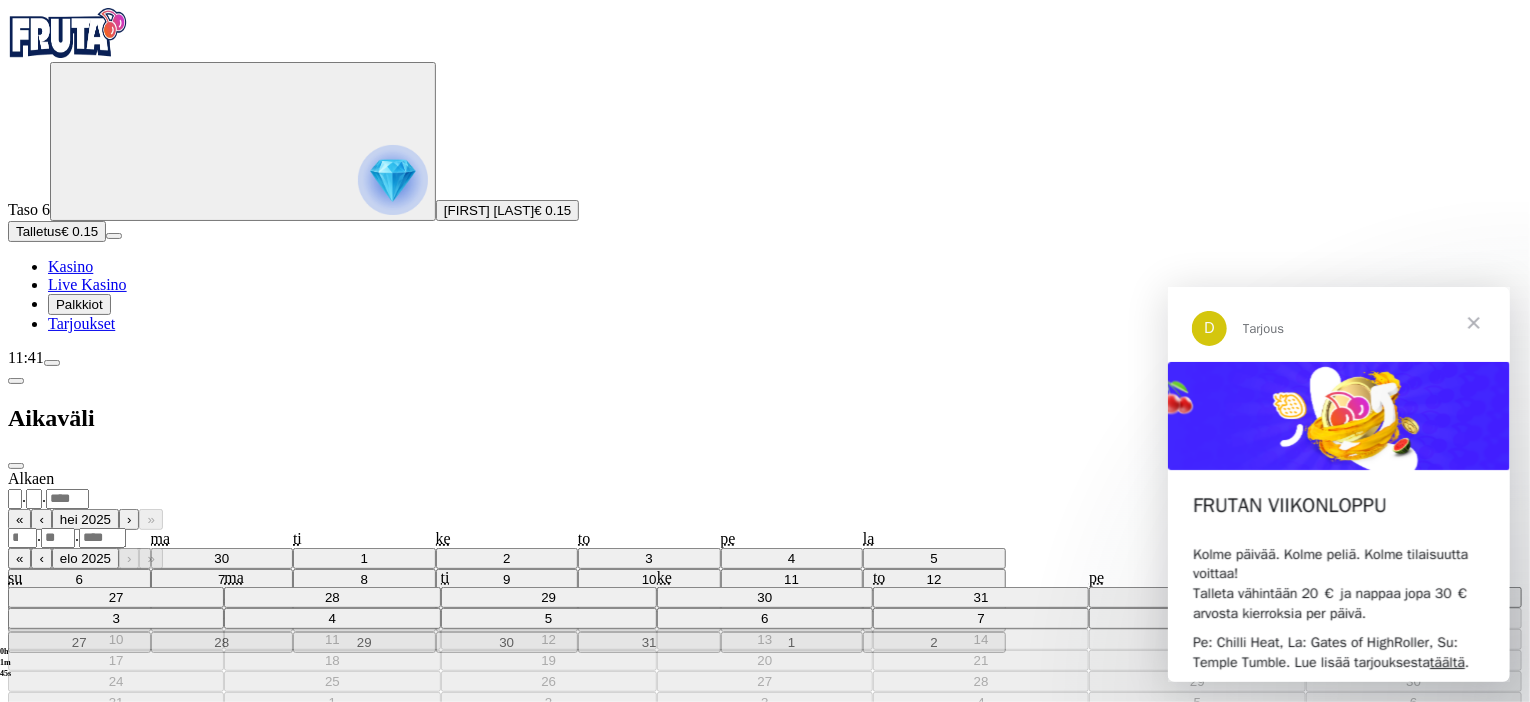click on ". ." at bounding box center (765, 537) 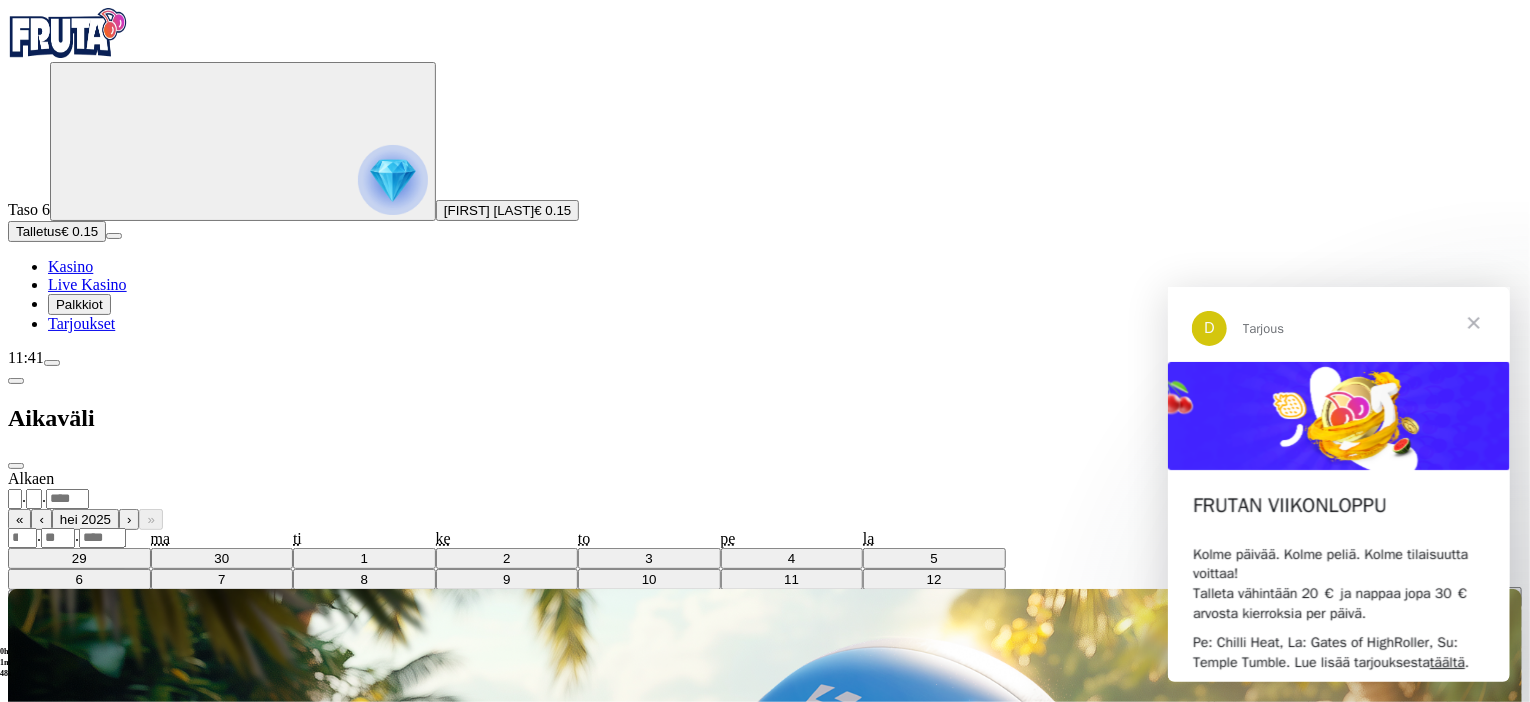 click on "8" at bounding box center (1449, 618) 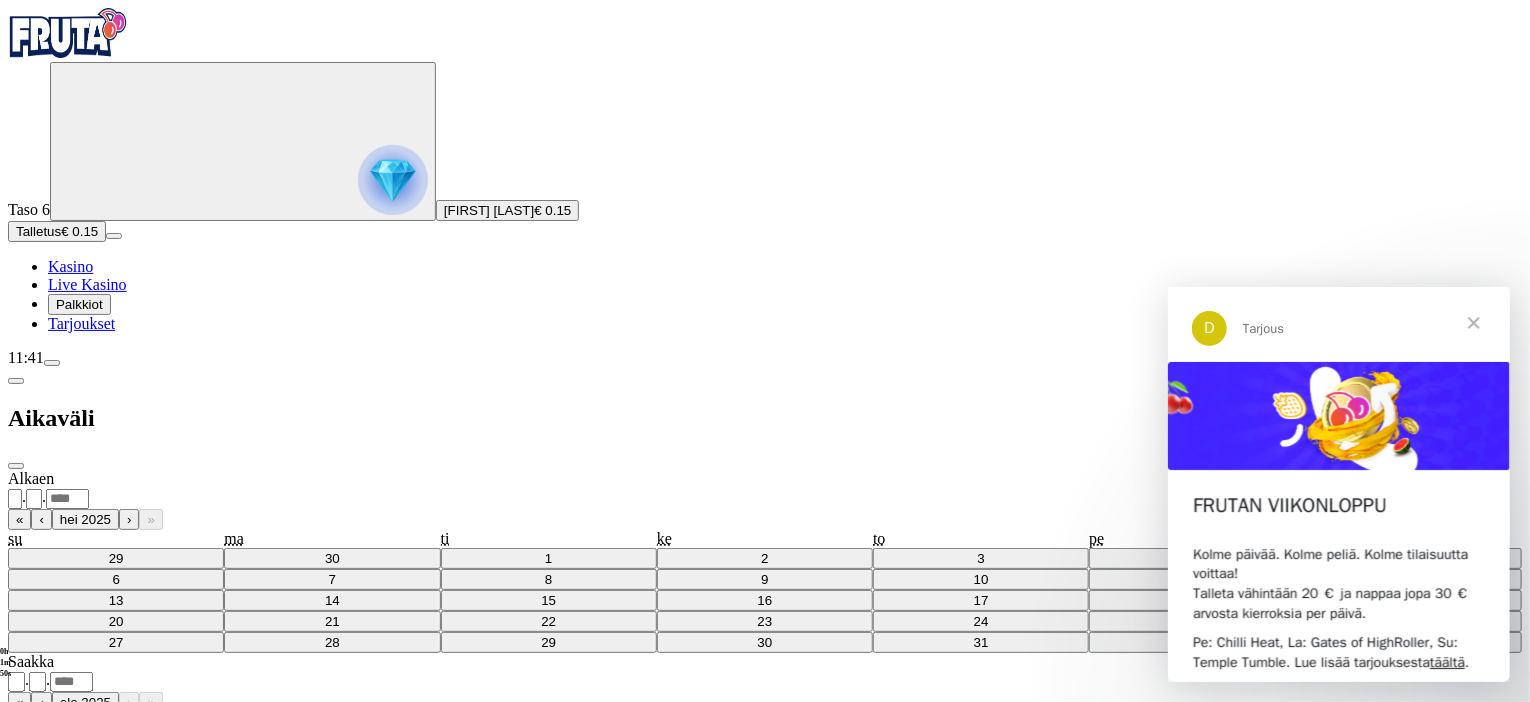 click on "Näytä pelihistoria" at bounding box center [67, 867] 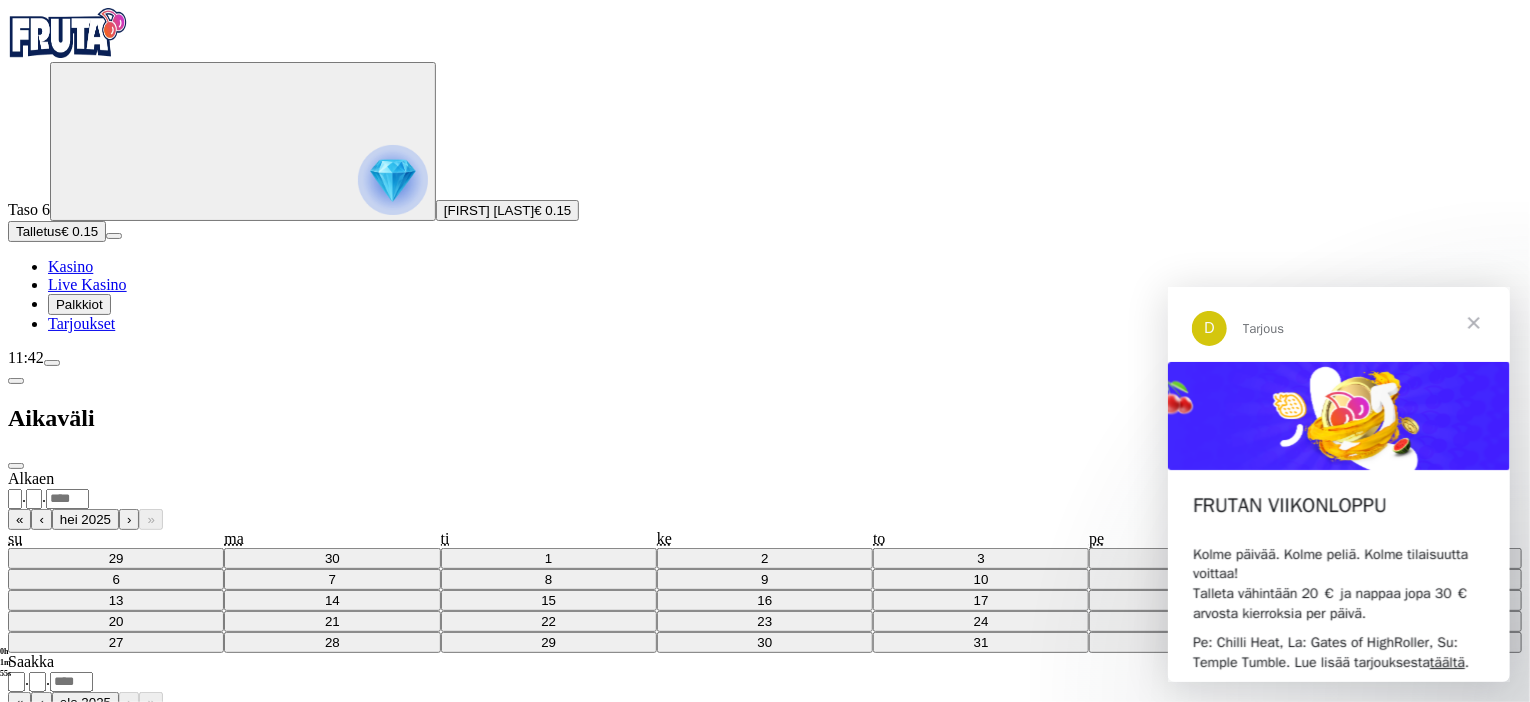 click at bounding box center [8, 478] 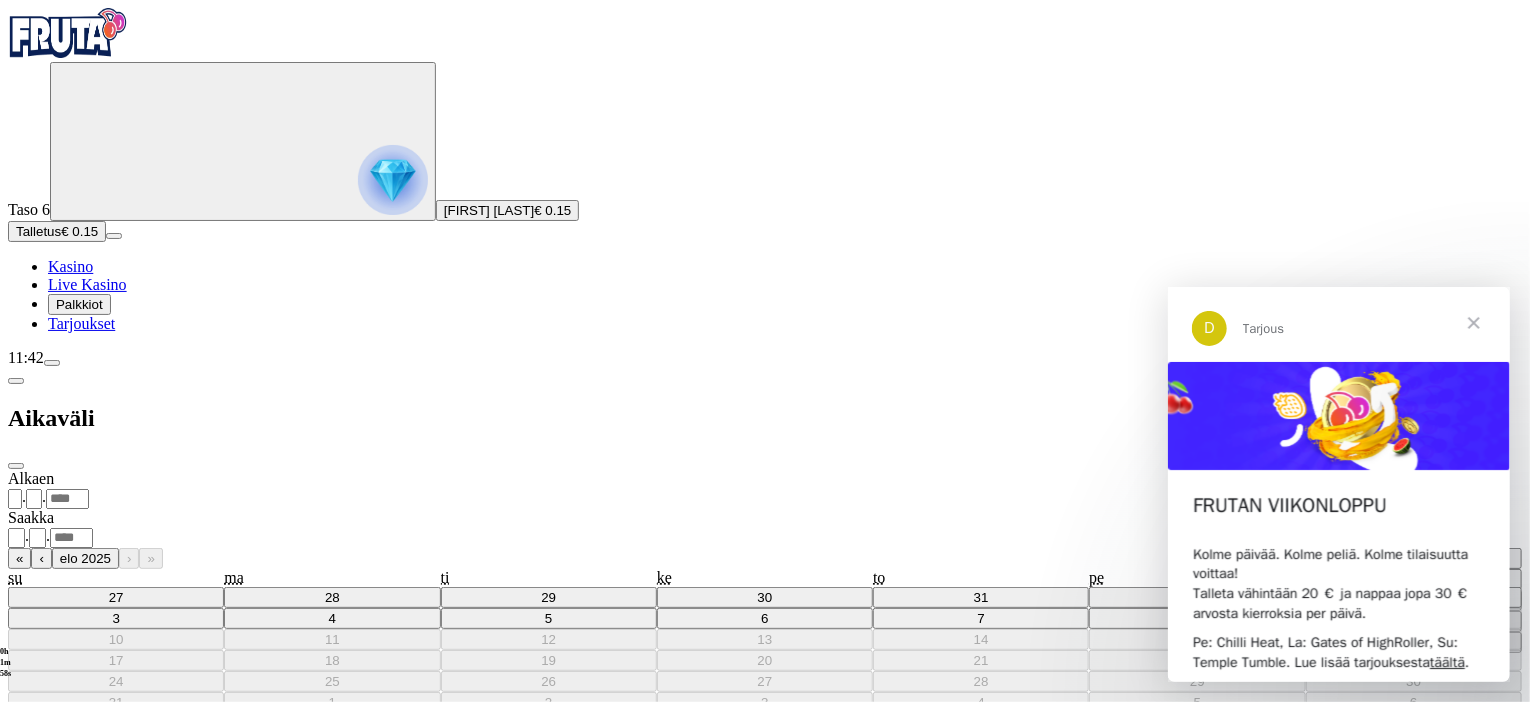 click on "‹" at bounding box center [1221, 519] 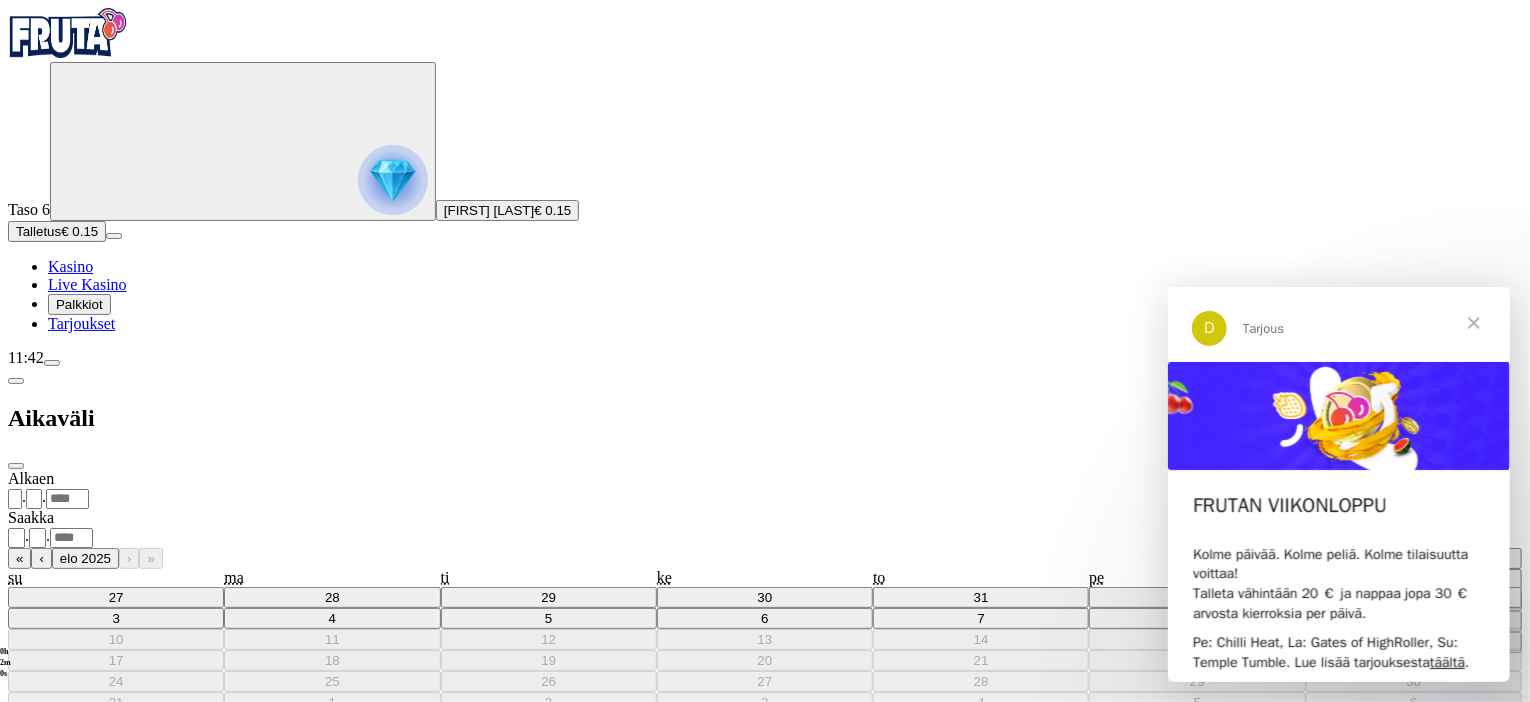 click on "1" at bounding box center (1211, 558) 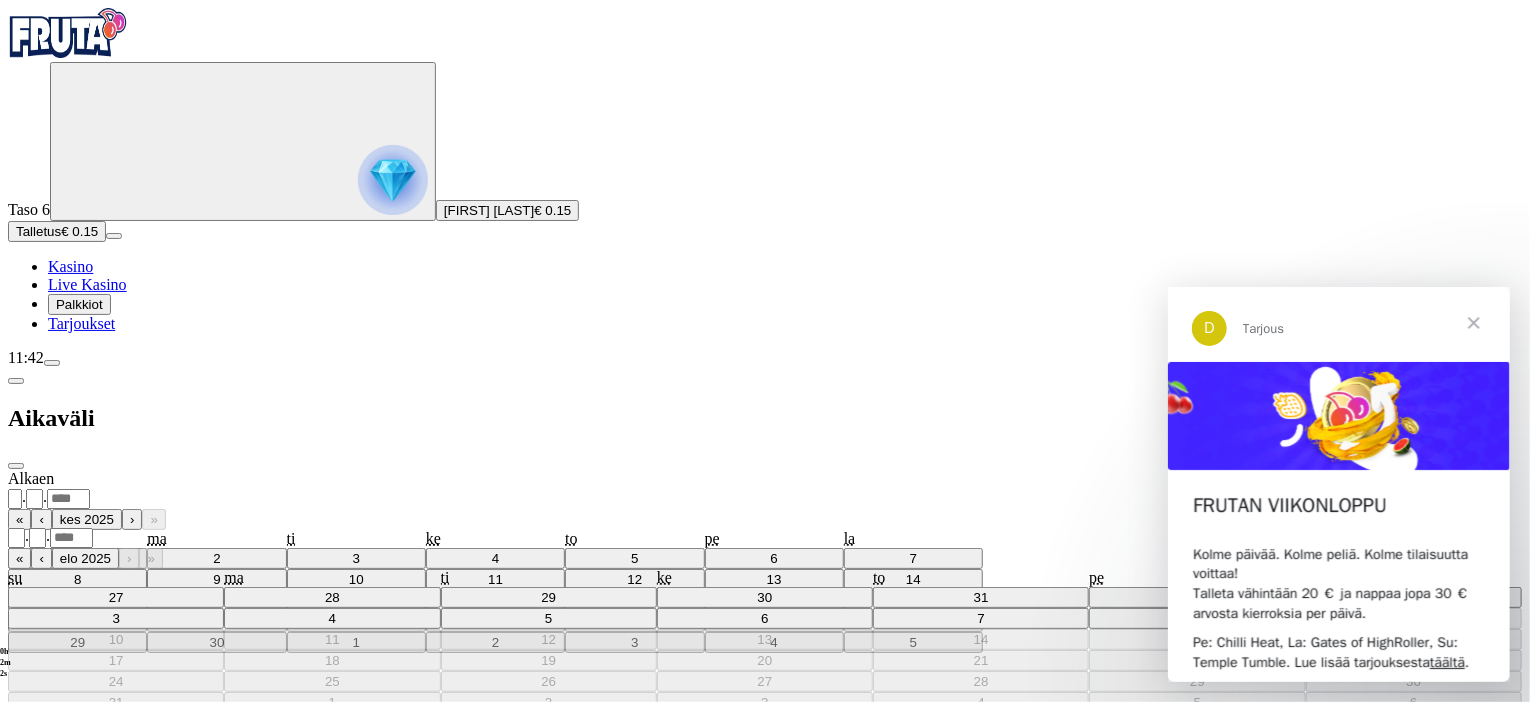 click on "Näytä pelihistoria" at bounding box center (67, 723) 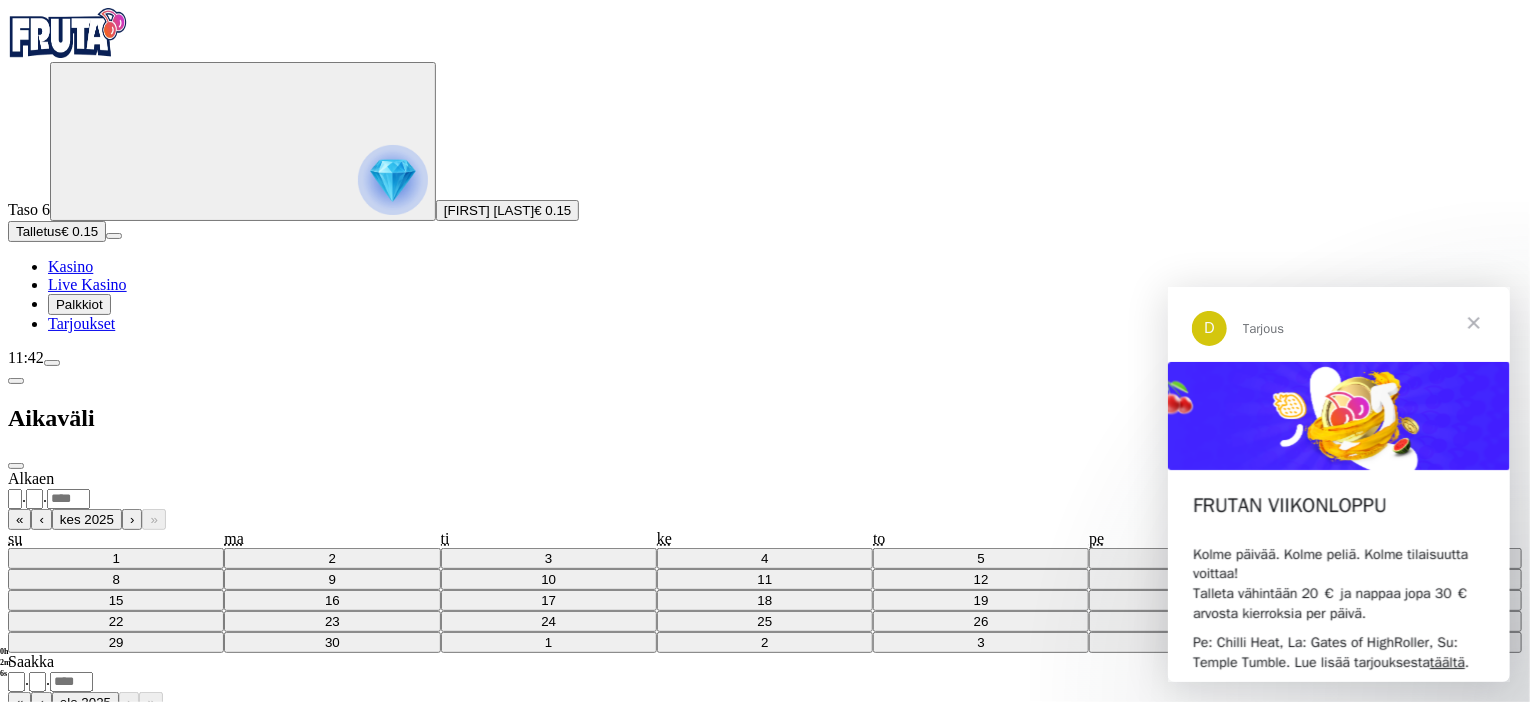 click at bounding box center (16, 381) 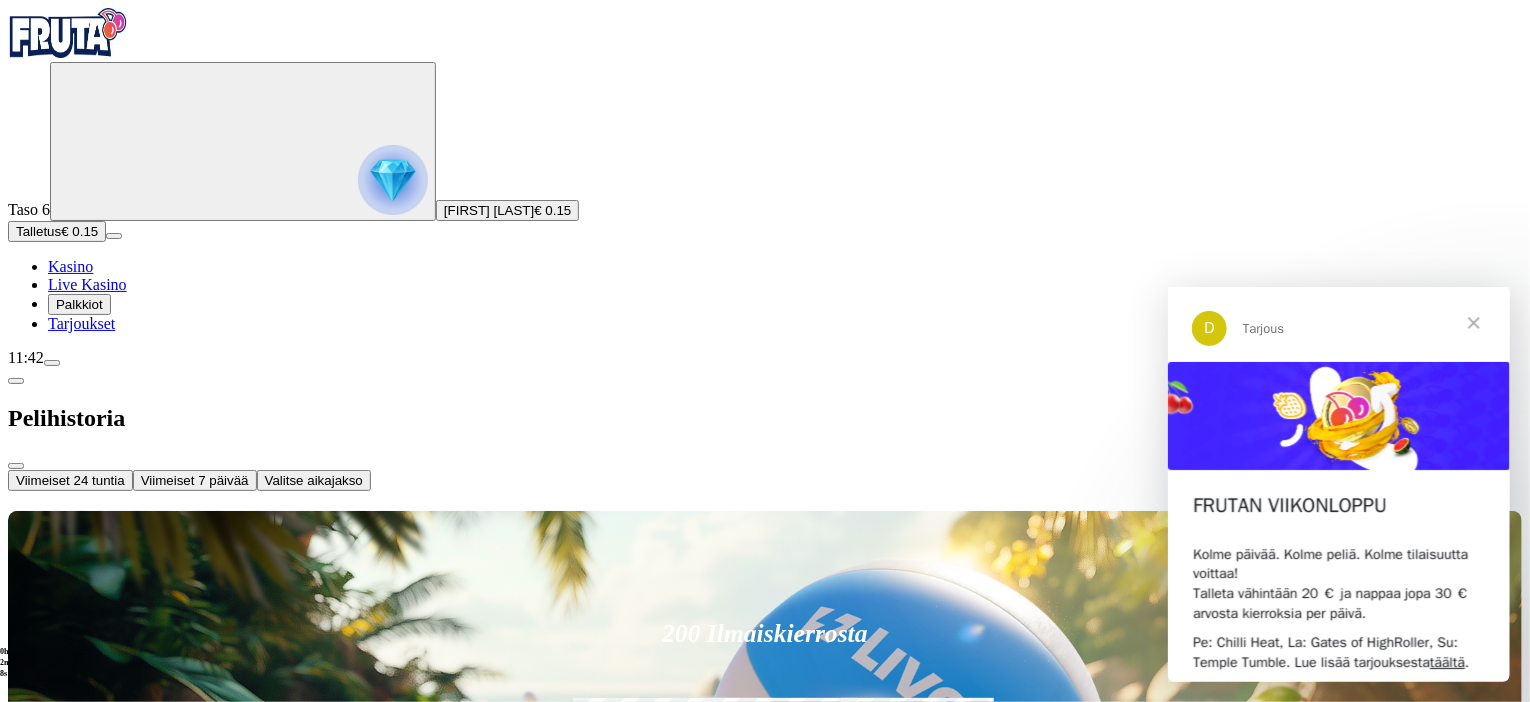 click on "Valitse aikajakso" at bounding box center (314, 480) 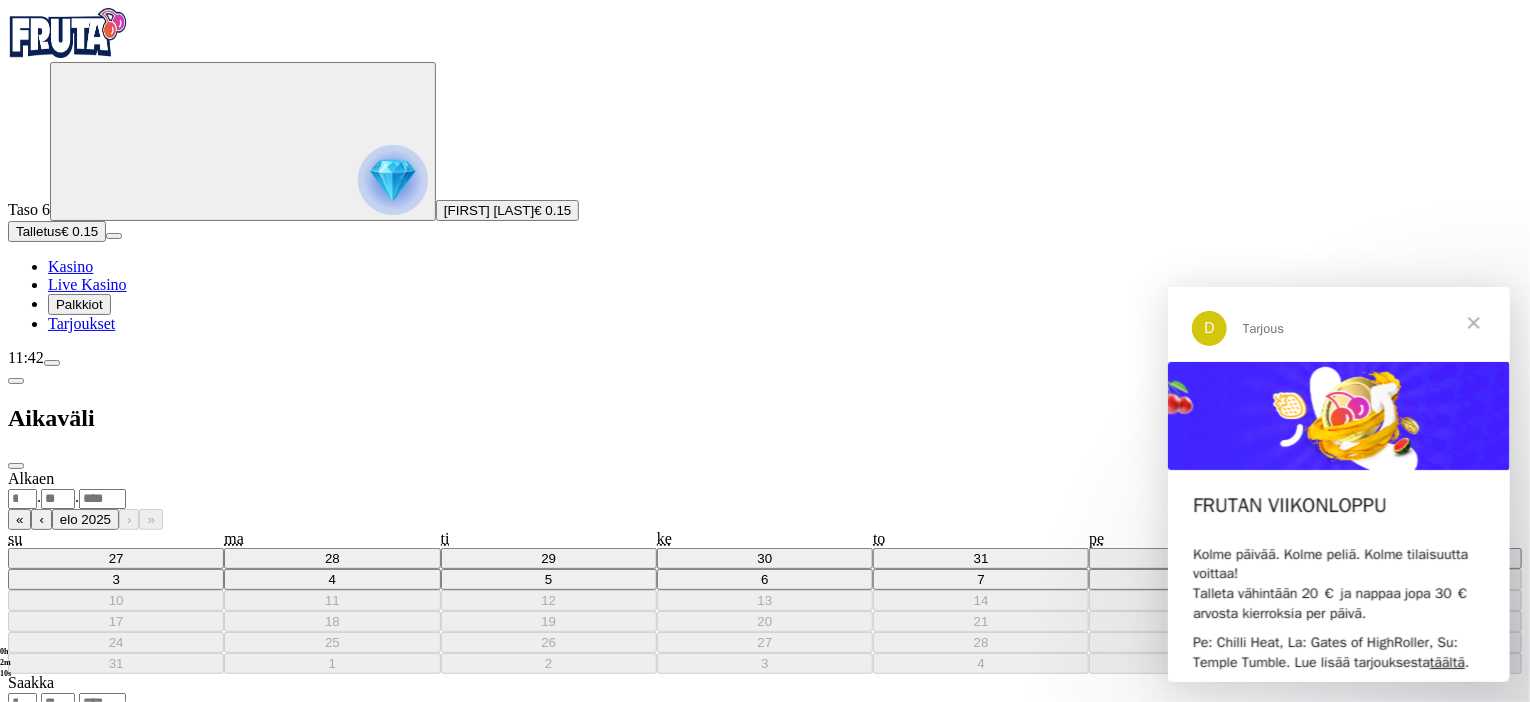click on "Alkaen" at bounding box center (31, 478) 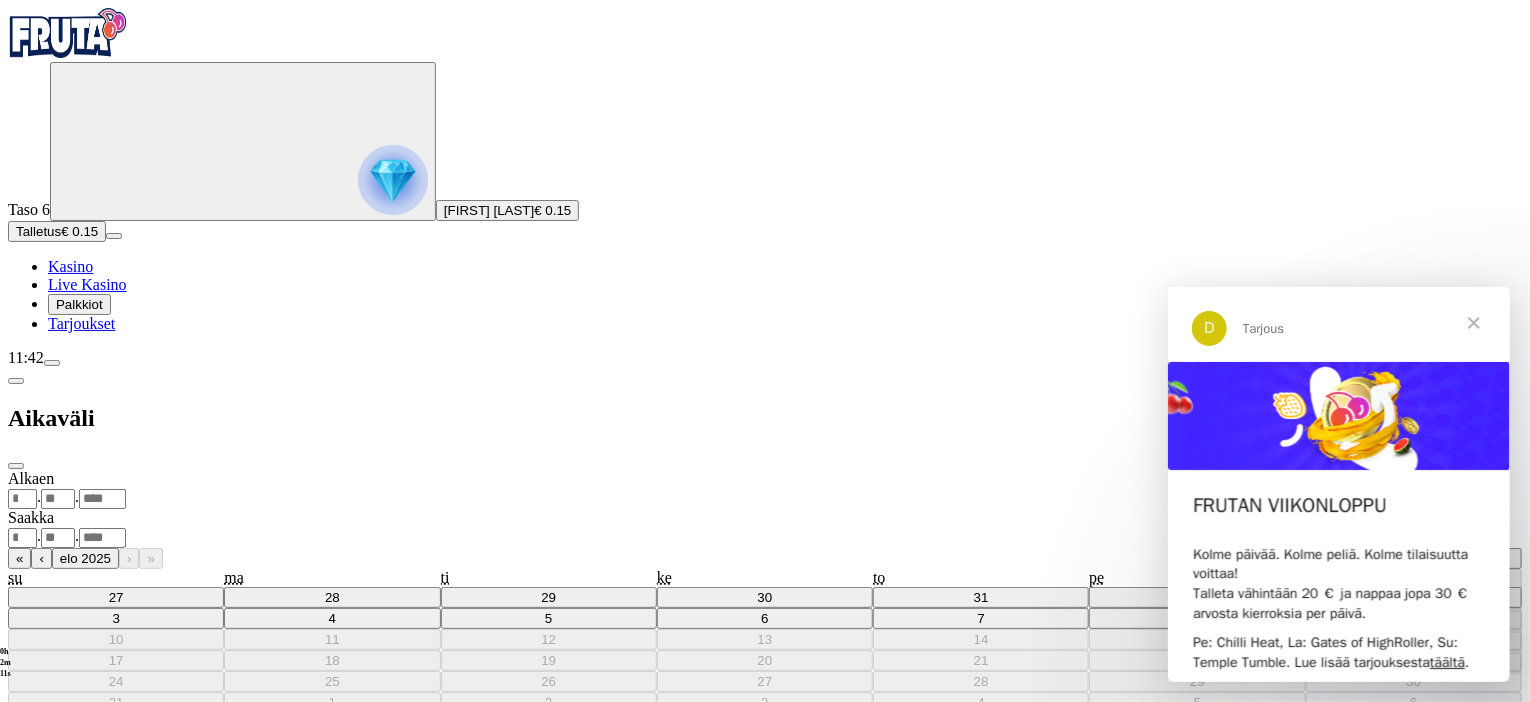 click on "‹" at bounding box center [1221, 519] 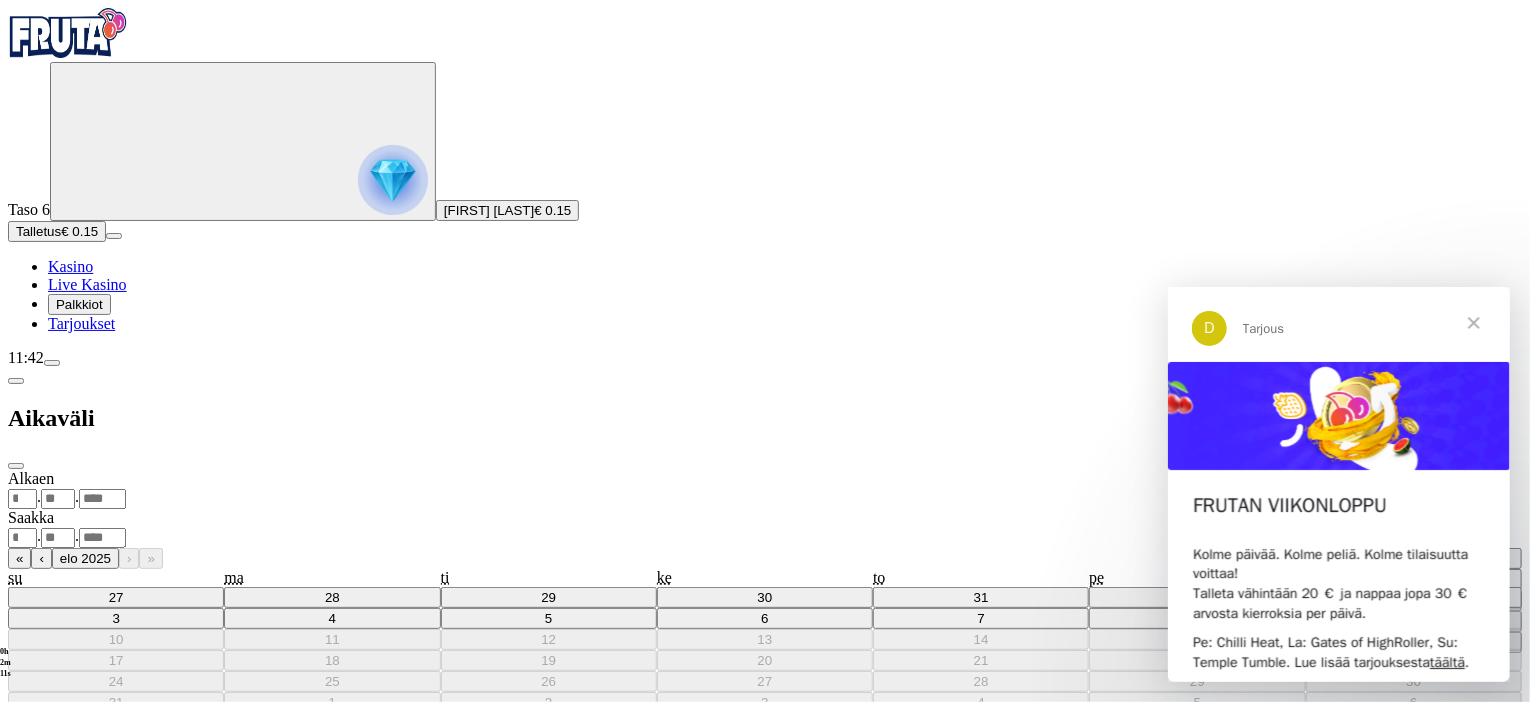 click on "‹" at bounding box center (1221, 519) 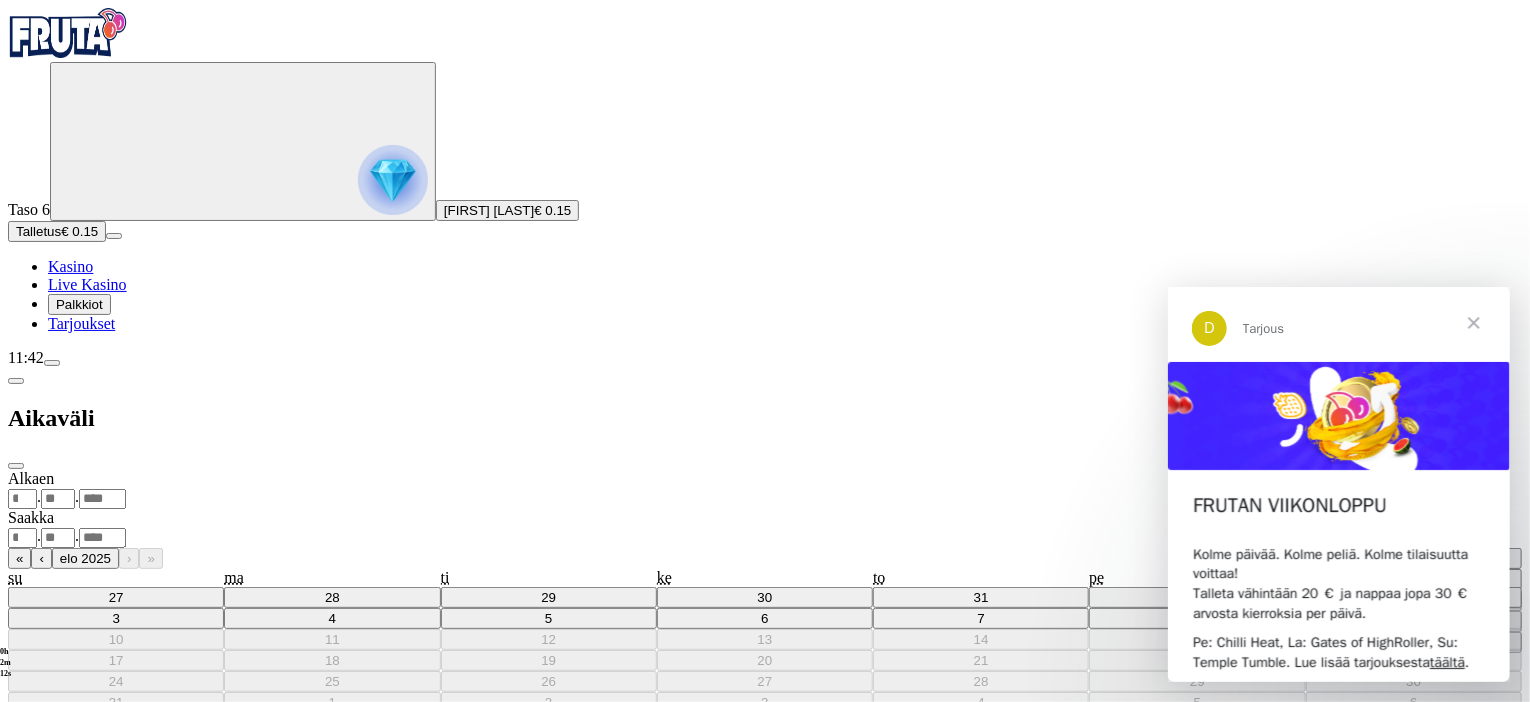 click on "‹" at bounding box center (1221, 519) 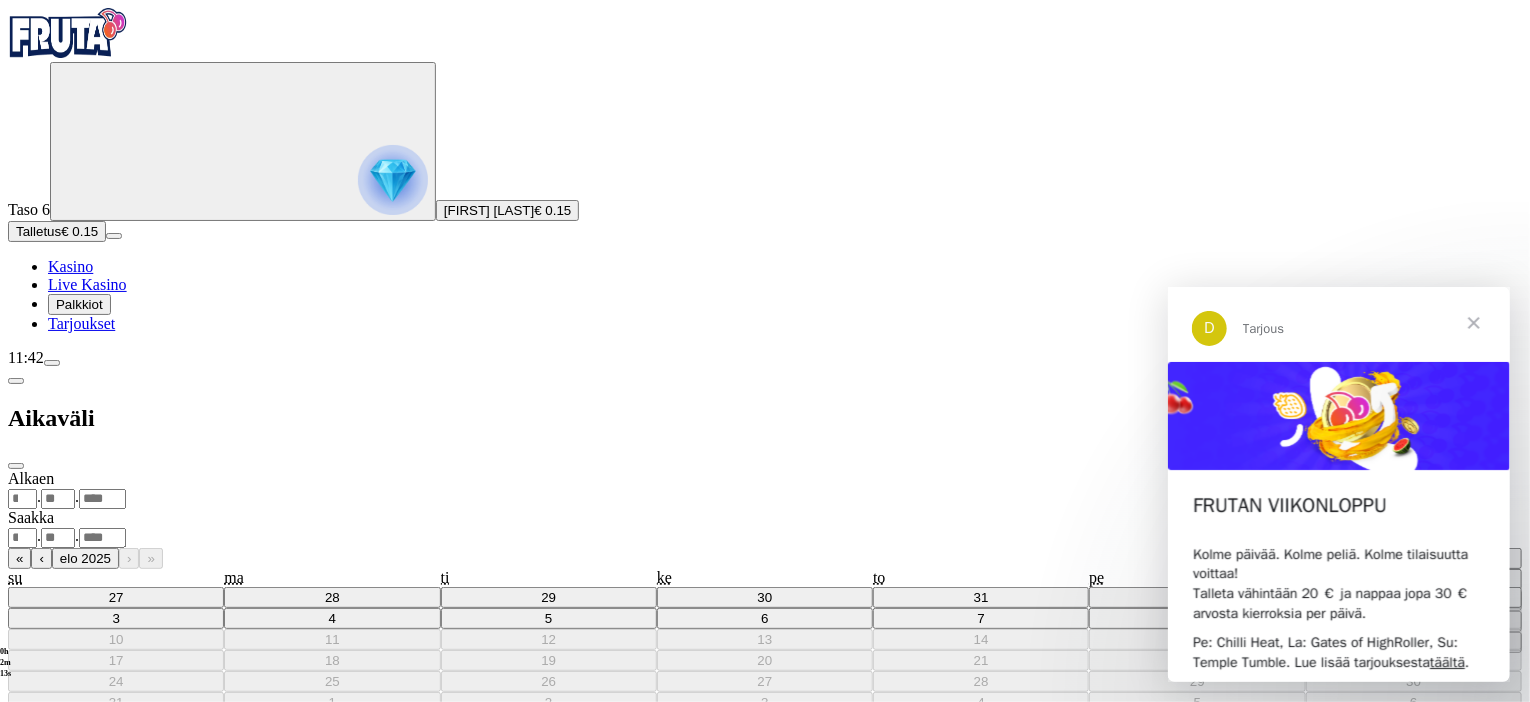 click on "‹" at bounding box center (1221, 519) 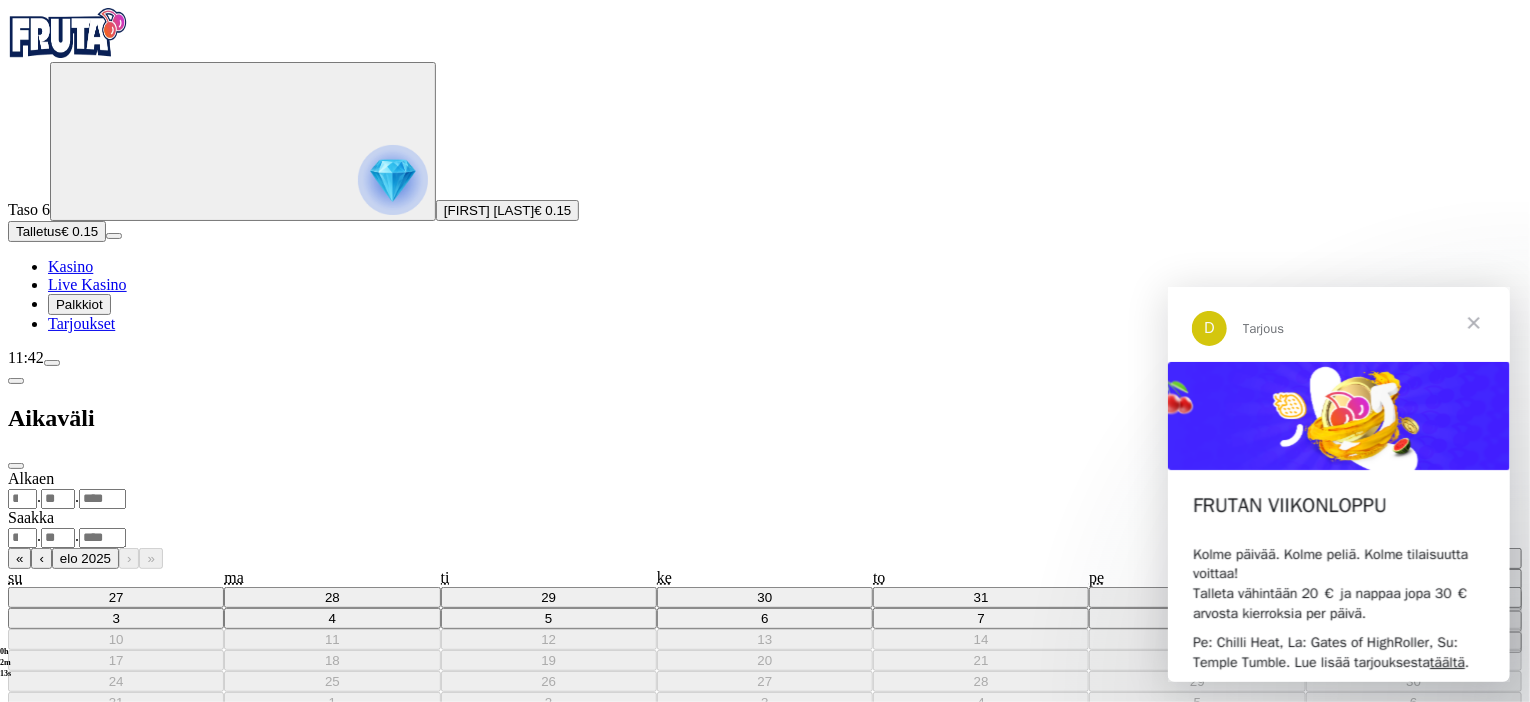 click on "‹" at bounding box center (1221, 519) 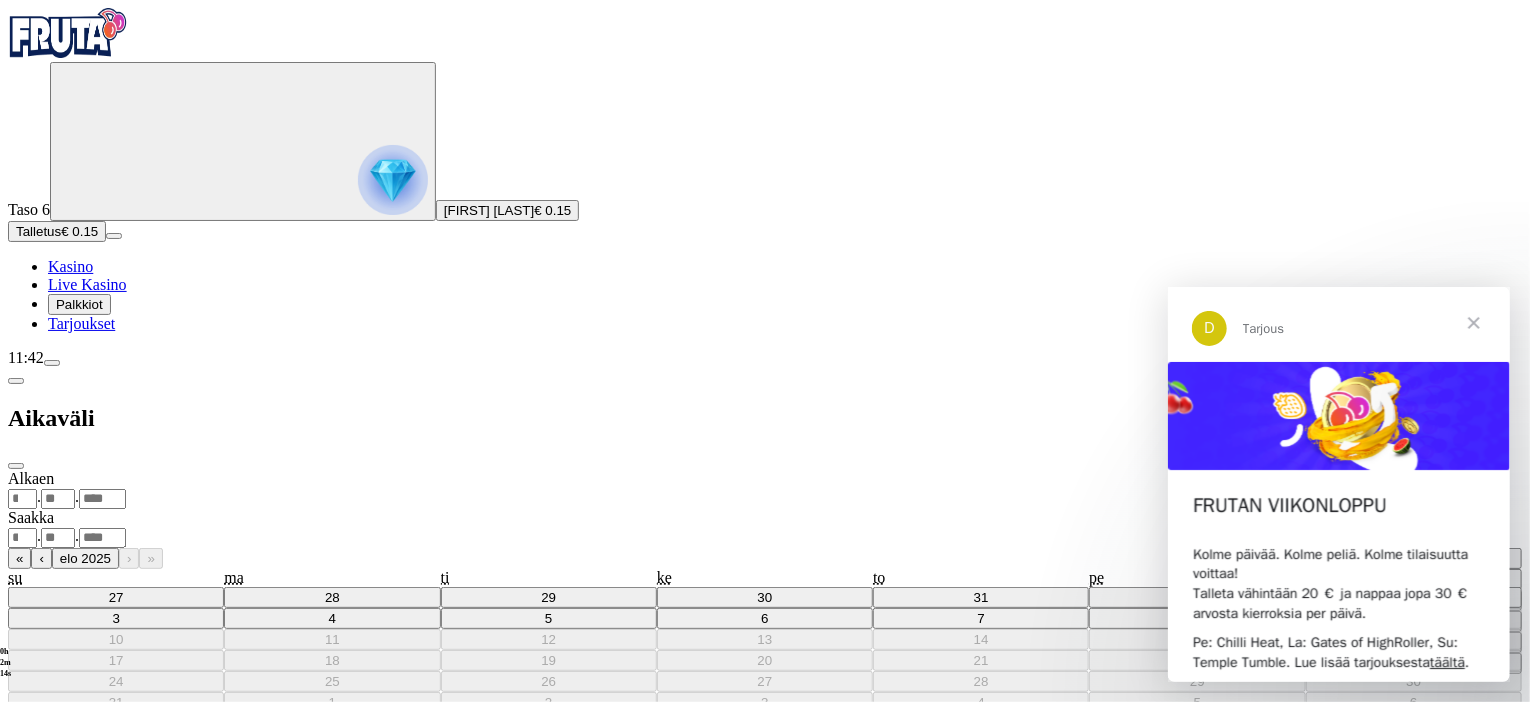 click on "‹" at bounding box center (1221, 519) 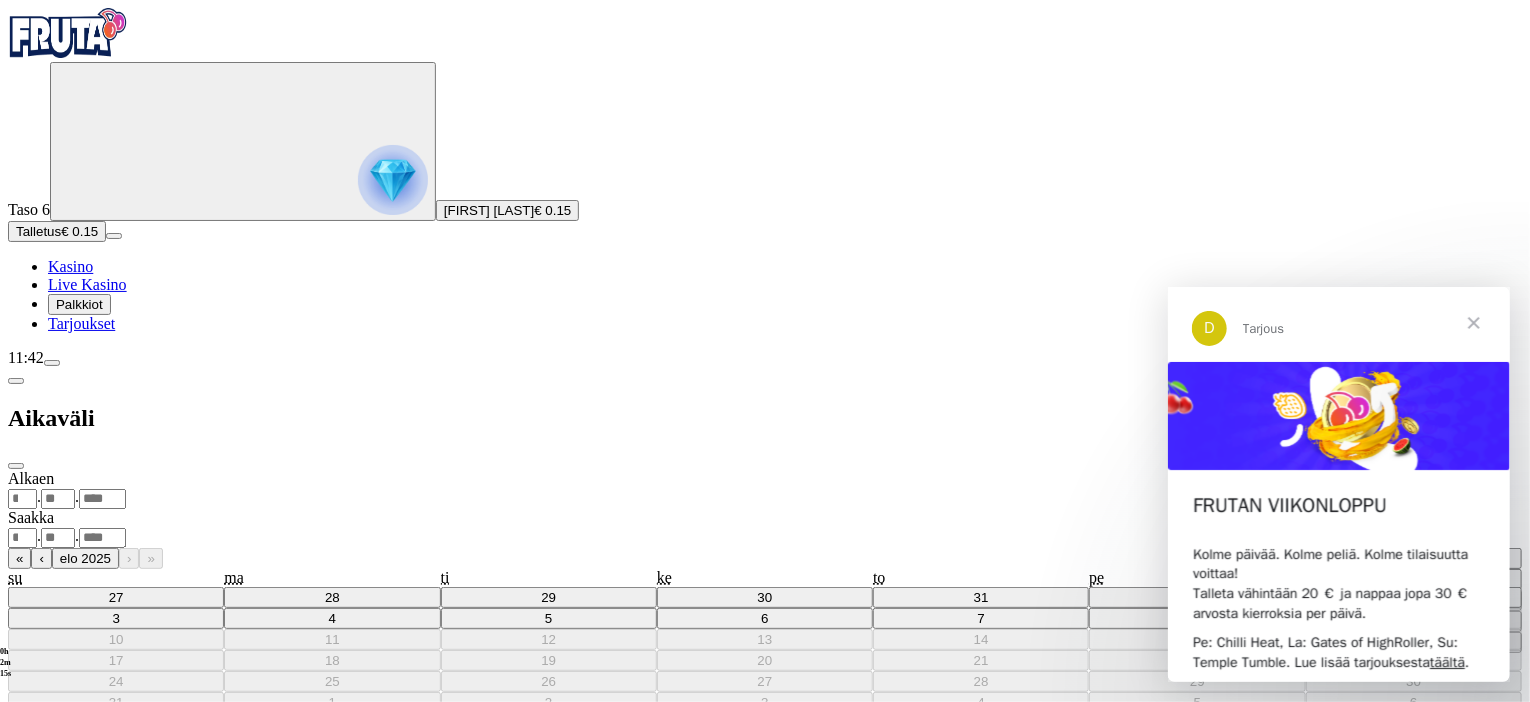 click on "‹" at bounding box center (1221, 519) 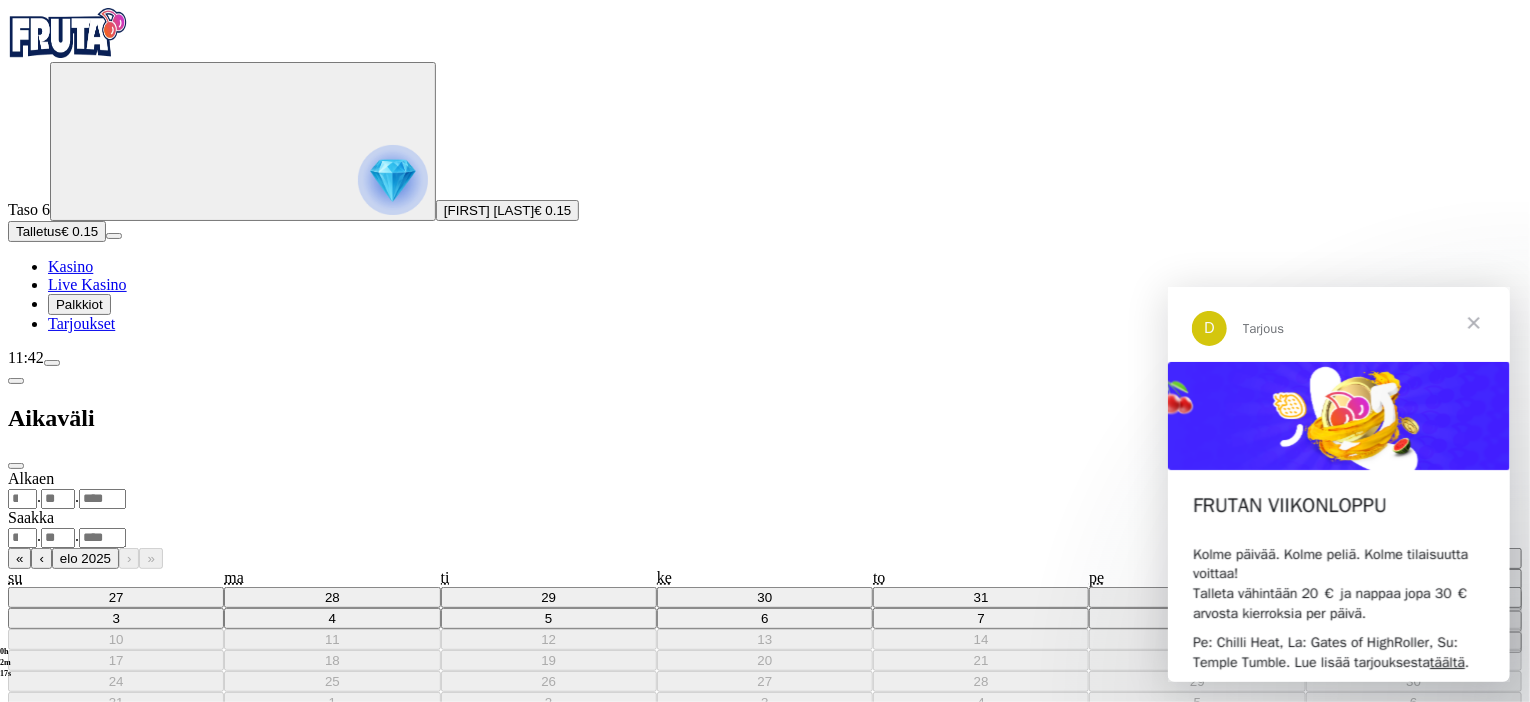 click on "1" at bounding box center (1354, 558) 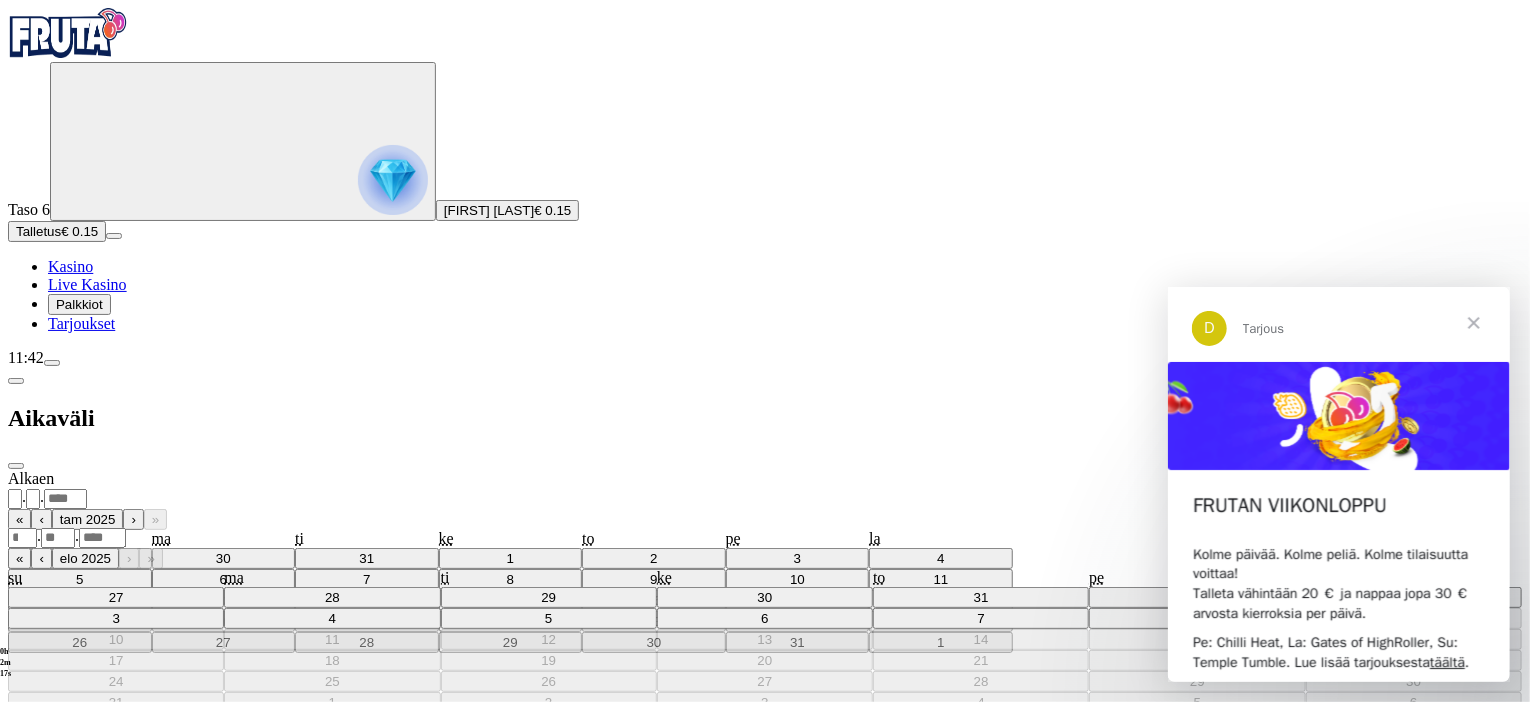 type on "*" 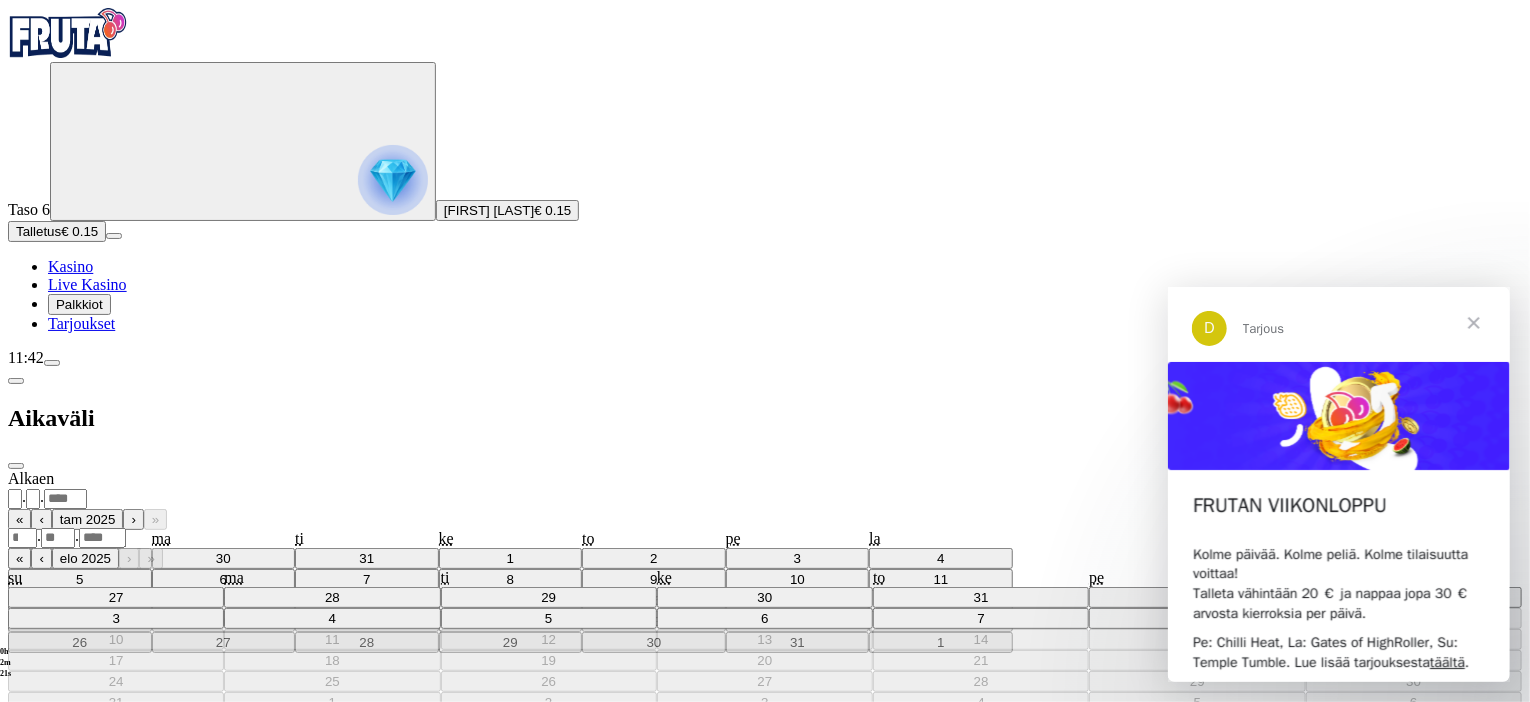 click on ". ." at bounding box center (765, 537) 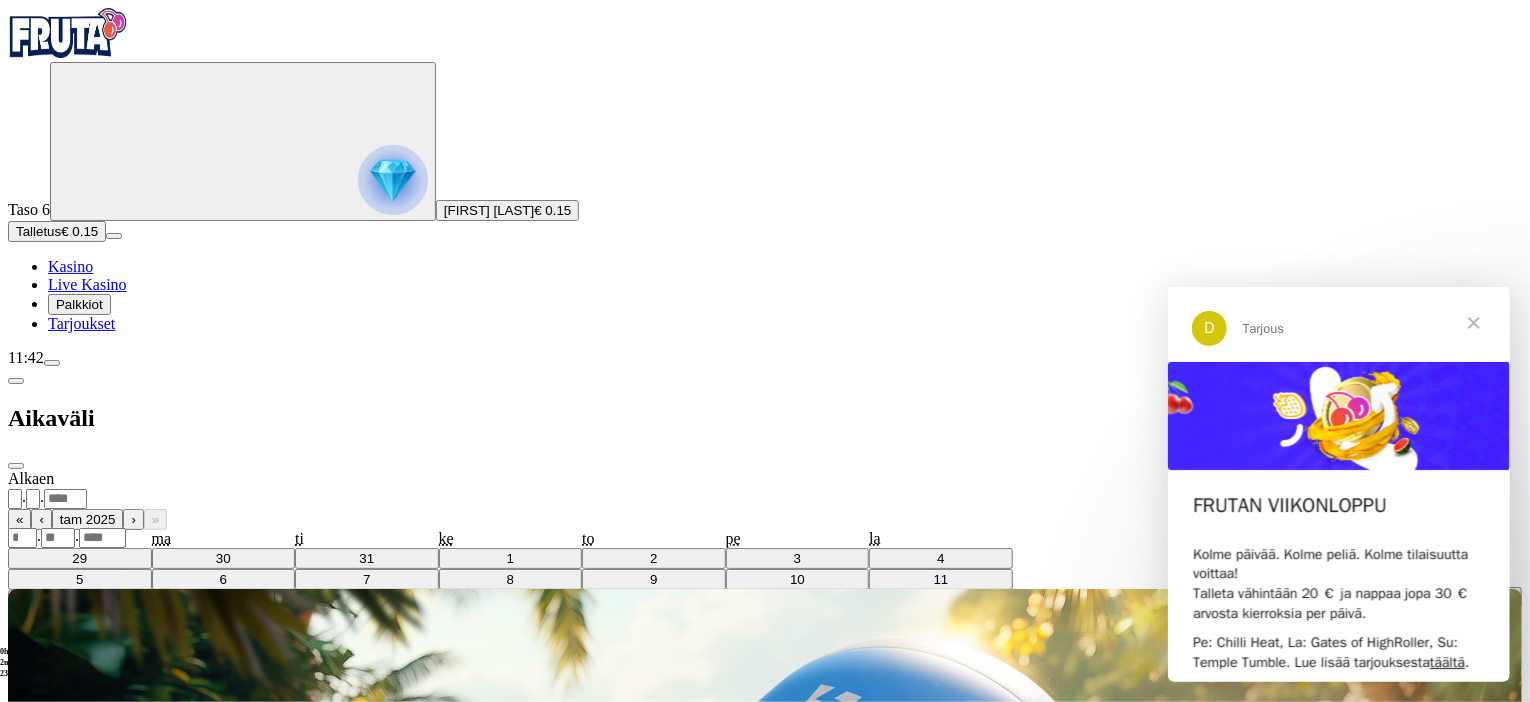 click on "8" at bounding box center [1449, 618] 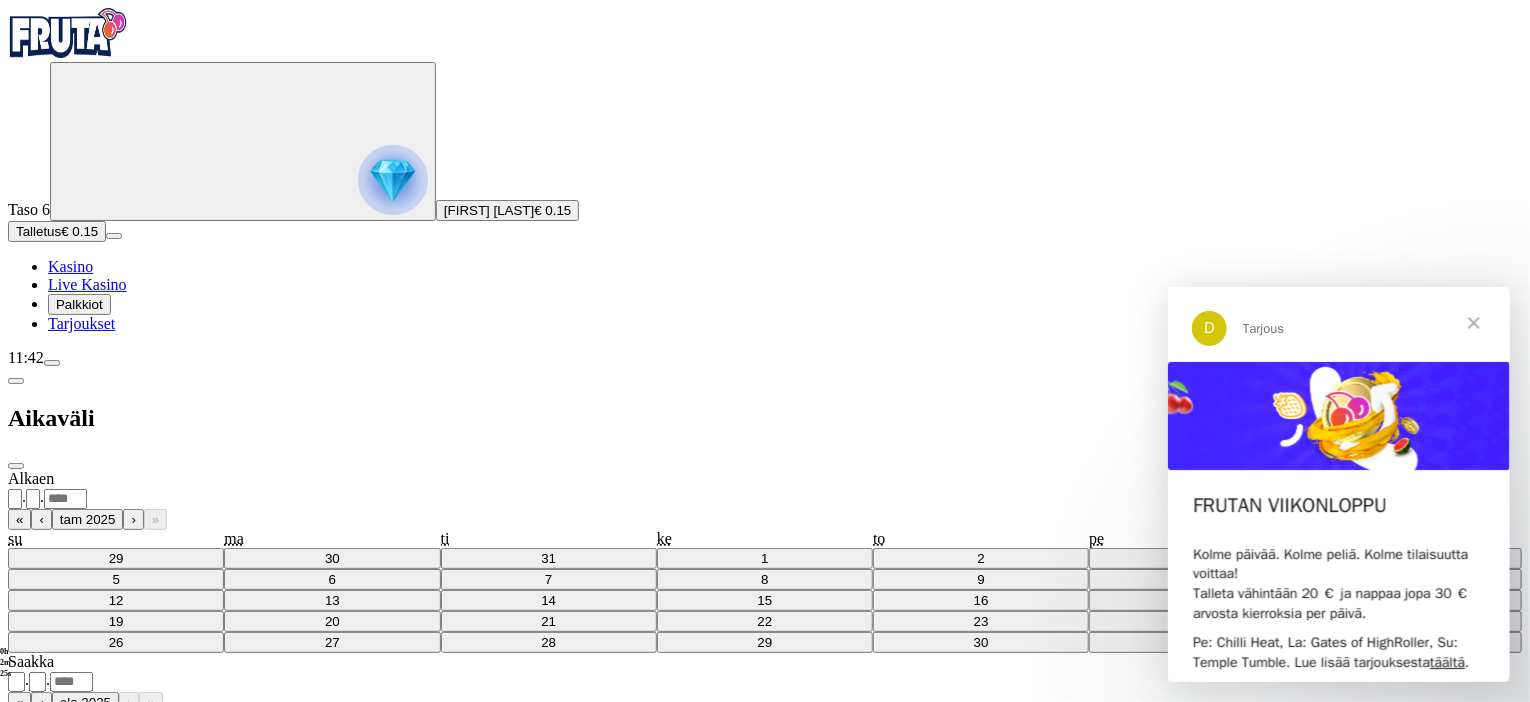 click on "Näytä pelihistoria" at bounding box center (67, 867) 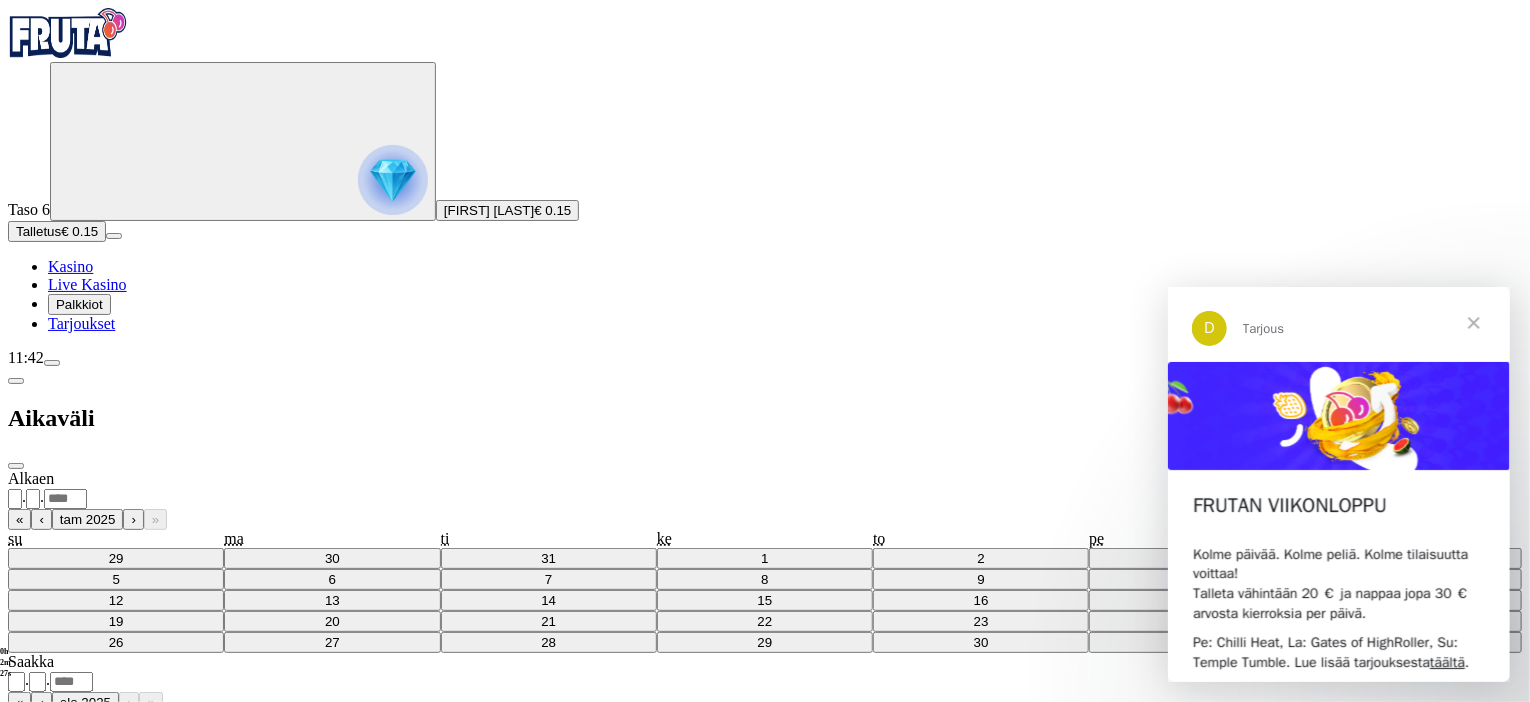 click on "Näytä pelihistoria" at bounding box center (67, 867) 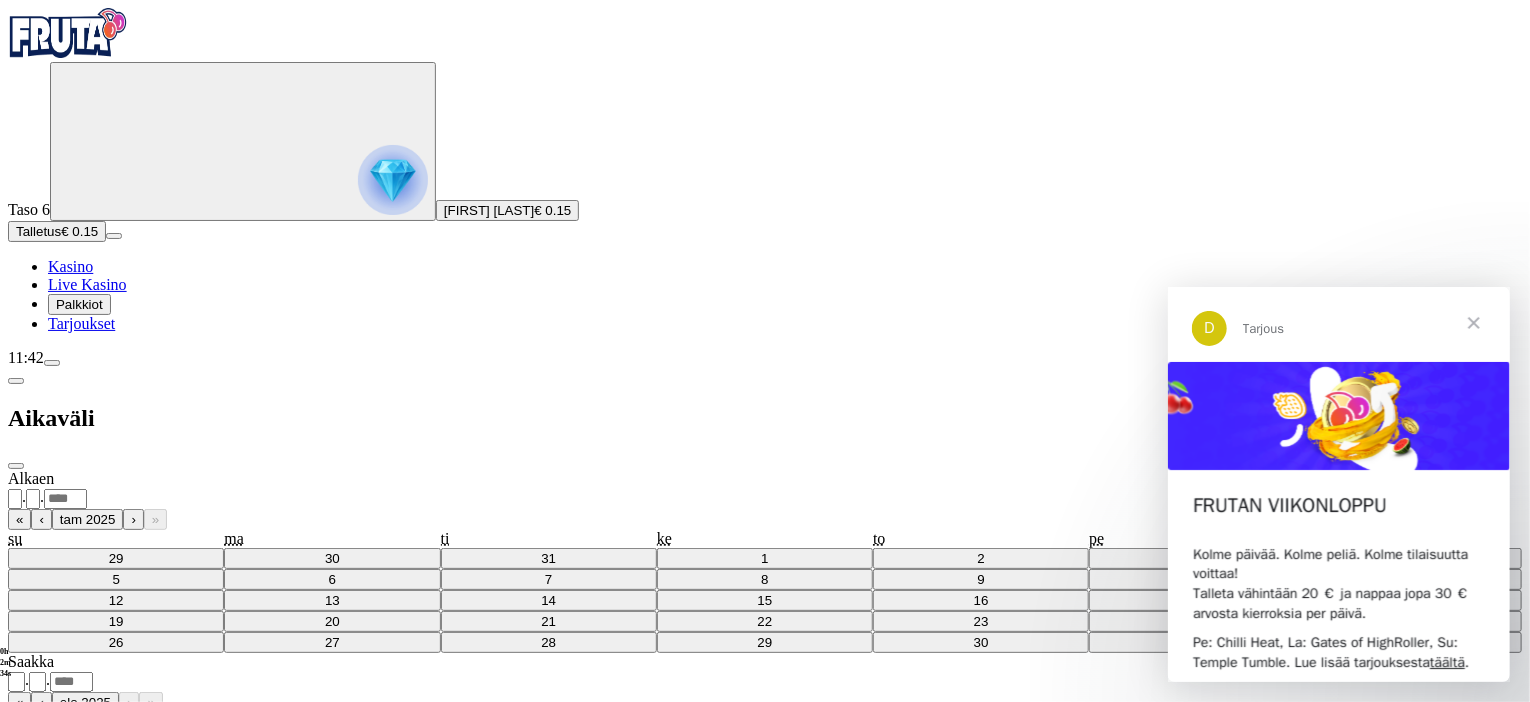 click at bounding box center (1473, 322) 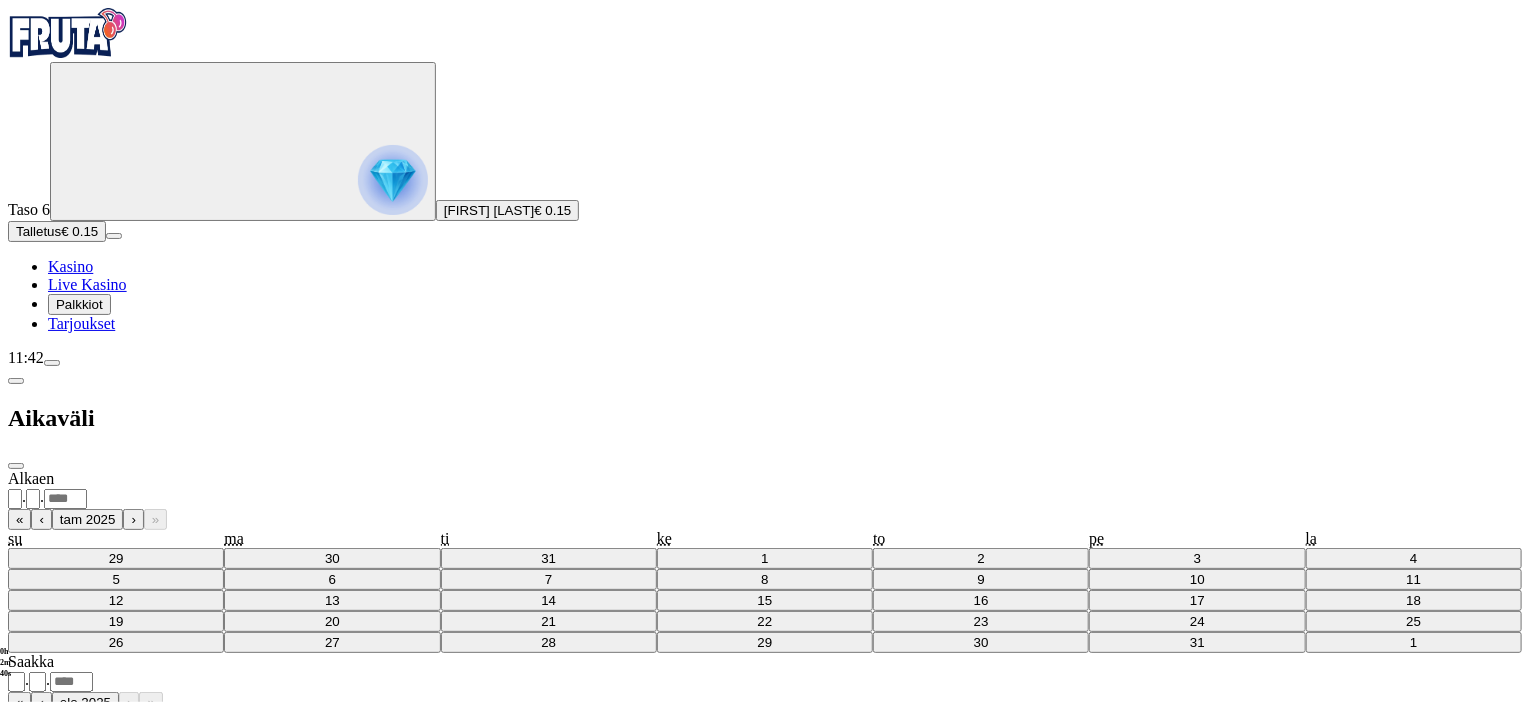 click at bounding box center [52, 363] 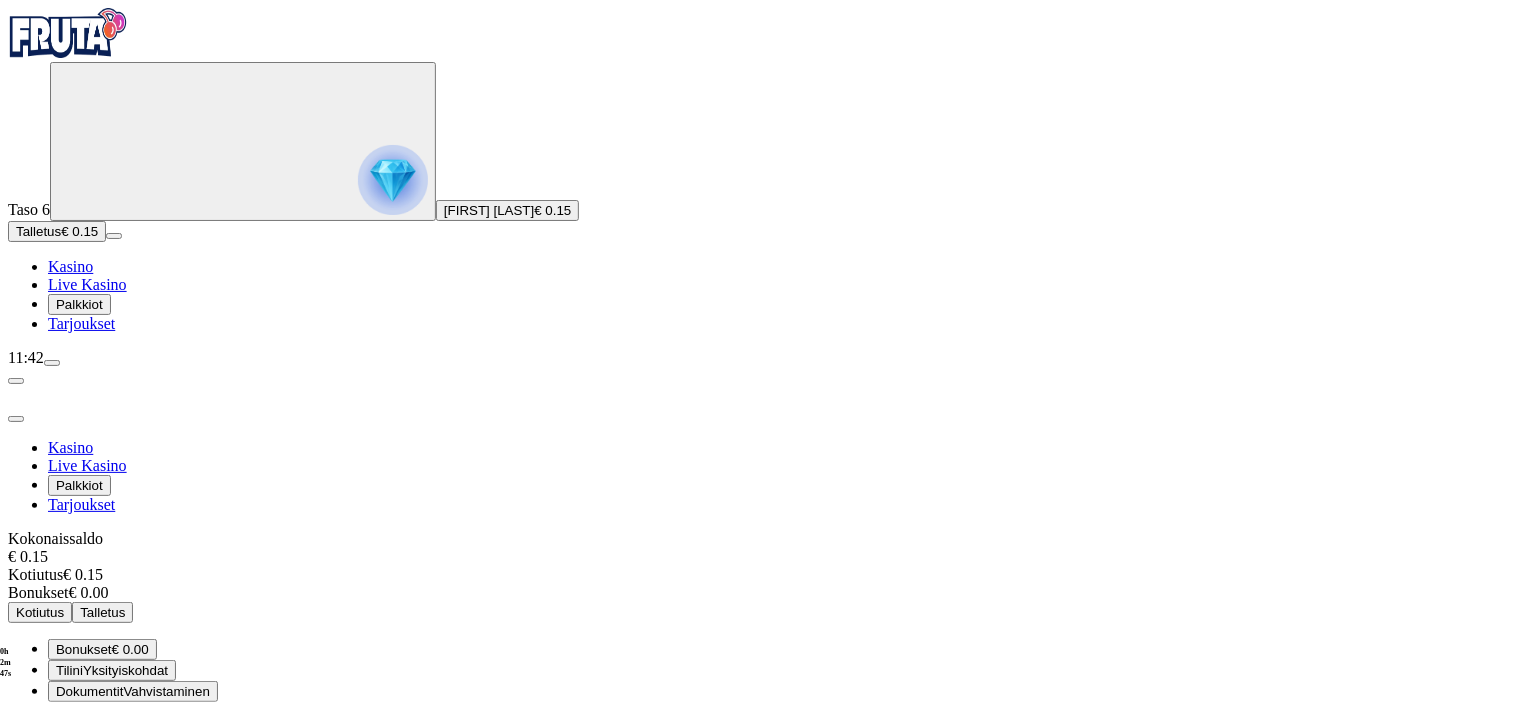 click on "Tiliote" at bounding box center (73, 733) 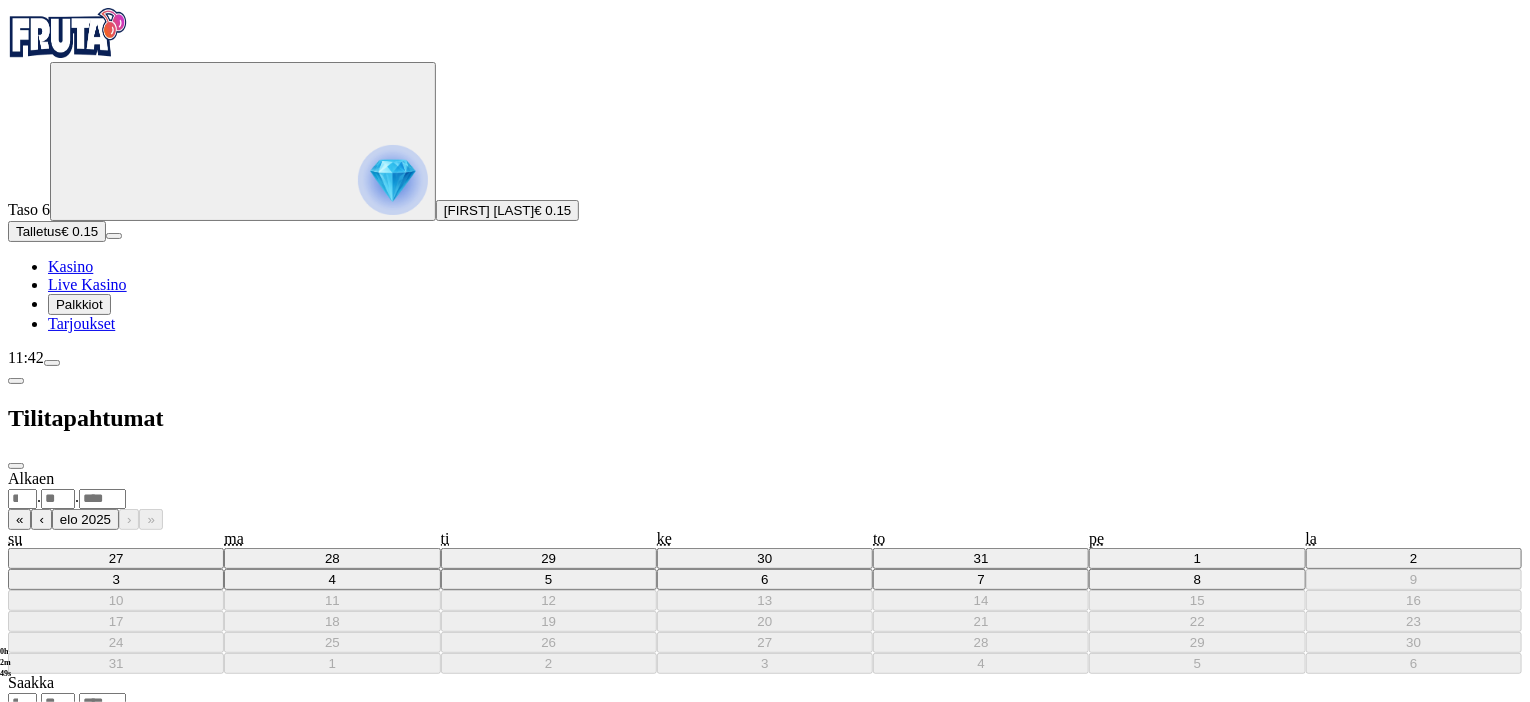 click on ". ." at bounding box center (765, 498) 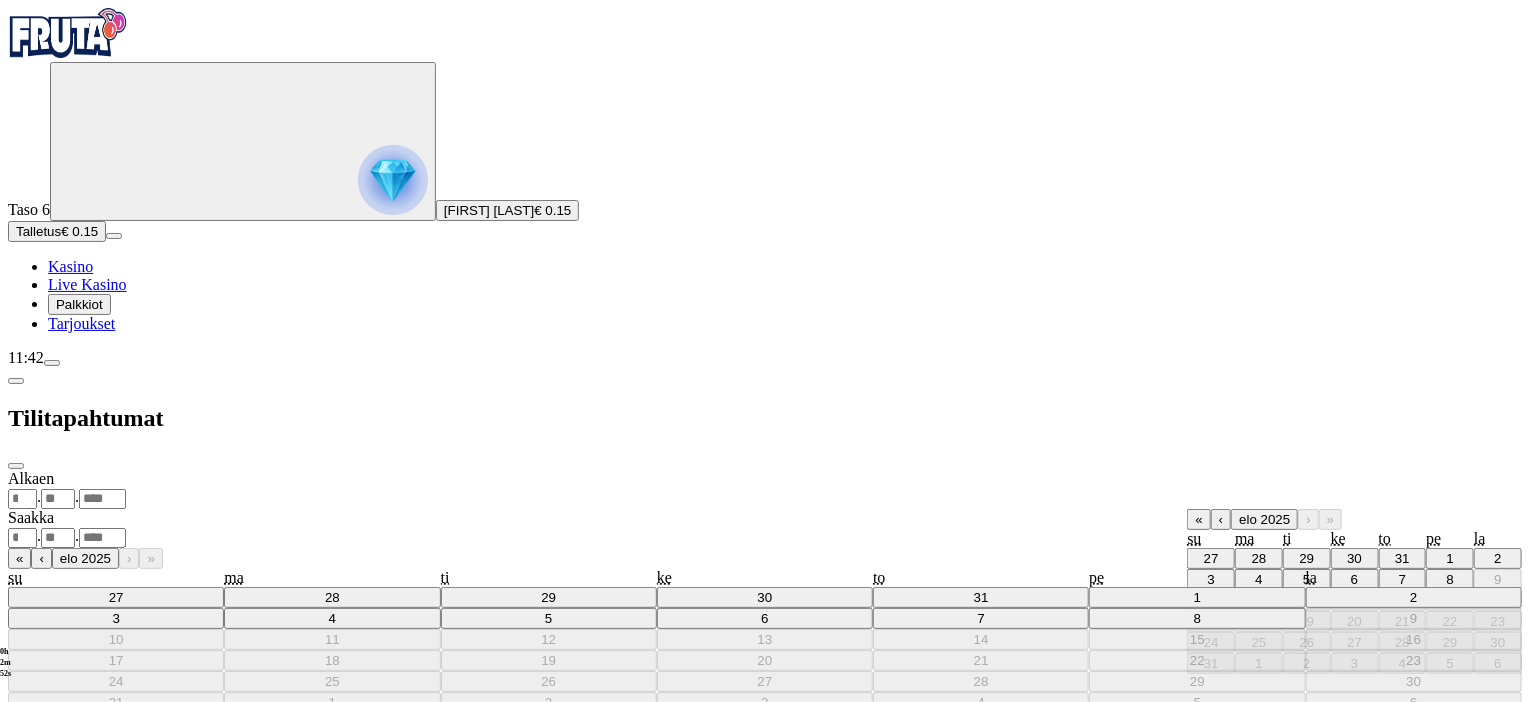 click on "‹" at bounding box center [1221, 519] 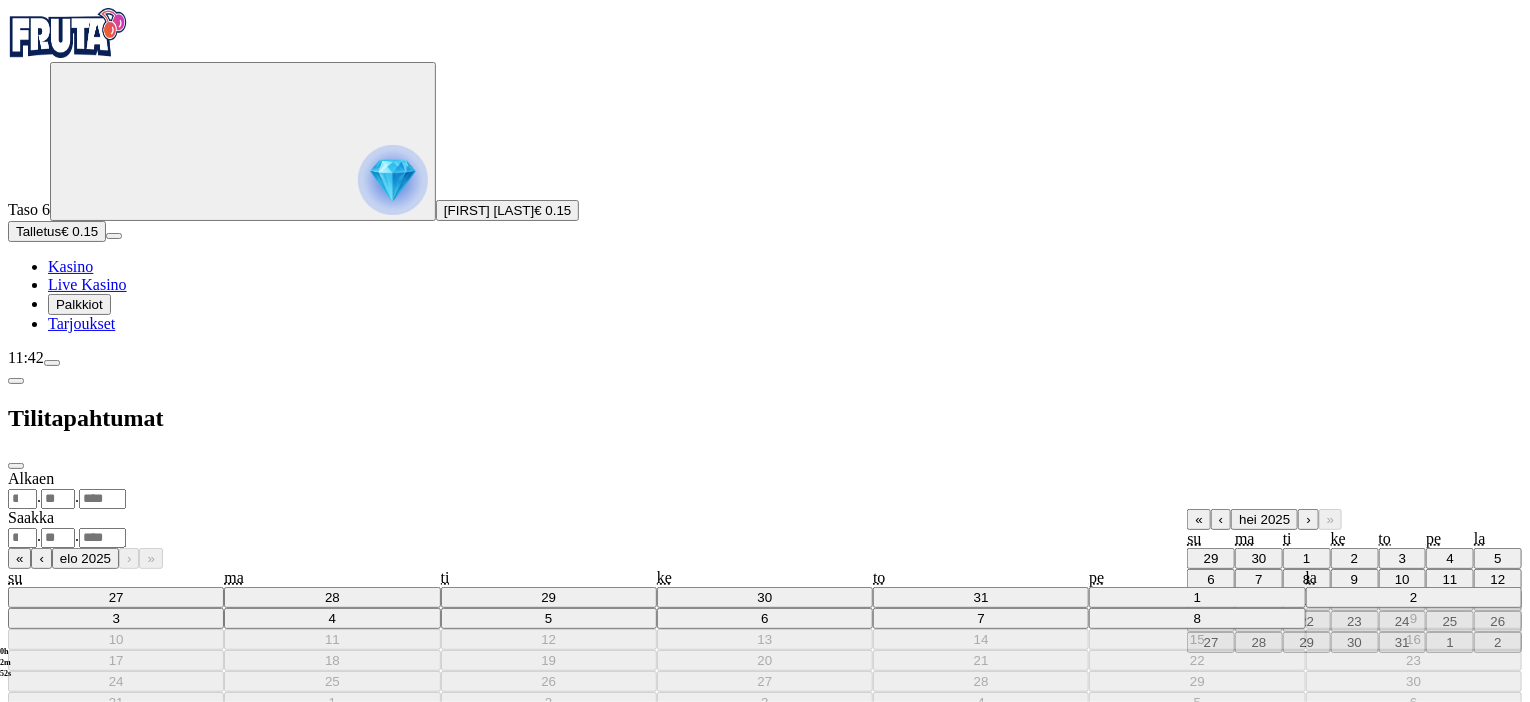 click on "‹" at bounding box center [1221, 519] 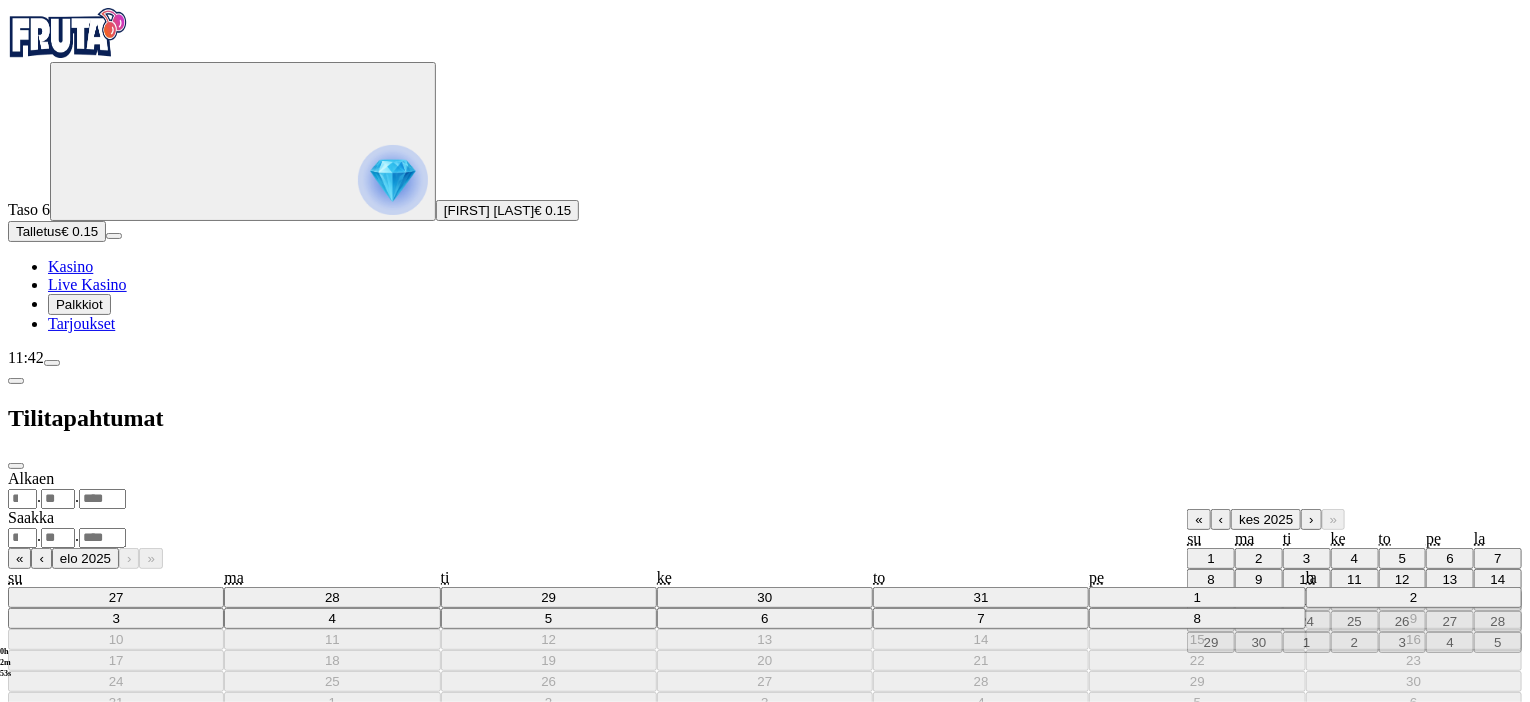 click on "‹" at bounding box center (1221, 519) 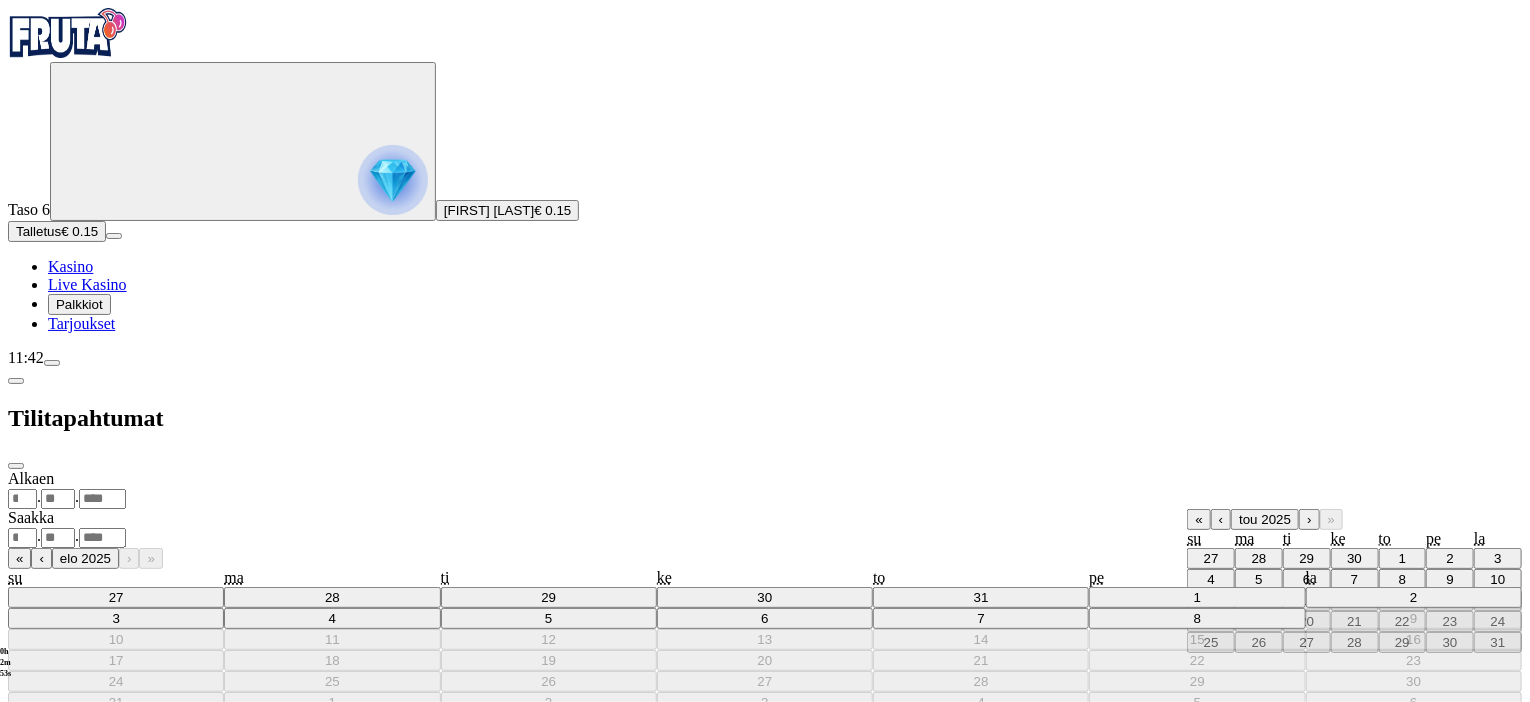 click on "‹" at bounding box center [1221, 519] 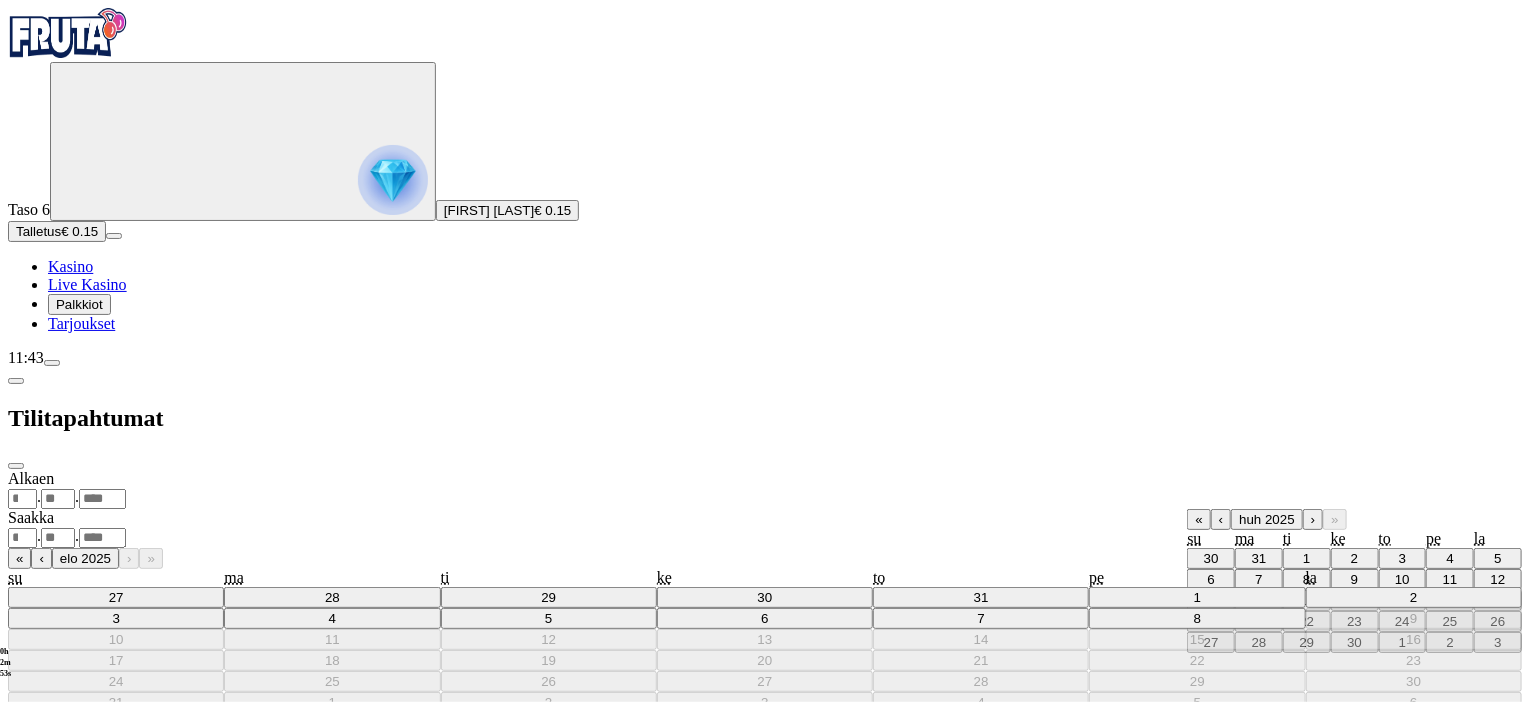 click on "‹" at bounding box center [1221, 519] 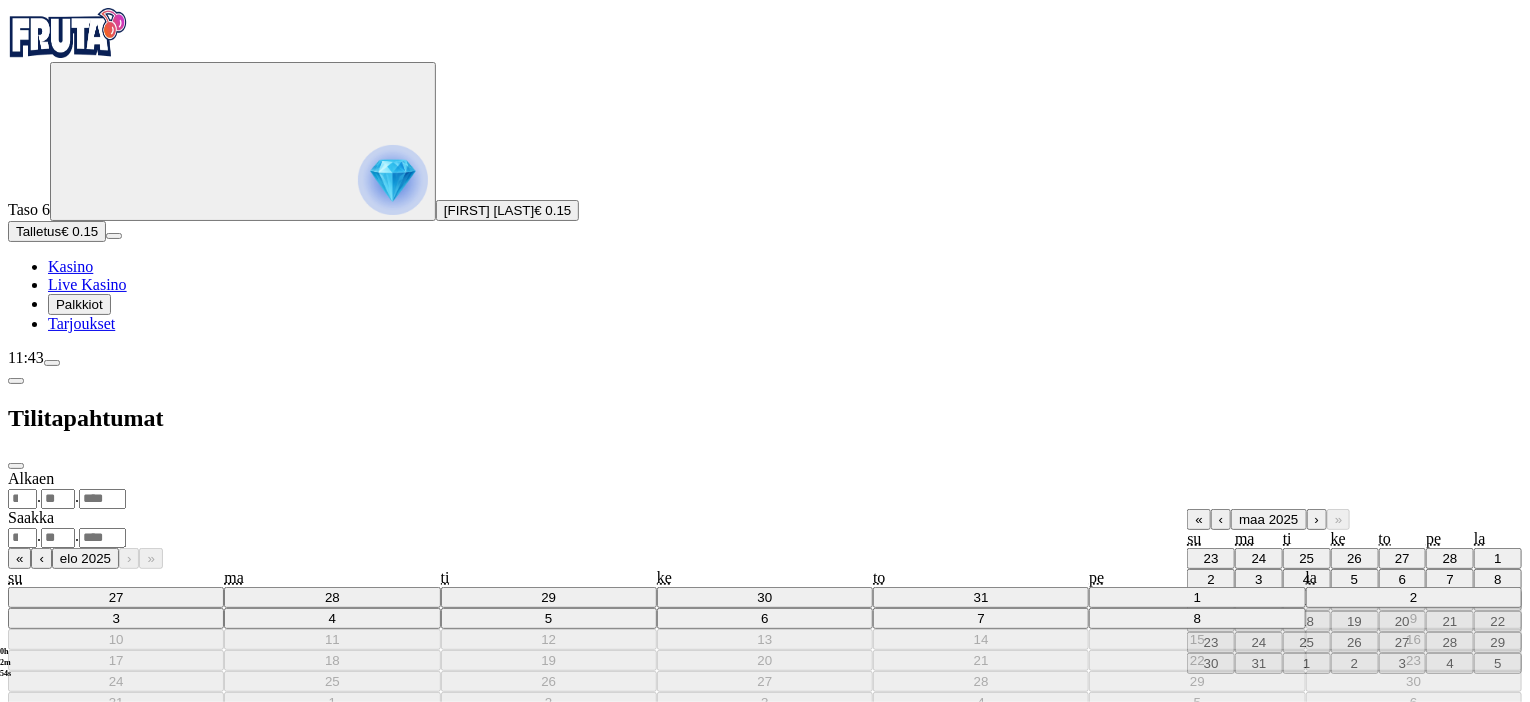 click on "‹" at bounding box center [1221, 519] 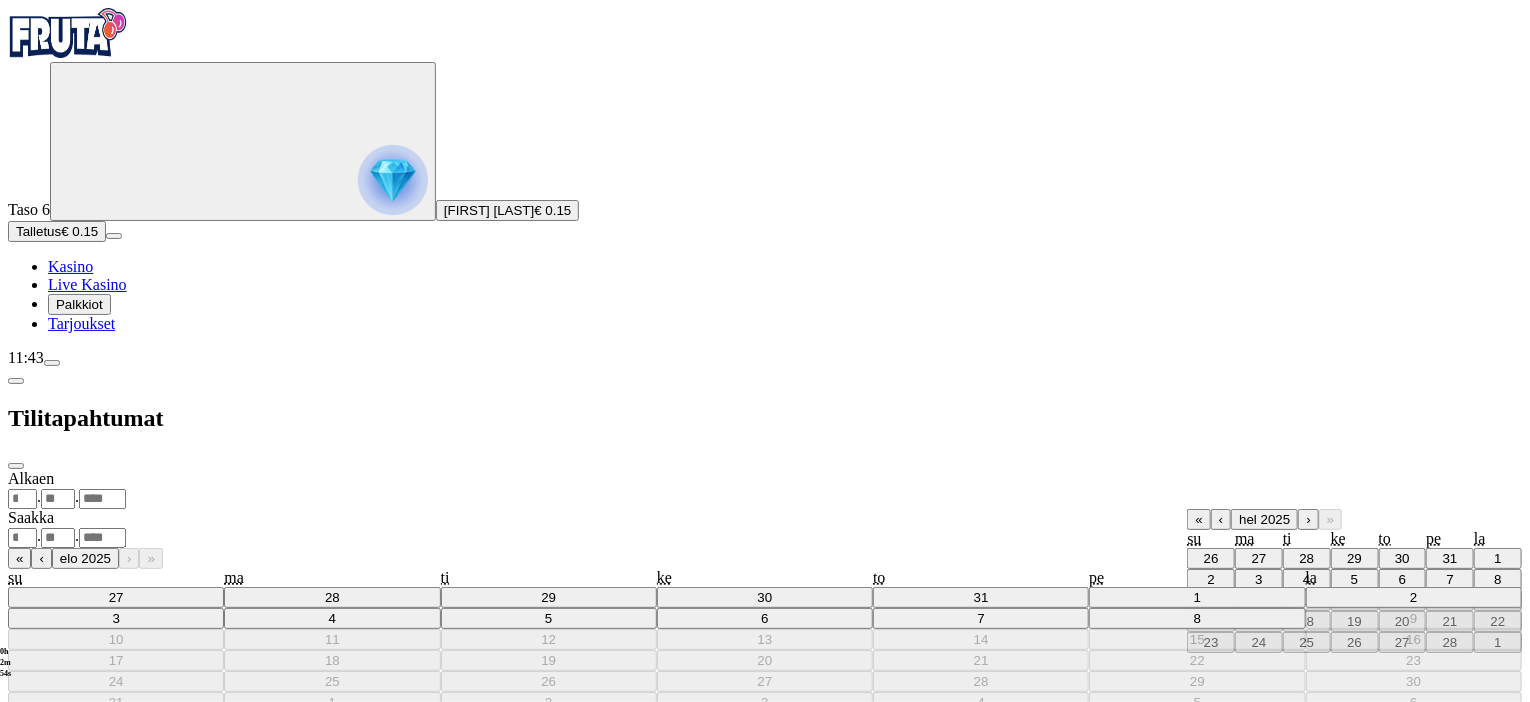 click on "‹" at bounding box center (1221, 519) 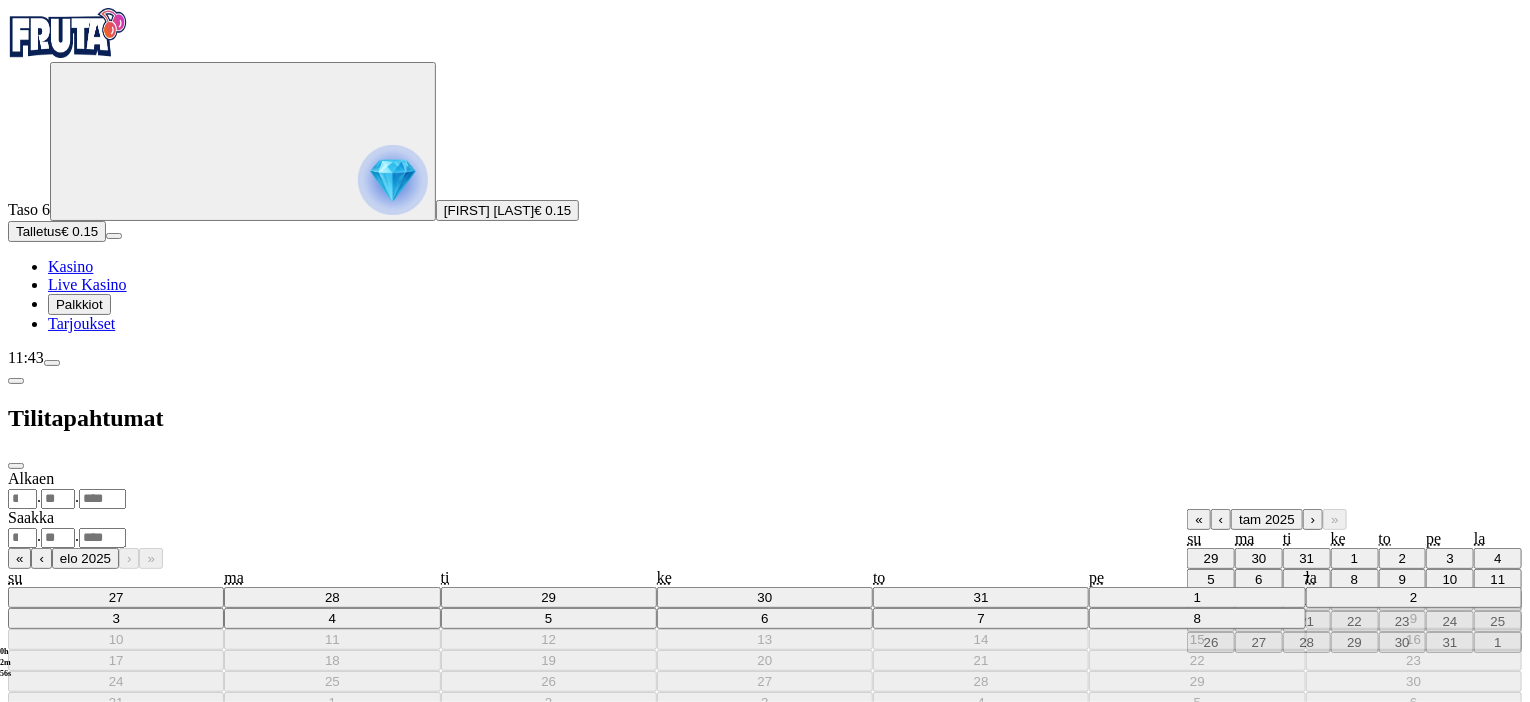 click on "1" at bounding box center (1354, 558) 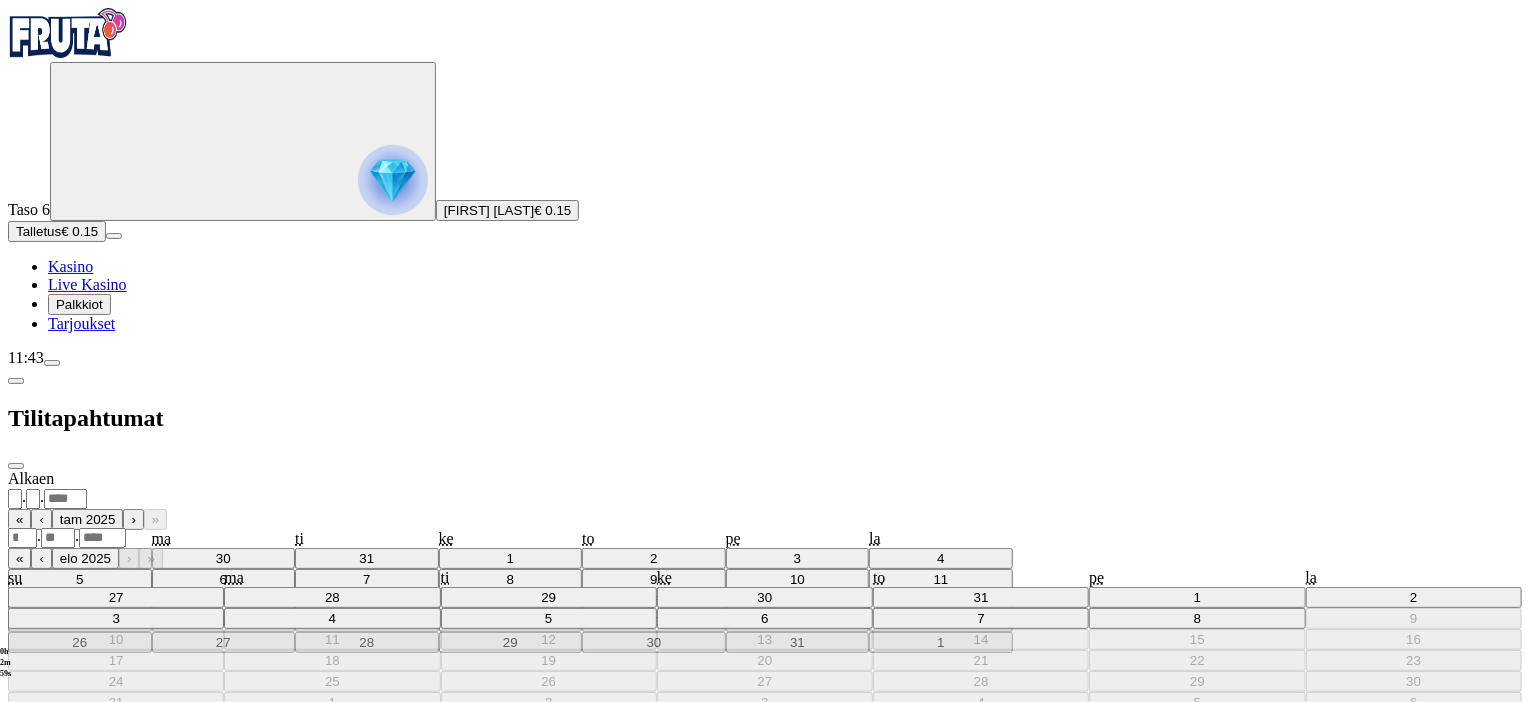 click on ". ." at bounding box center [765, 537] 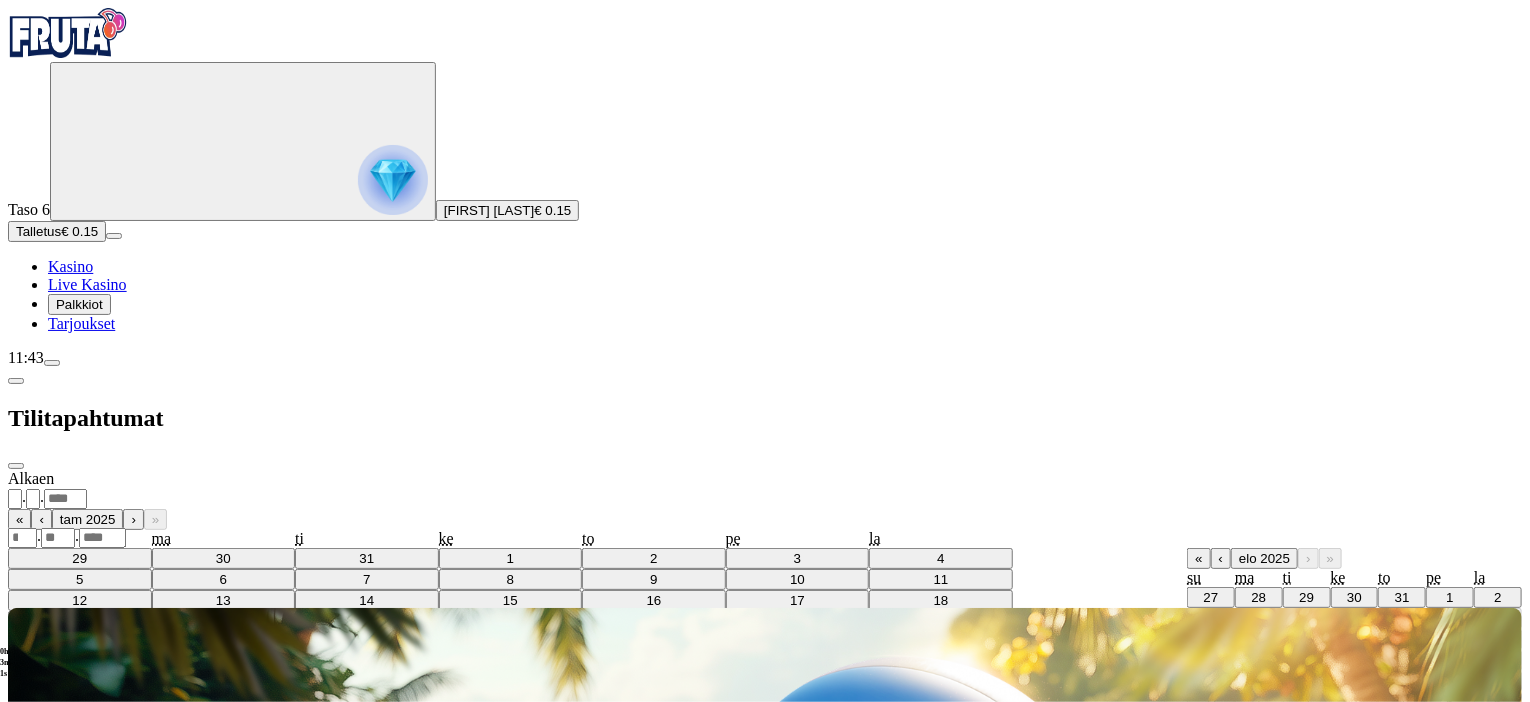 click on "8" at bounding box center [1449, 618] 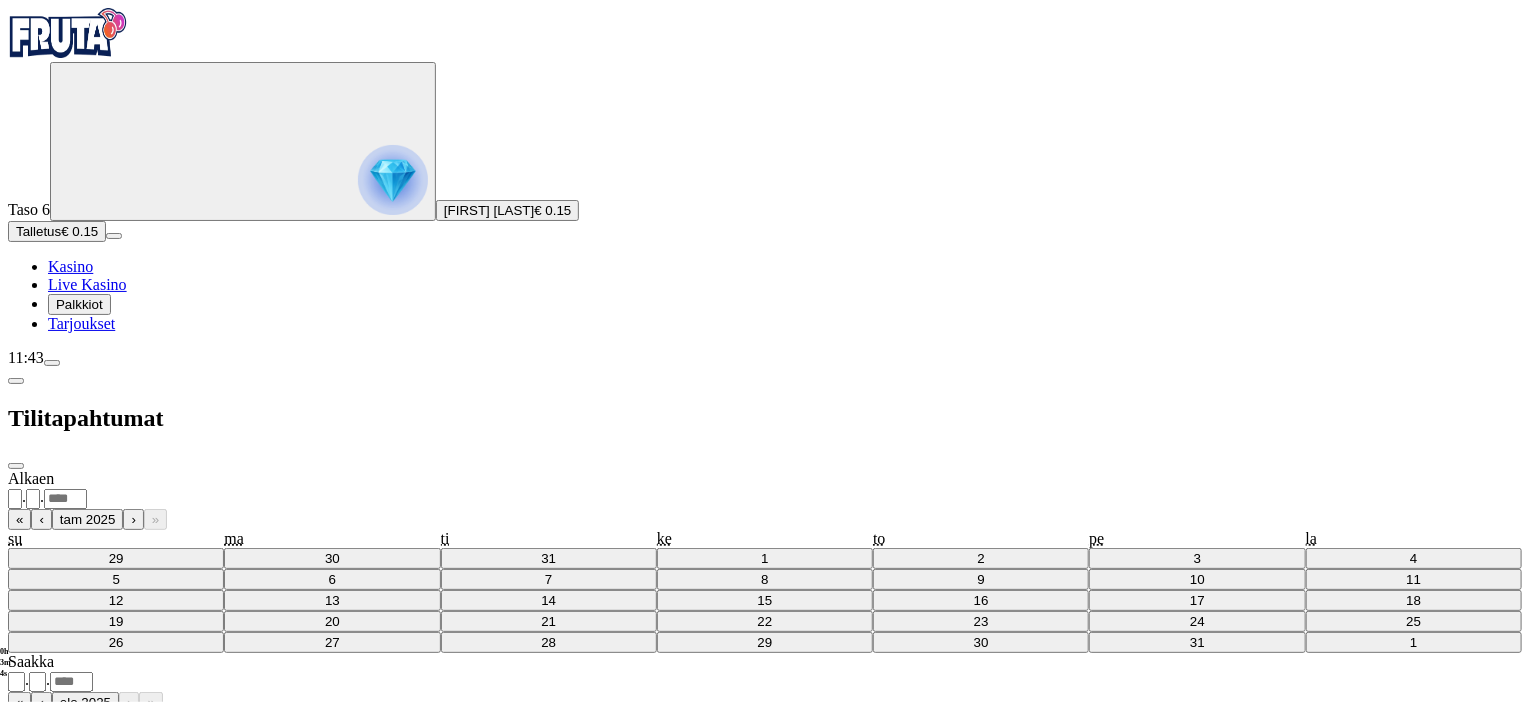 click on "******** ********" at bounding box center [765, 866] 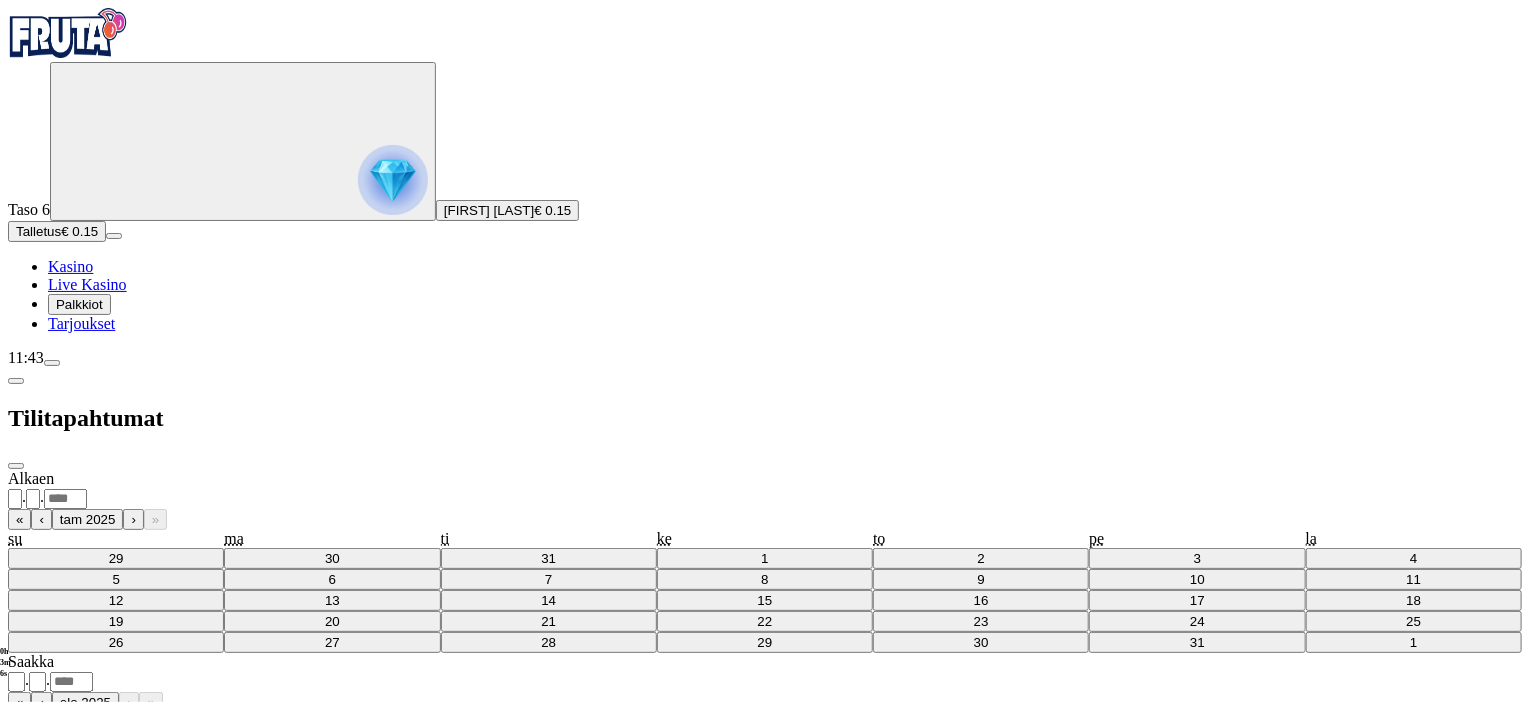 click on "Näytä tapahtumat" at bounding box center (68, 886) 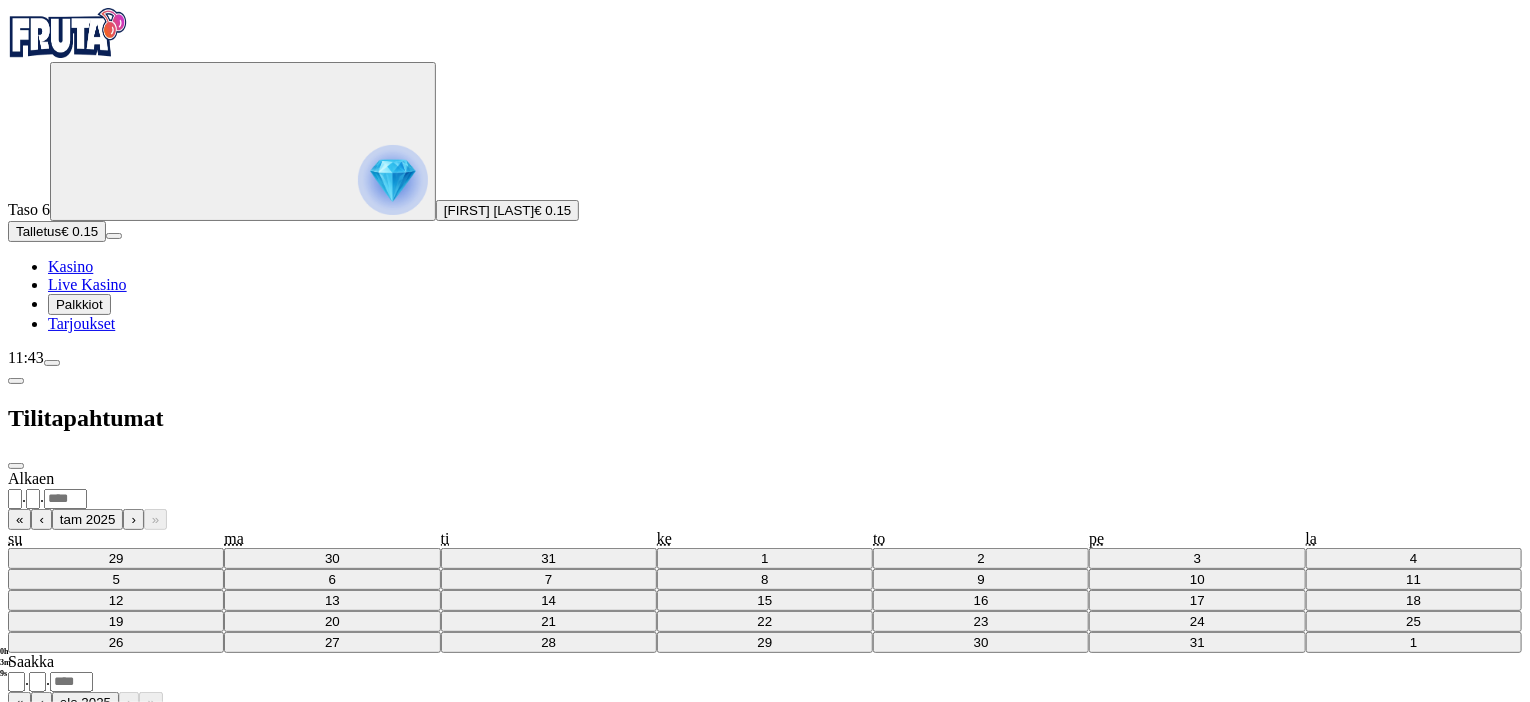 click on "******** ********" at bounding box center (765, 866) 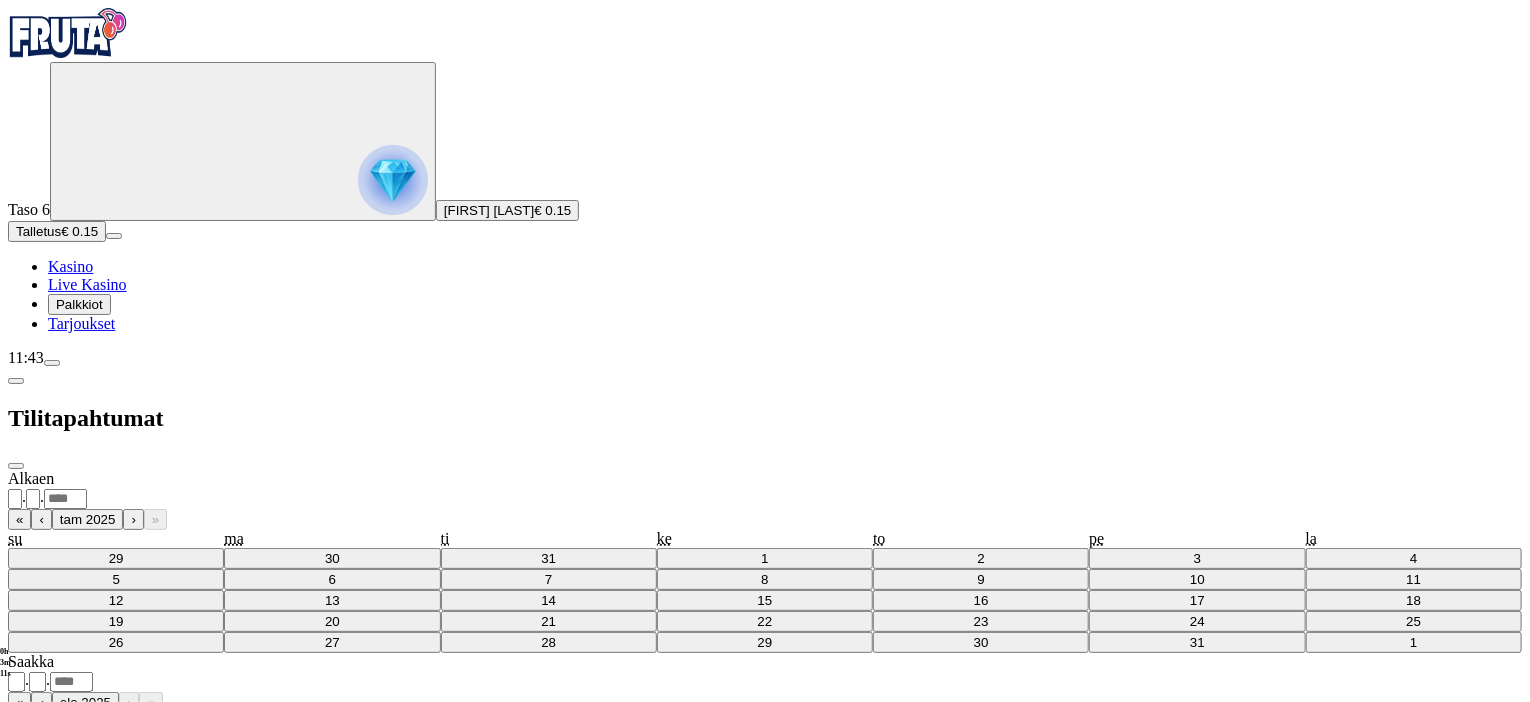 click on "******** ********" at bounding box center [39, 867] 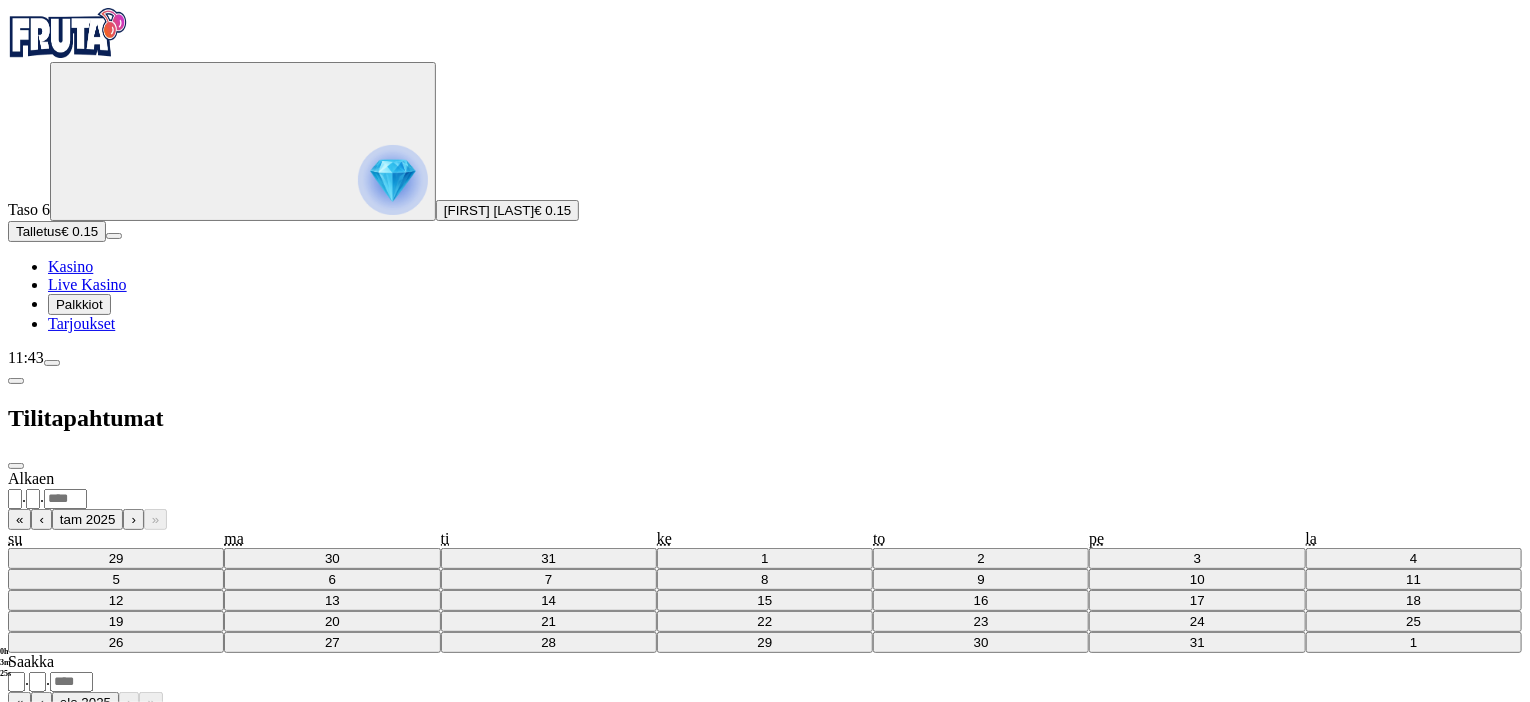 click at bounding box center (52, 363) 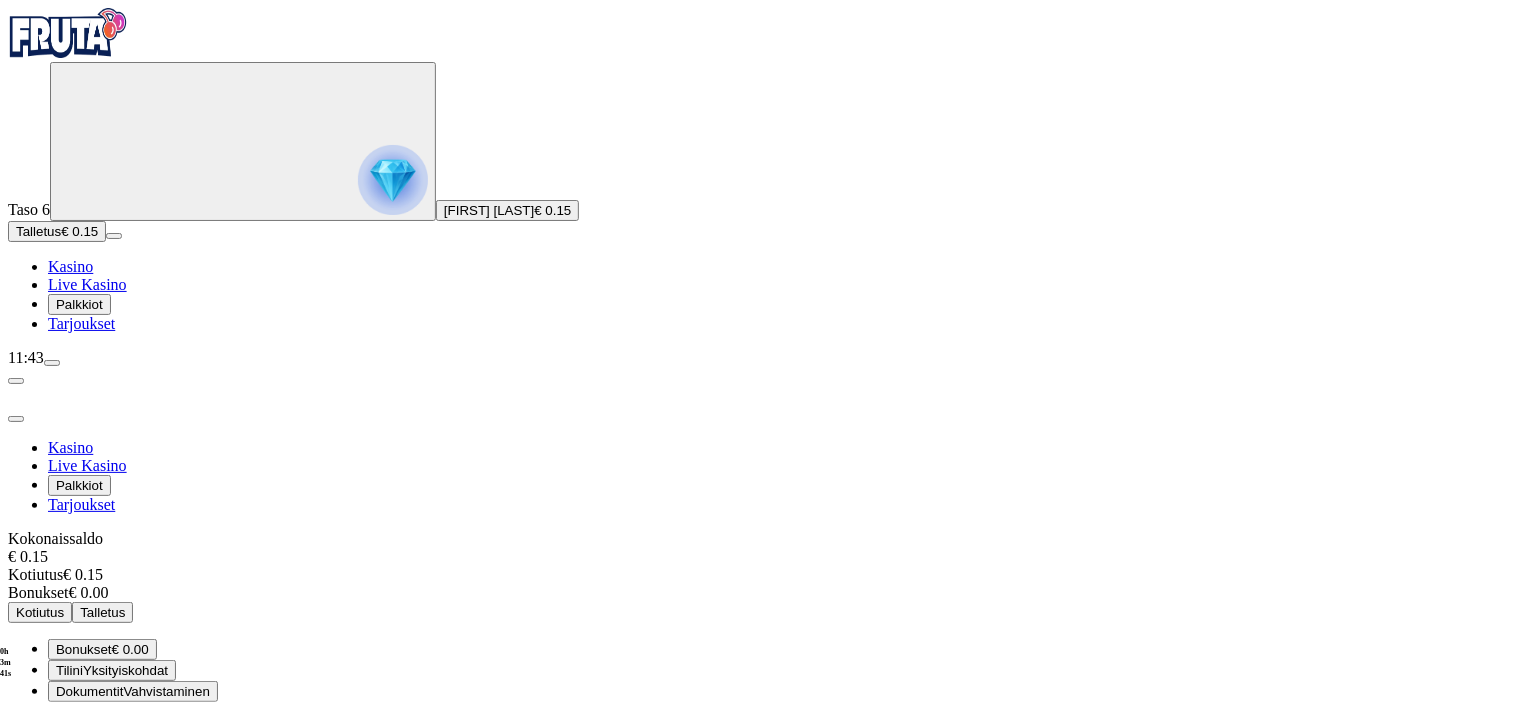 click on "Asetukset Kommunikaatio" at bounding box center (131, 796) 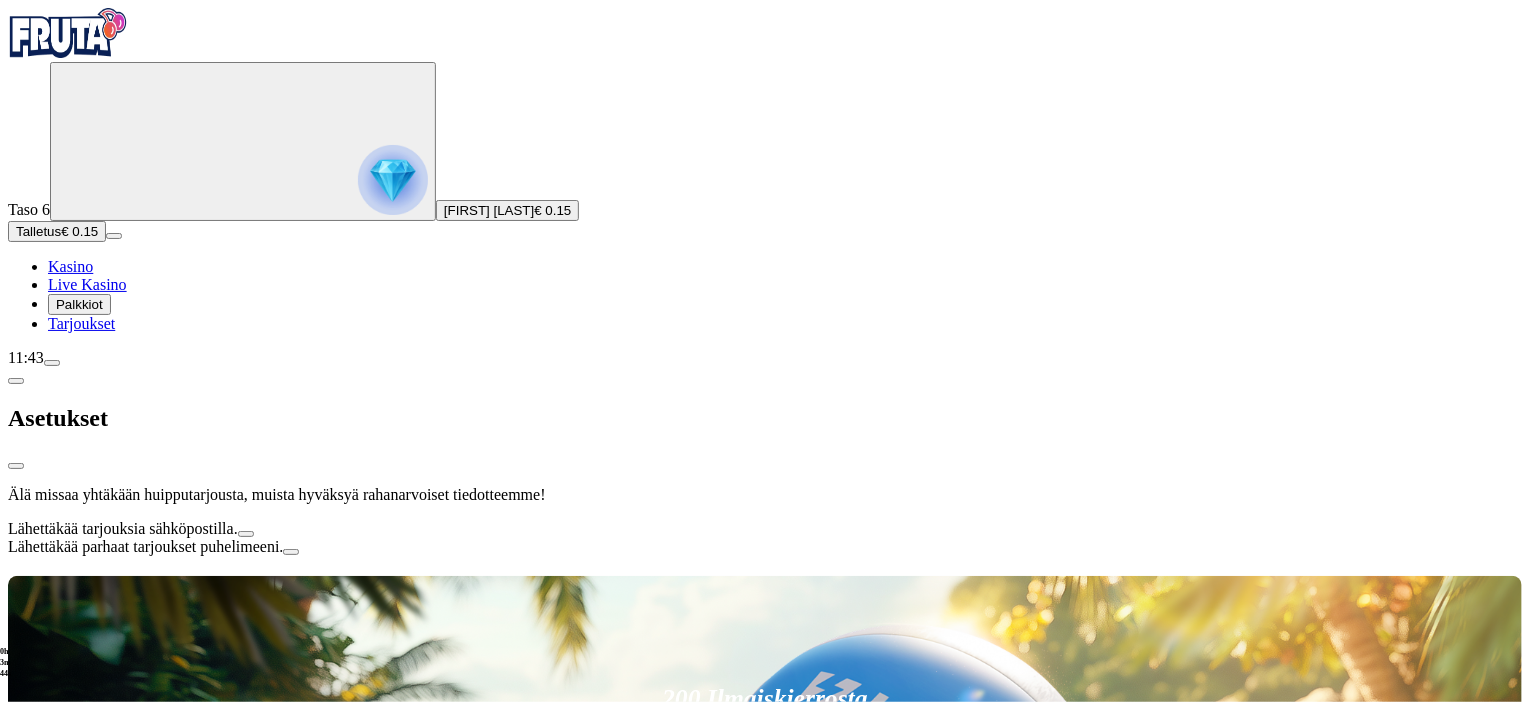 click on "Lähettäkää tarjouksia sähköpostilla." at bounding box center [246, 534] 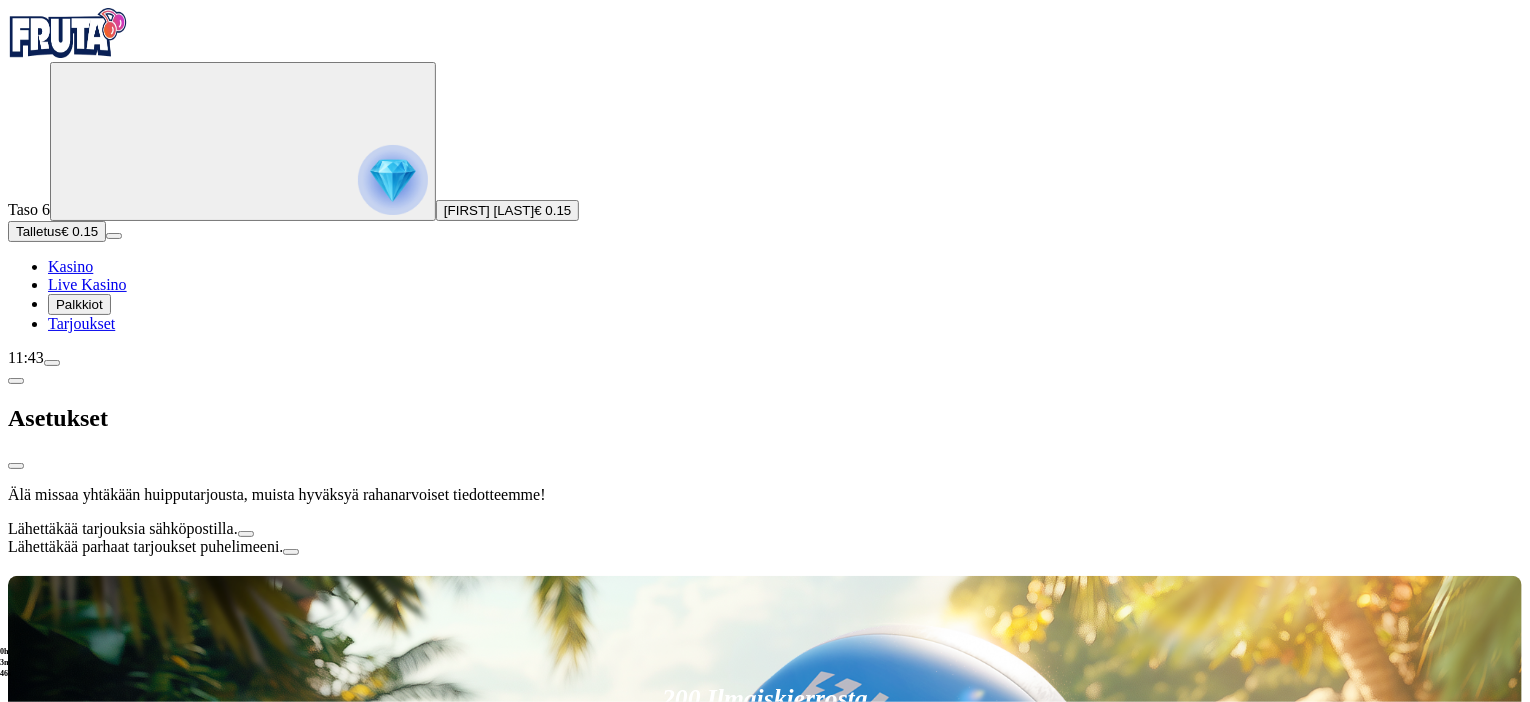 click on "Lähettäkää parhaat tarjoukset puhelimeeni." at bounding box center [291, 552] 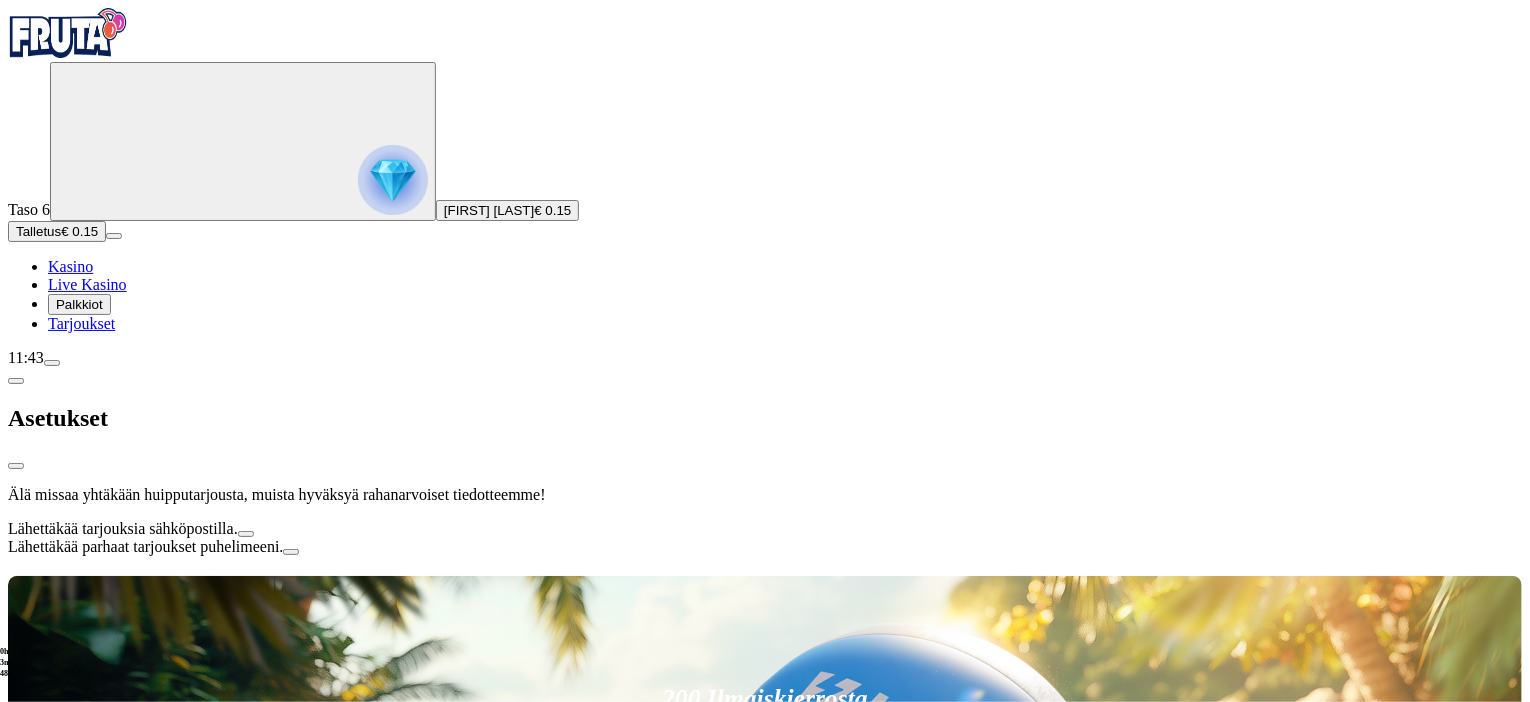 click at bounding box center (765, 556) 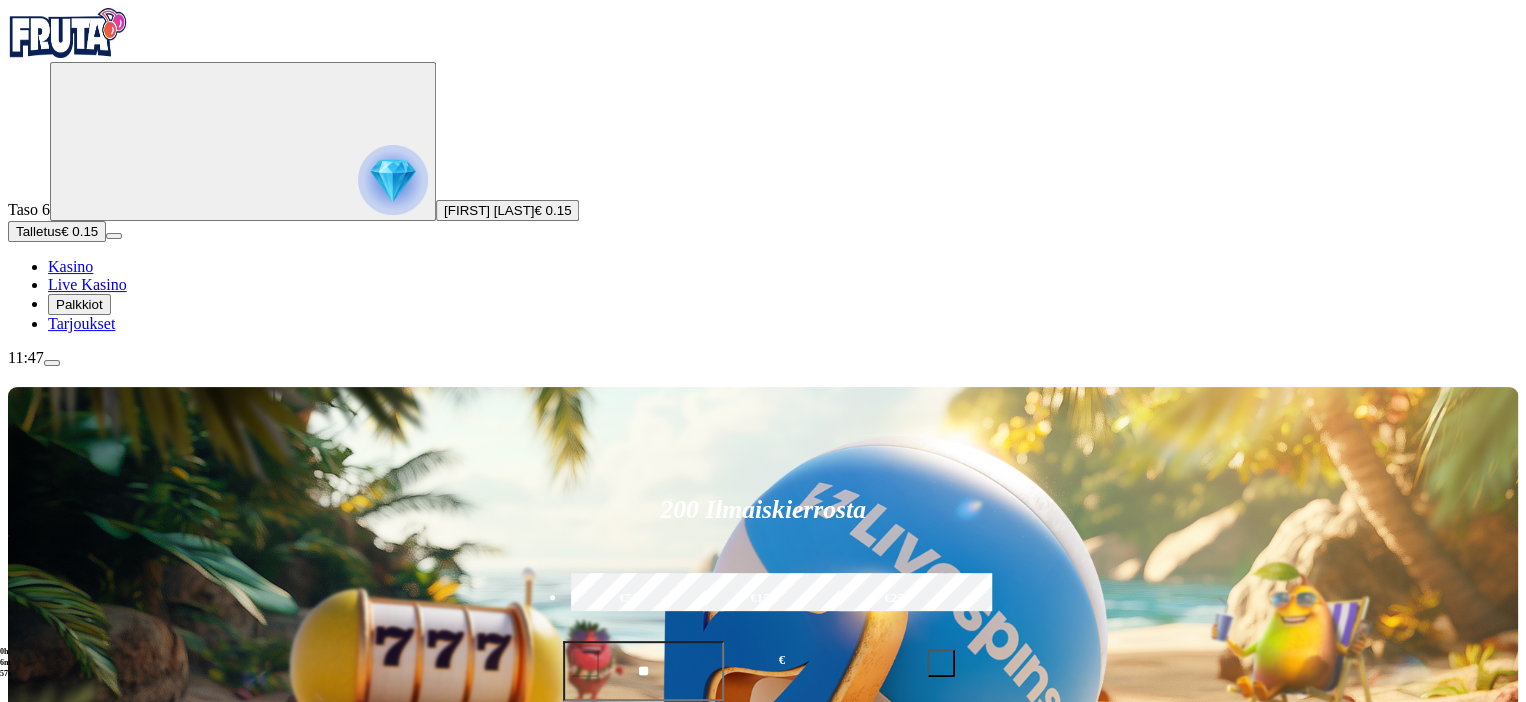 click at bounding box center (52, 363) 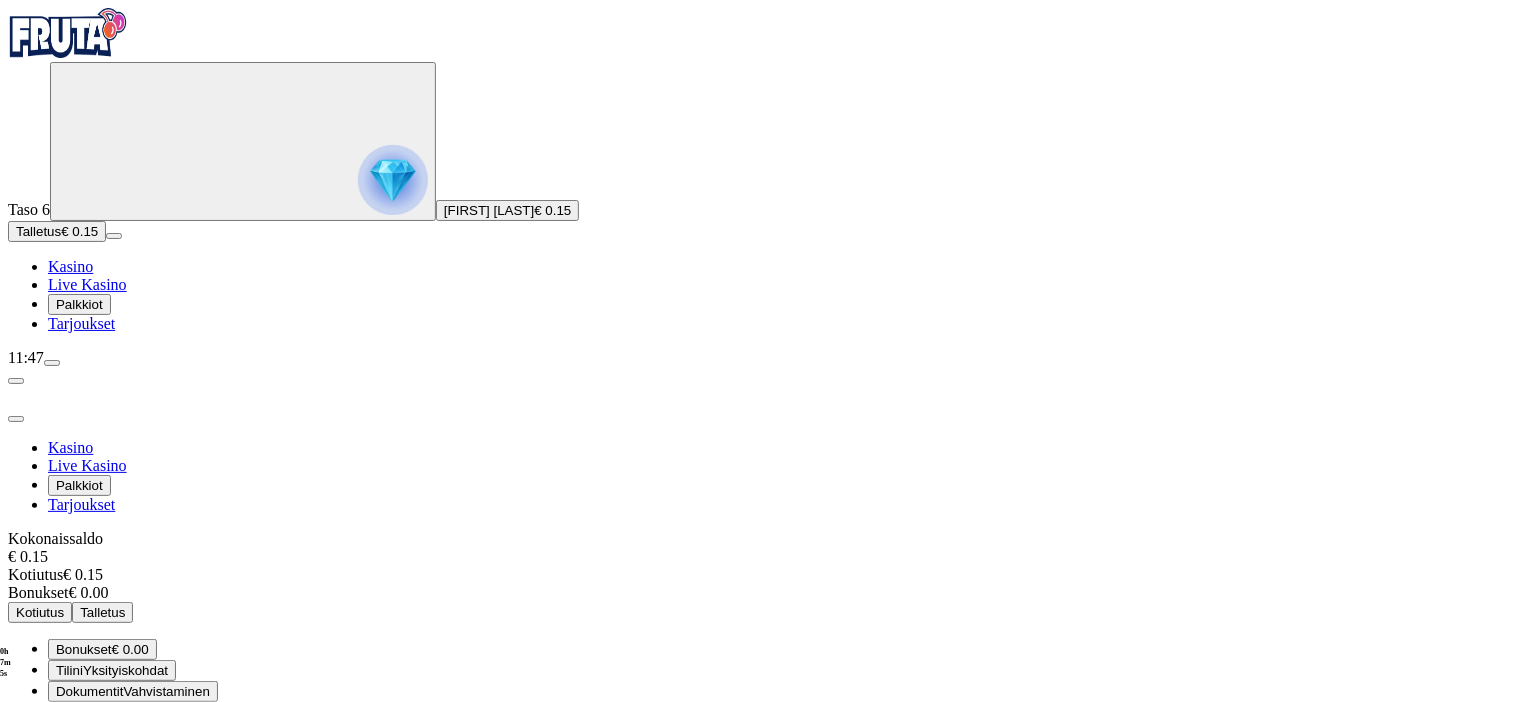 click on "Bonukset € 0.00" at bounding box center (102, 649) 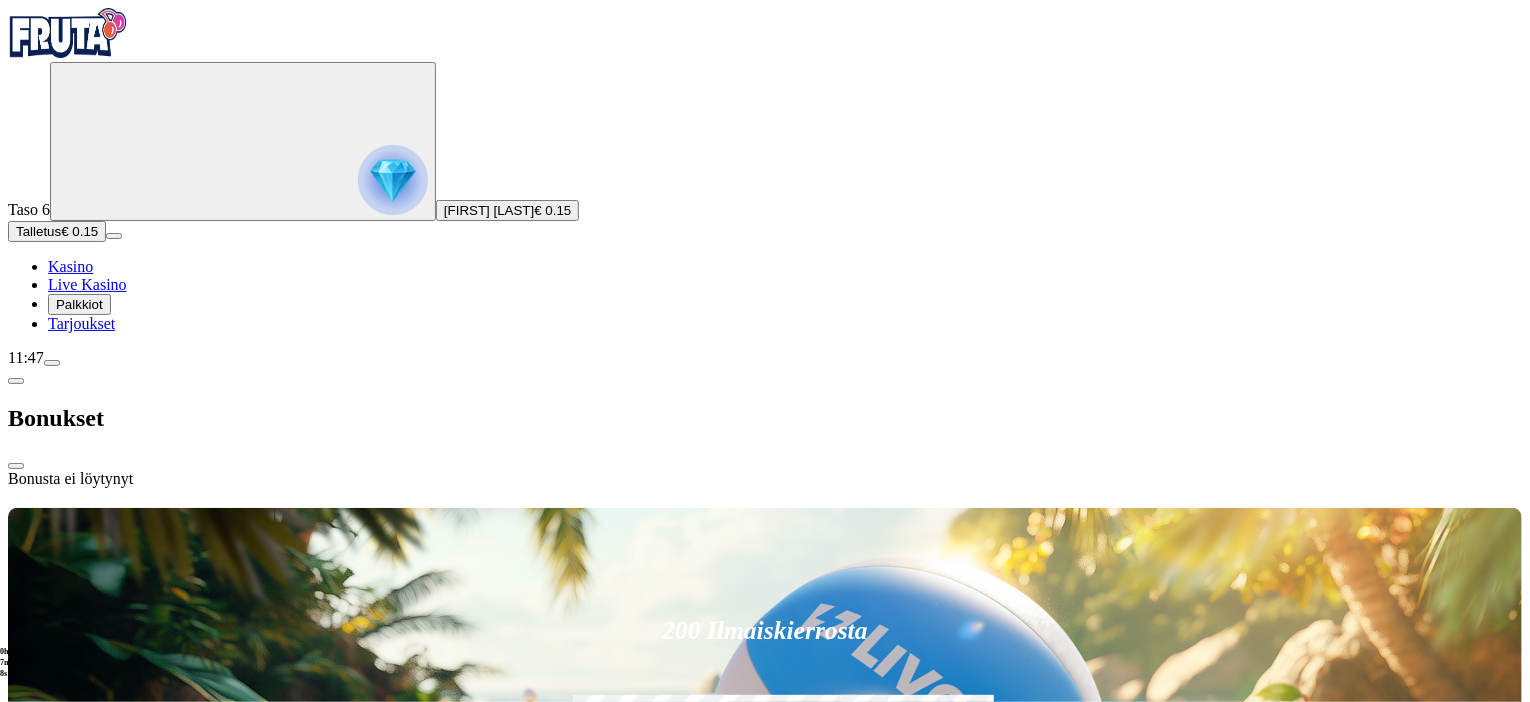 click at bounding box center (52, 363) 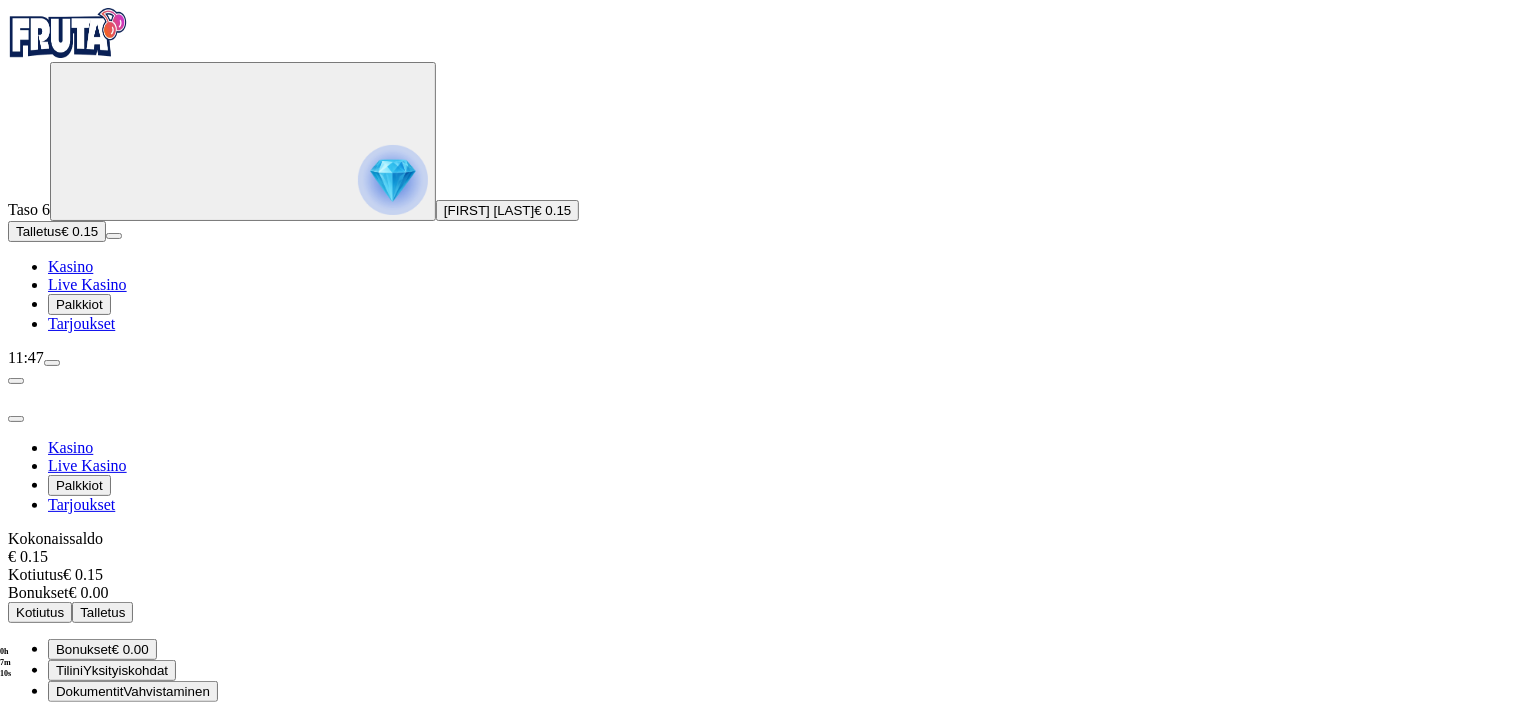 click on "Vahvistaminen" at bounding box center [166, 691] 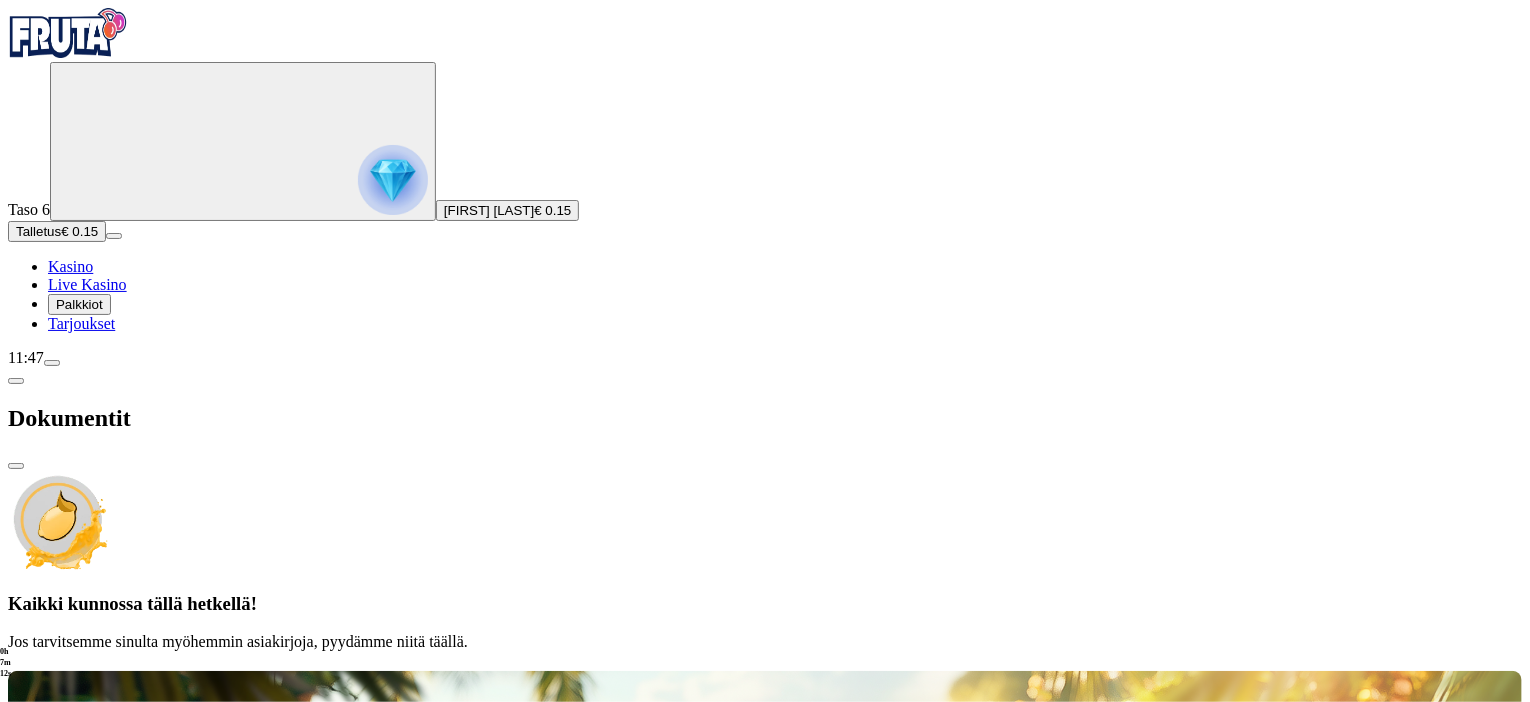 click at bounding box center [52, 363] 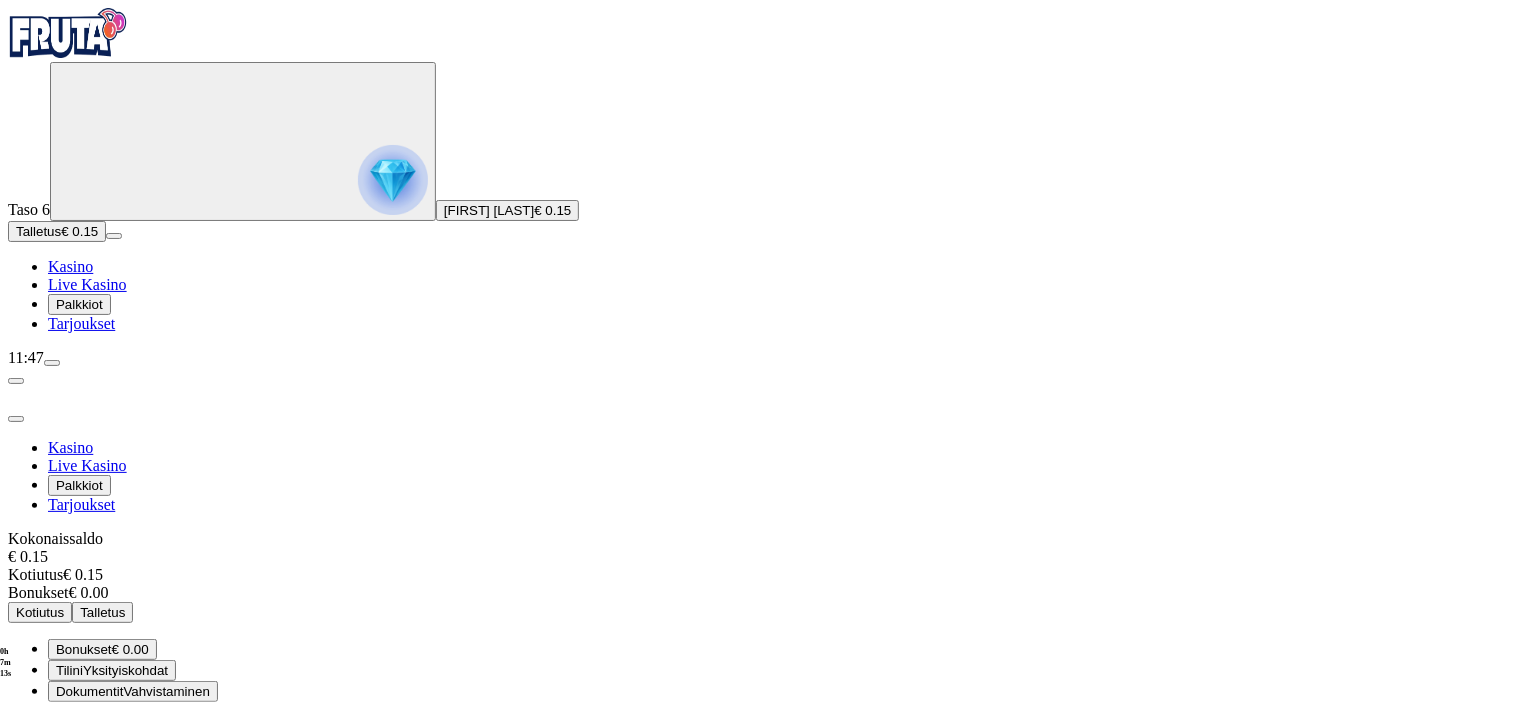 click on "Tilini" at bounding box center (69, 670) 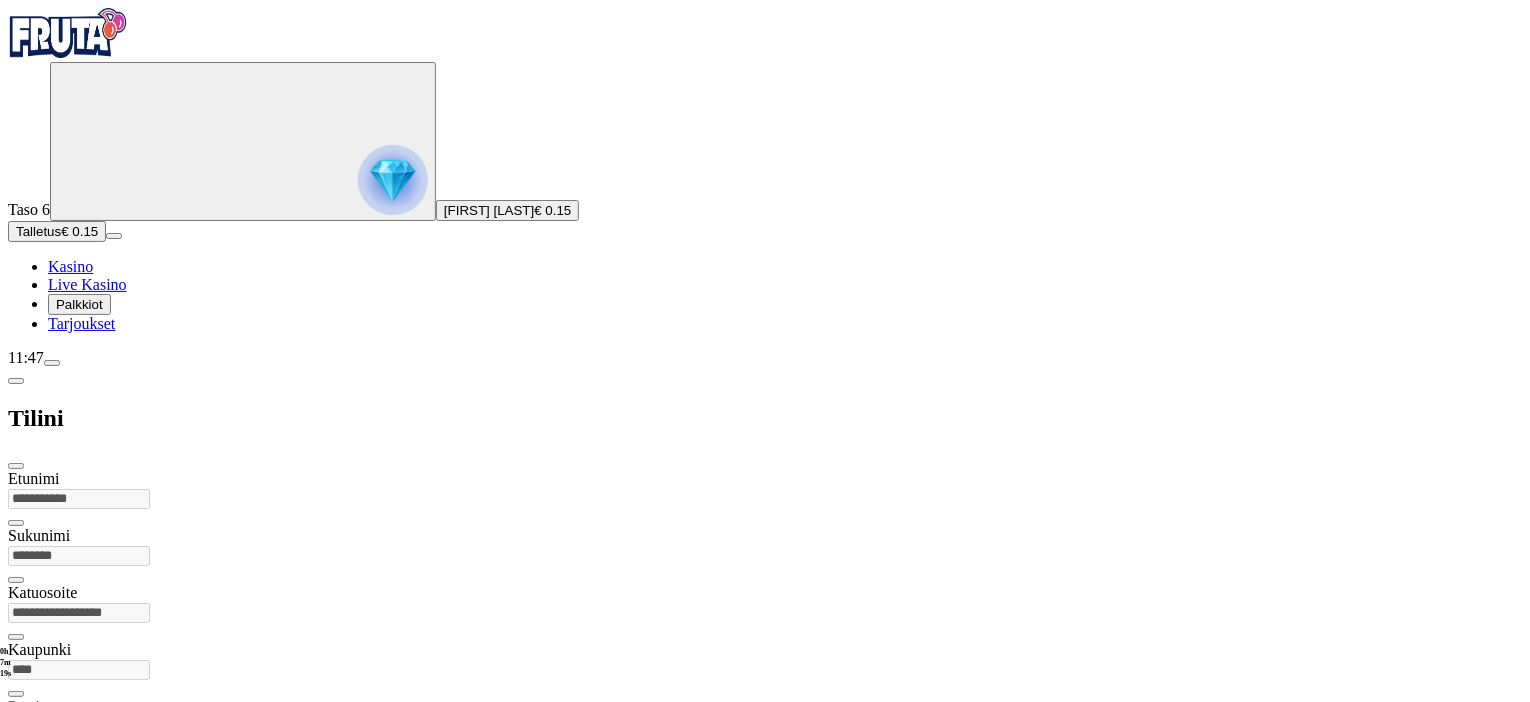 click at bounding box center [52, 363] 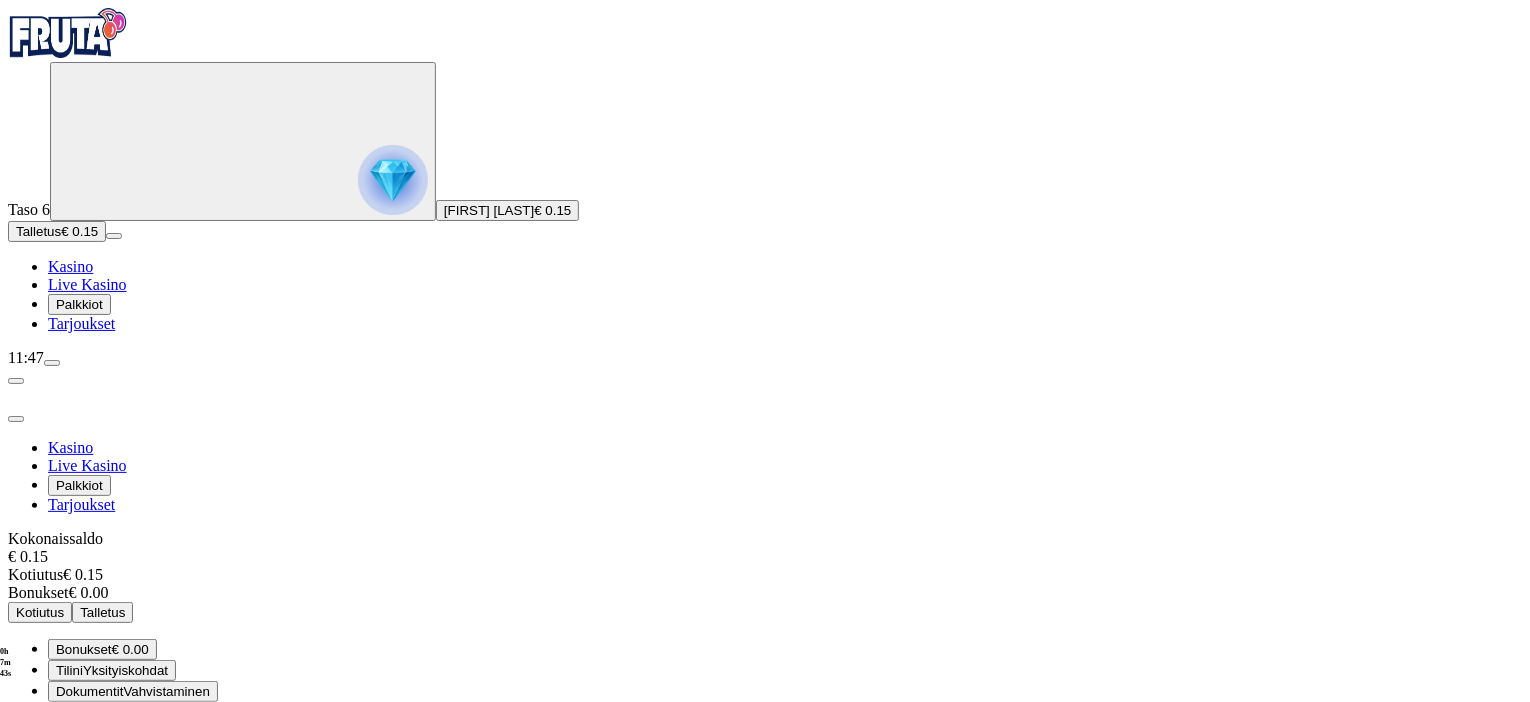 click on "Tarjoukset" at bounding box center [81, 323] 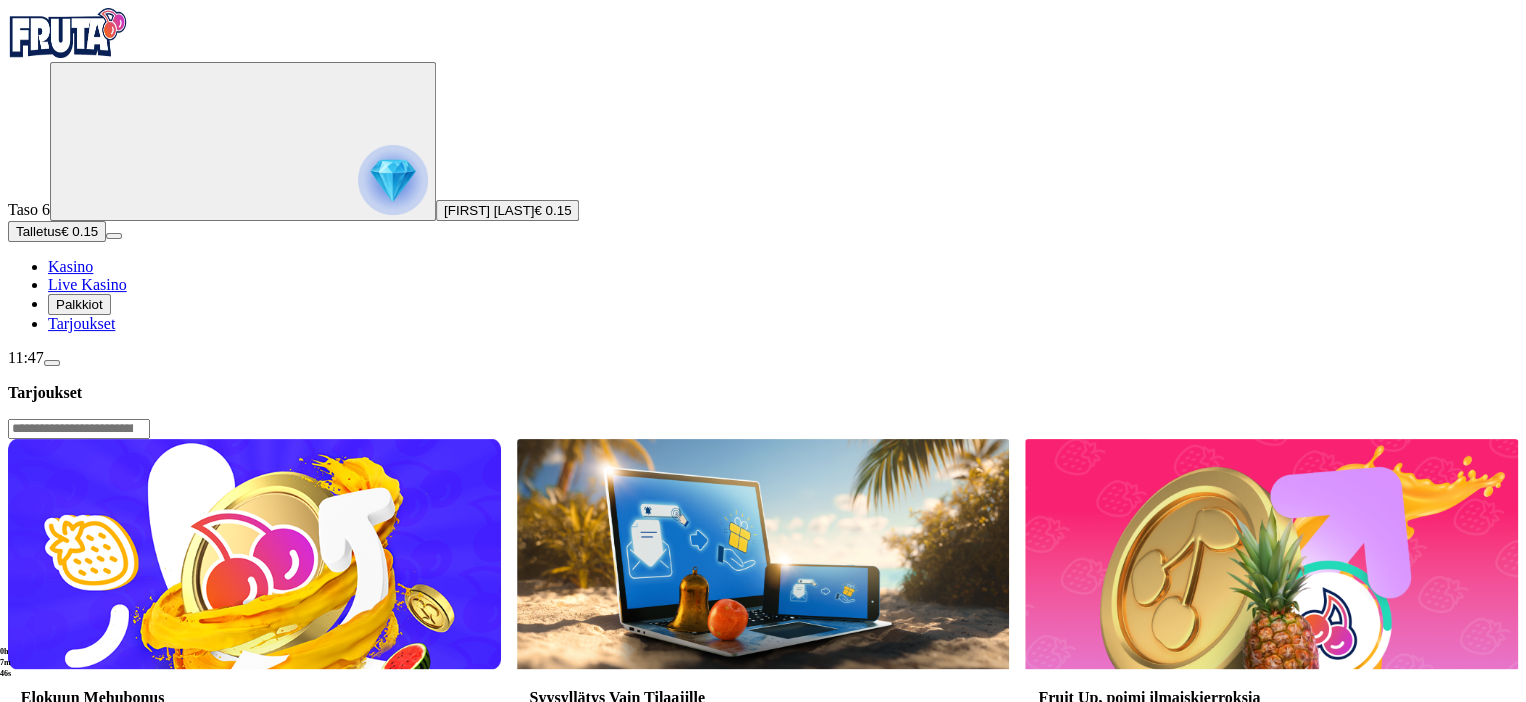 click on "Palkkiot" at bounding box center [79, 304] 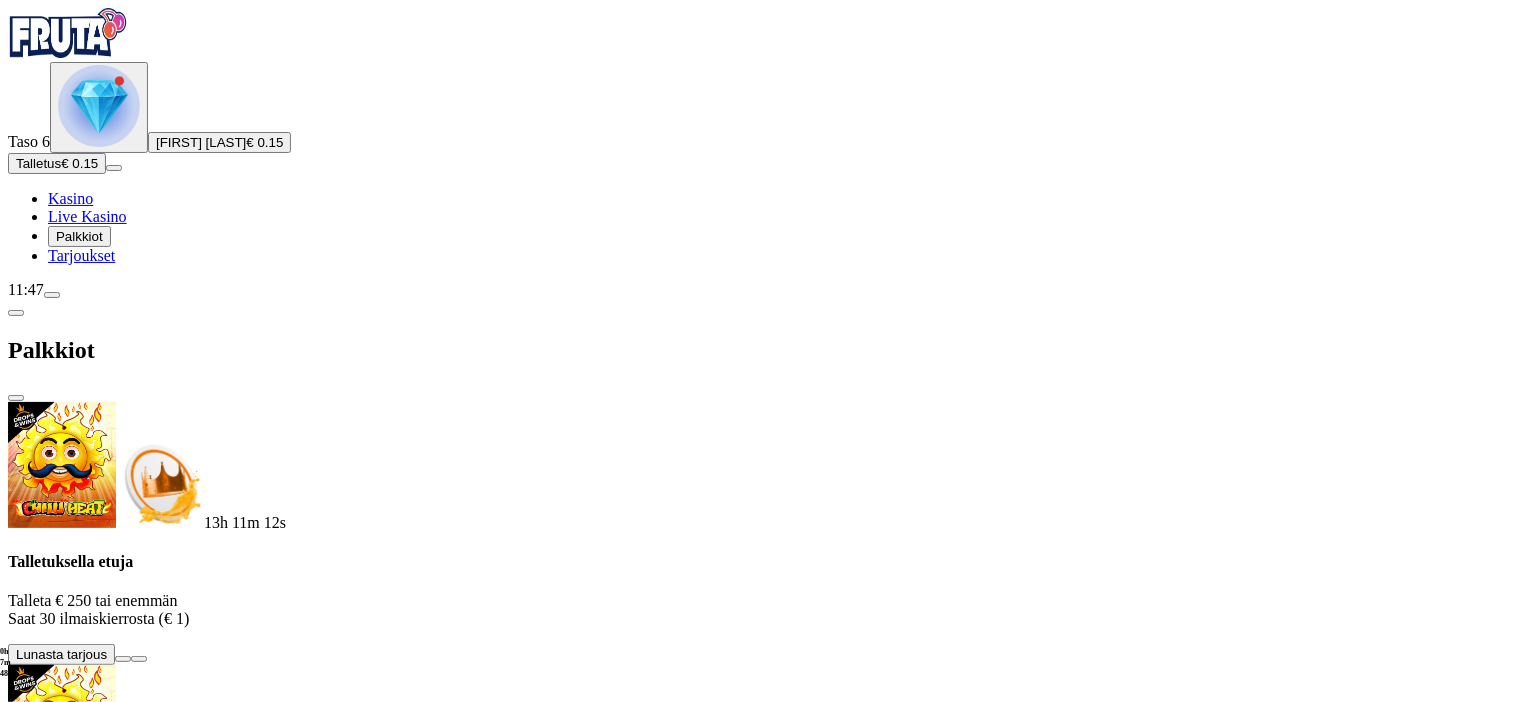click on "Live Kasino" at bounding box center (87, 216) 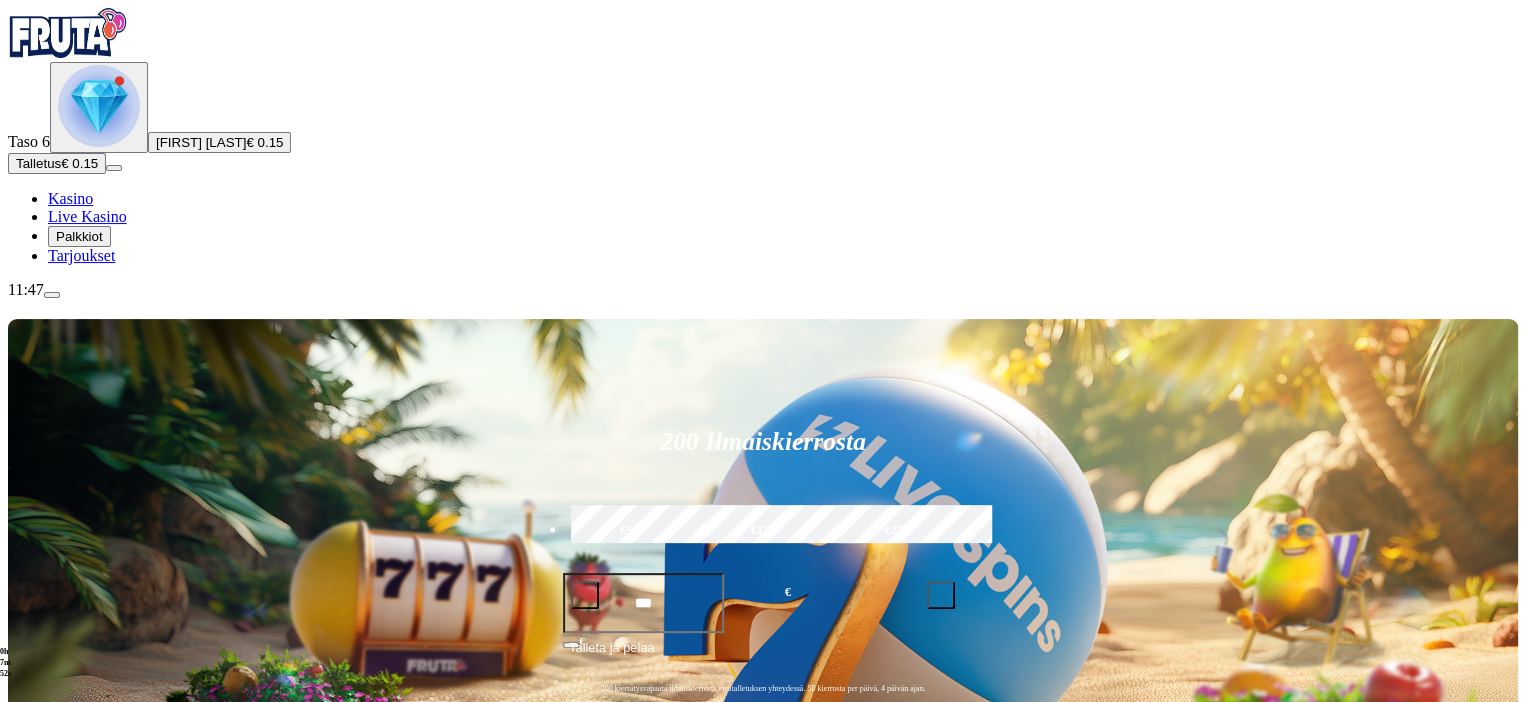 click on "Kasino" at bounding box center [70, 198] 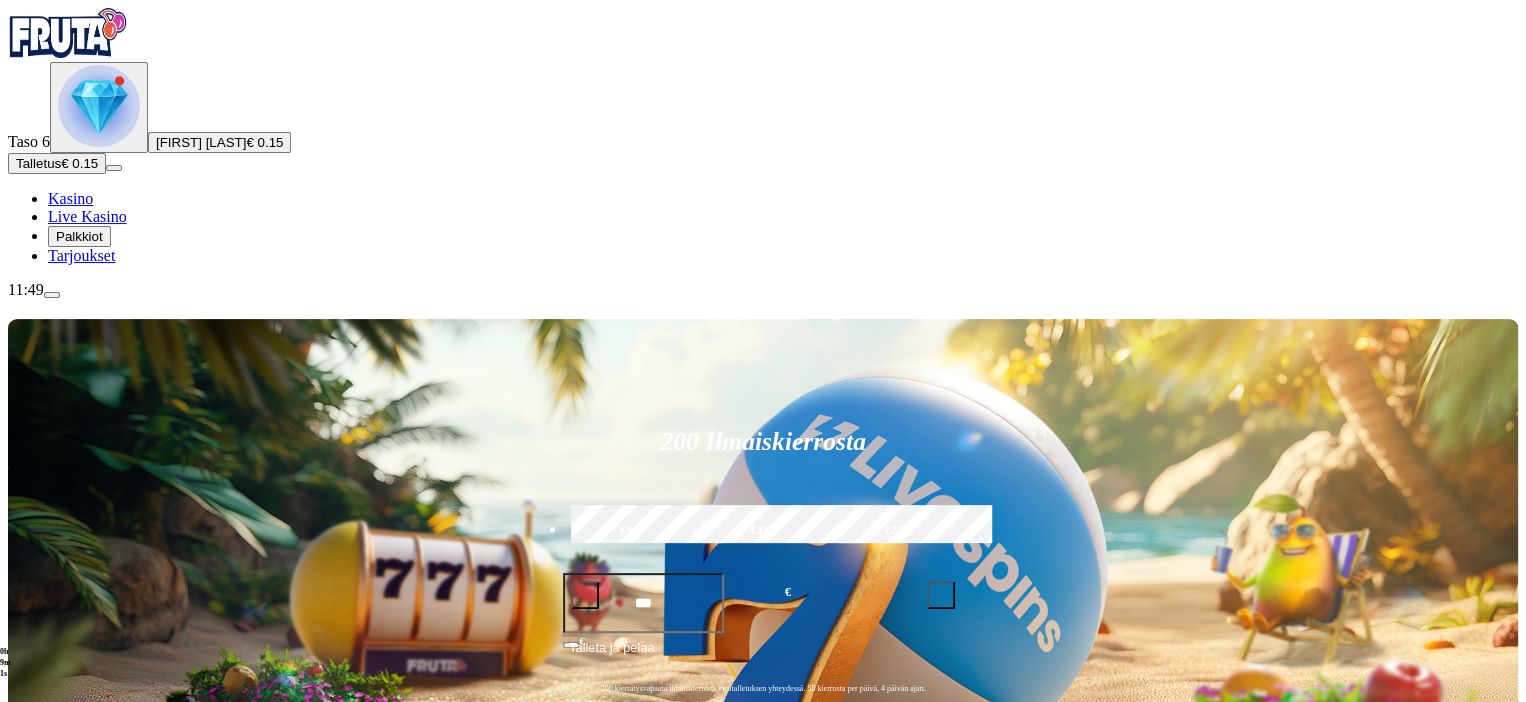 drag, startPoint x: 112, startPoint y: 22, endPoint x: 182, endPoint y: 33, distance: 70.85902 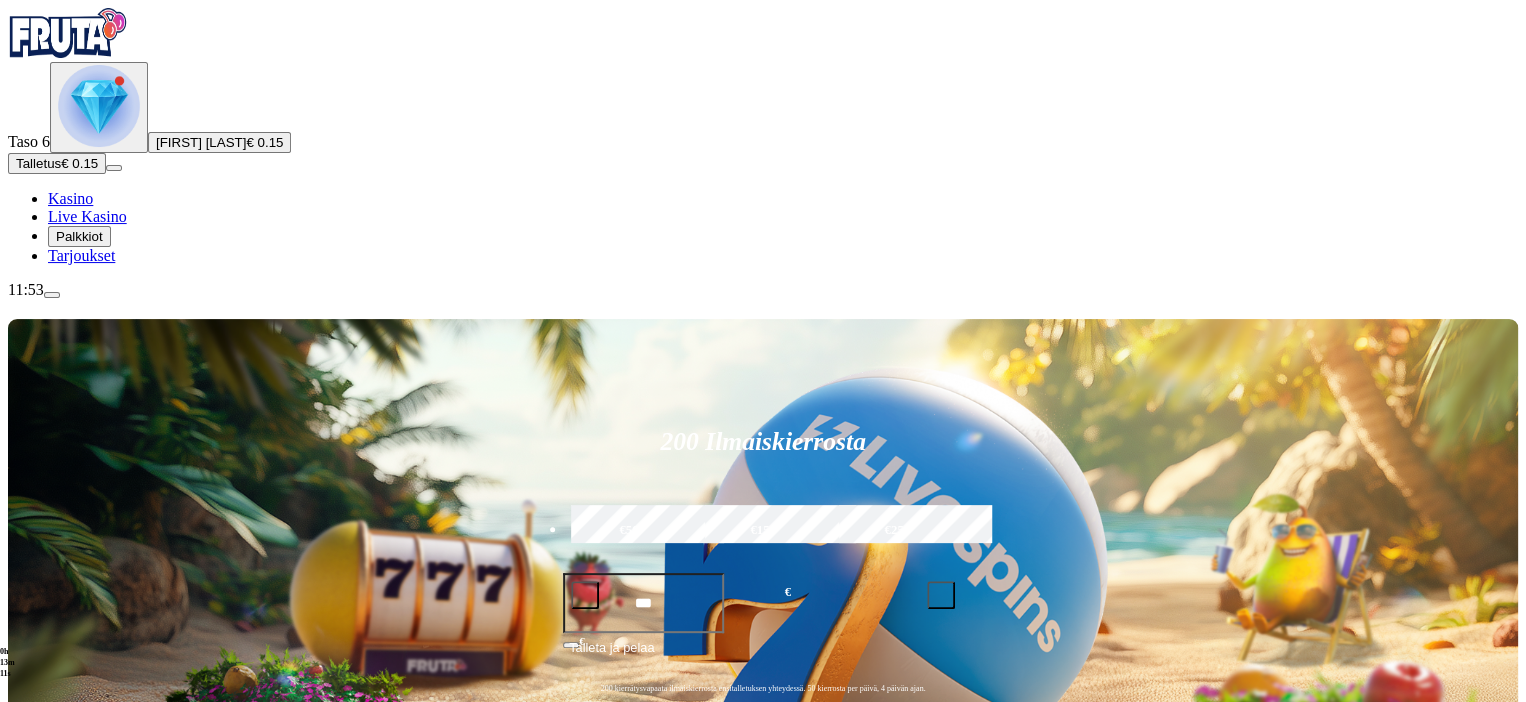 click at bounding box center (52, 295) 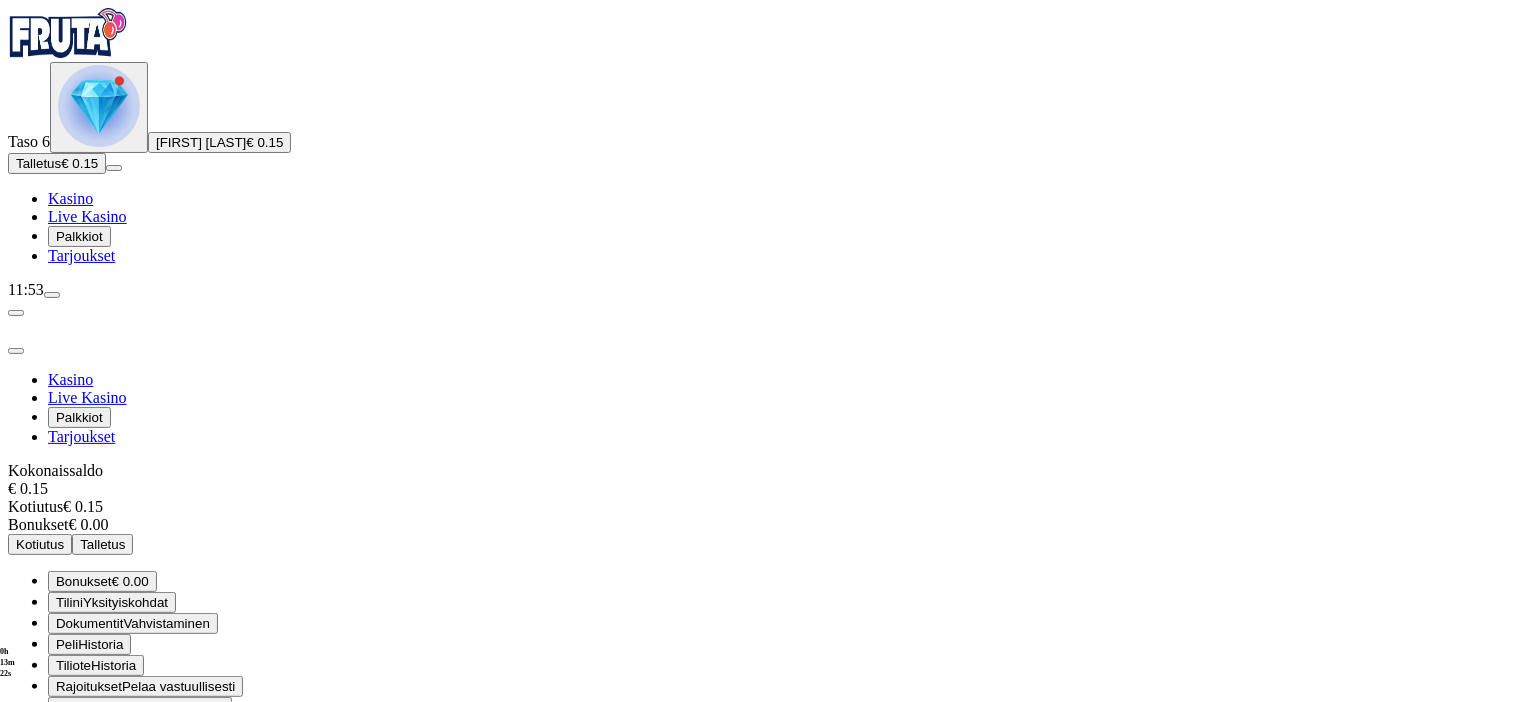 click on "Peli" at bounding box center (67, 644) 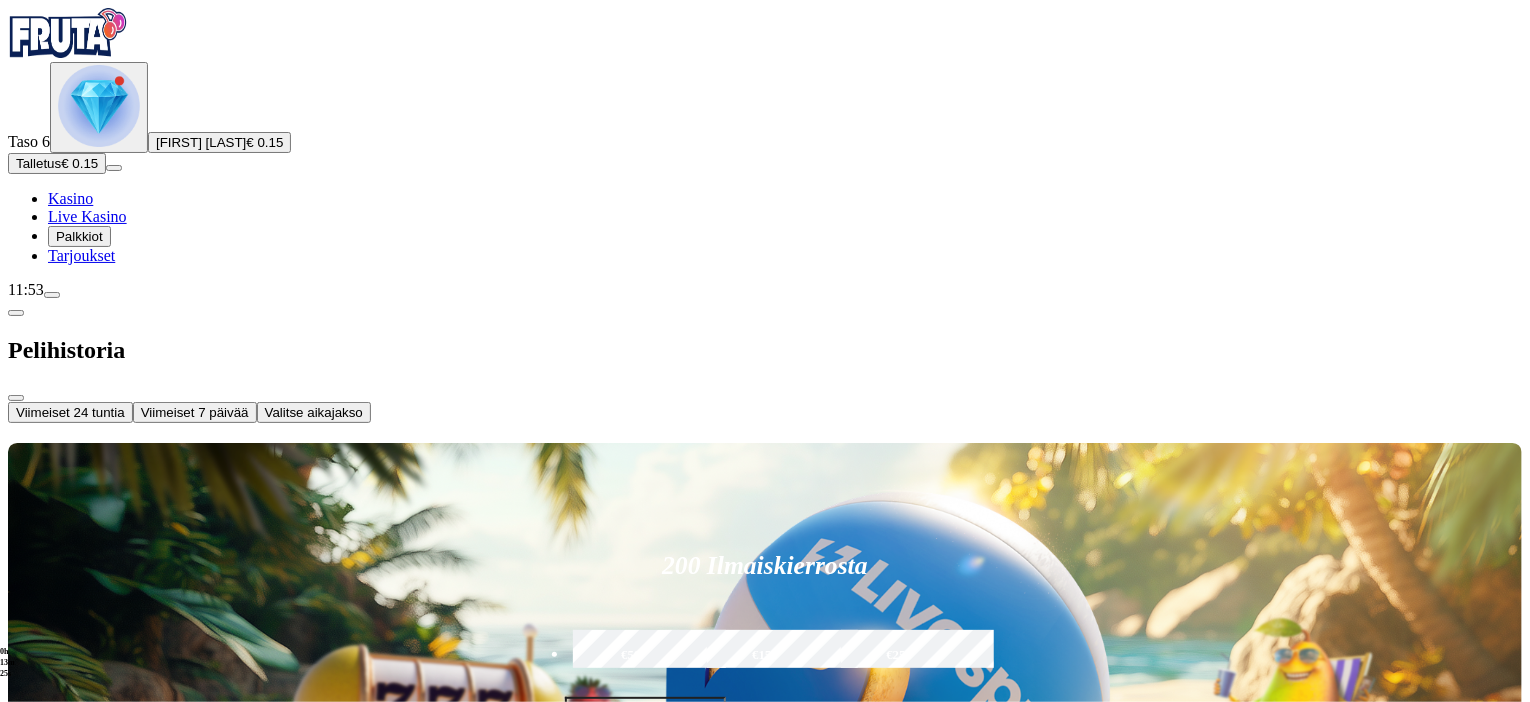 click on "Valitse aikajakso" at bounding box center [314, 412] 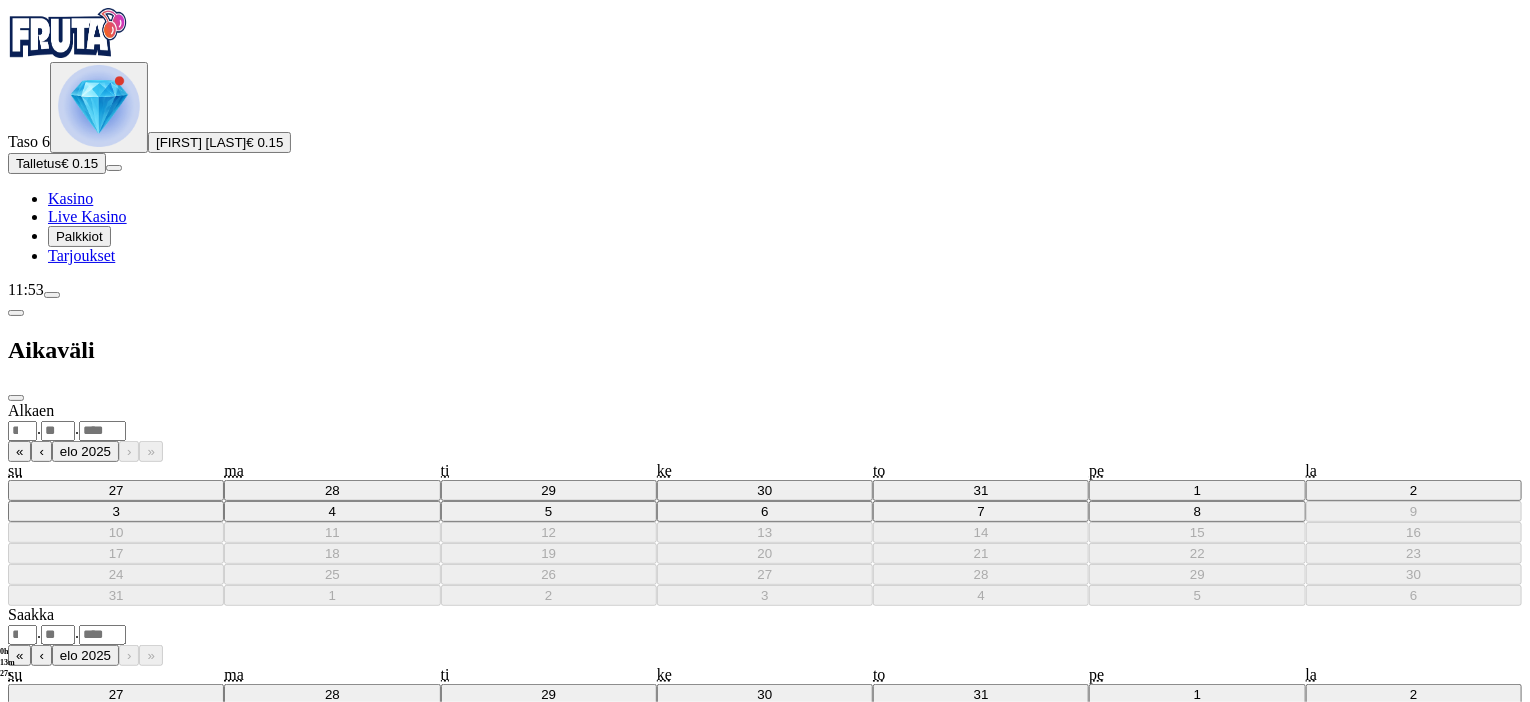 click on "Alkaen" at bounding box center [31, 410] 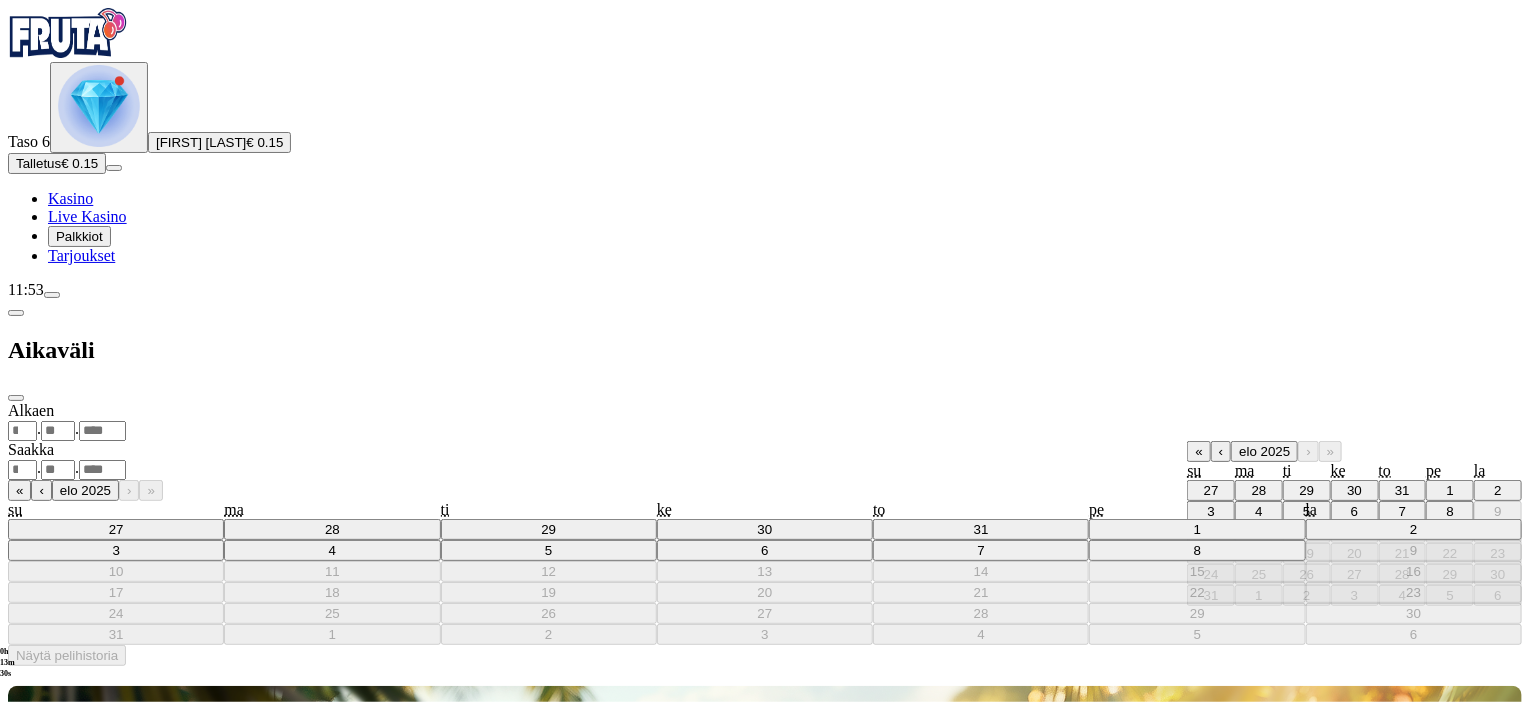 click on "‹" at bounding box center [1221, 451] 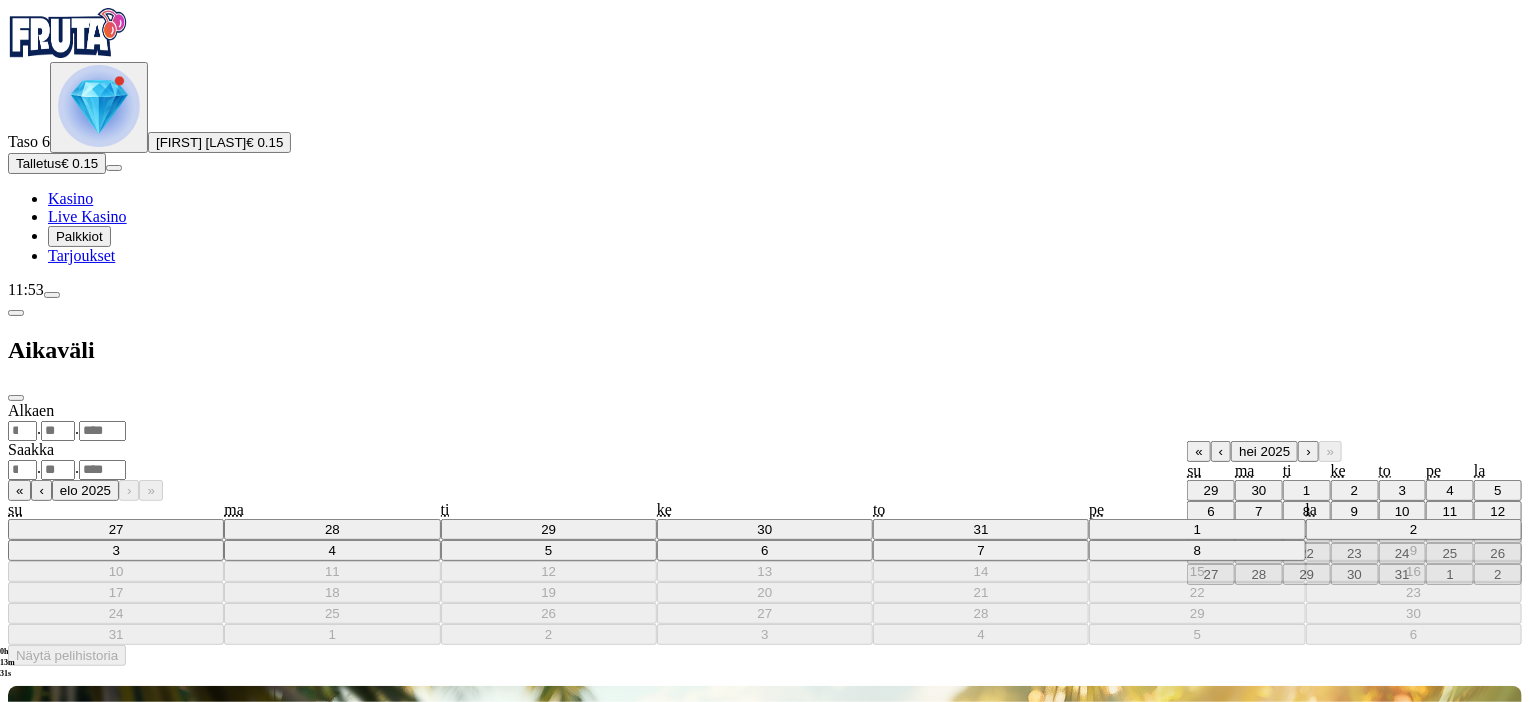 click on "‹" at bounding box center (1221, 451) 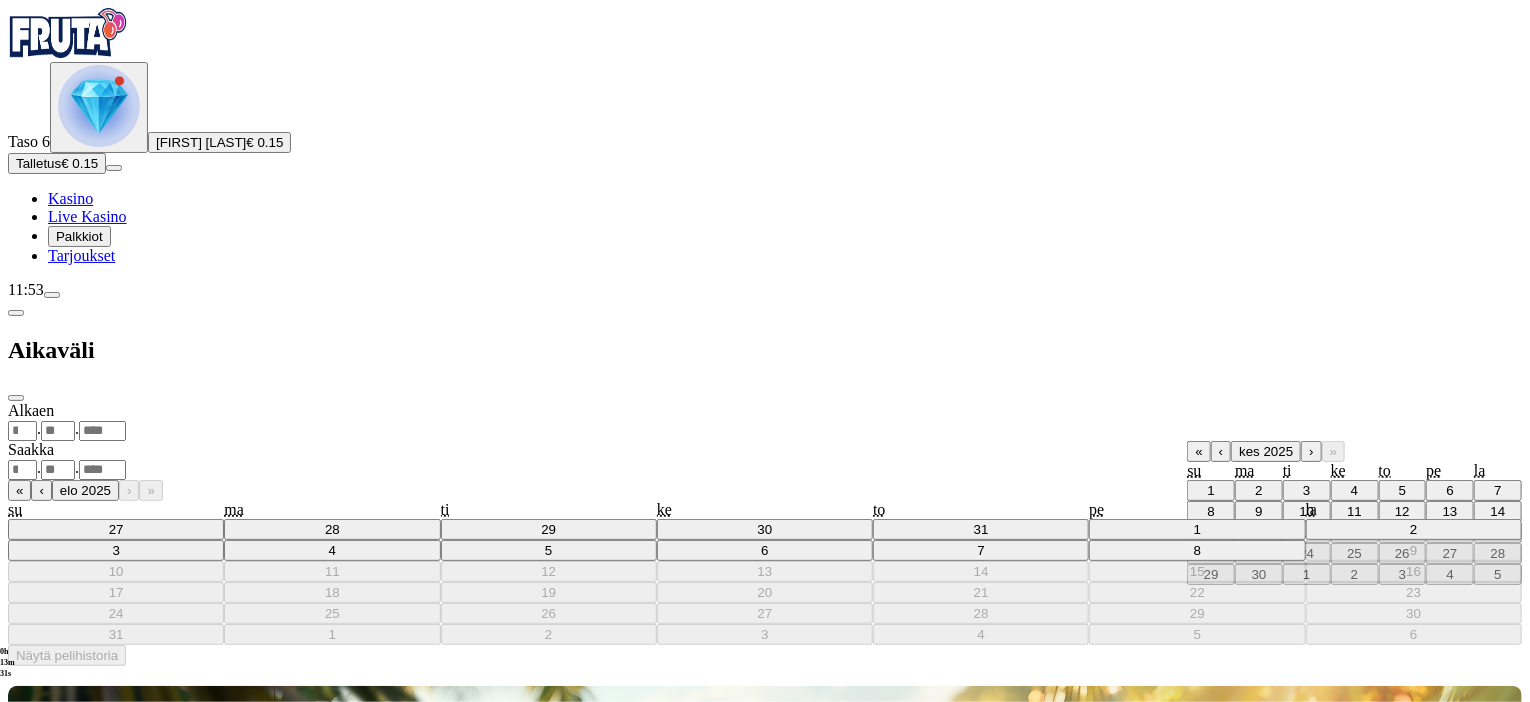 click on "‹" at bounding box center [1221, 451] 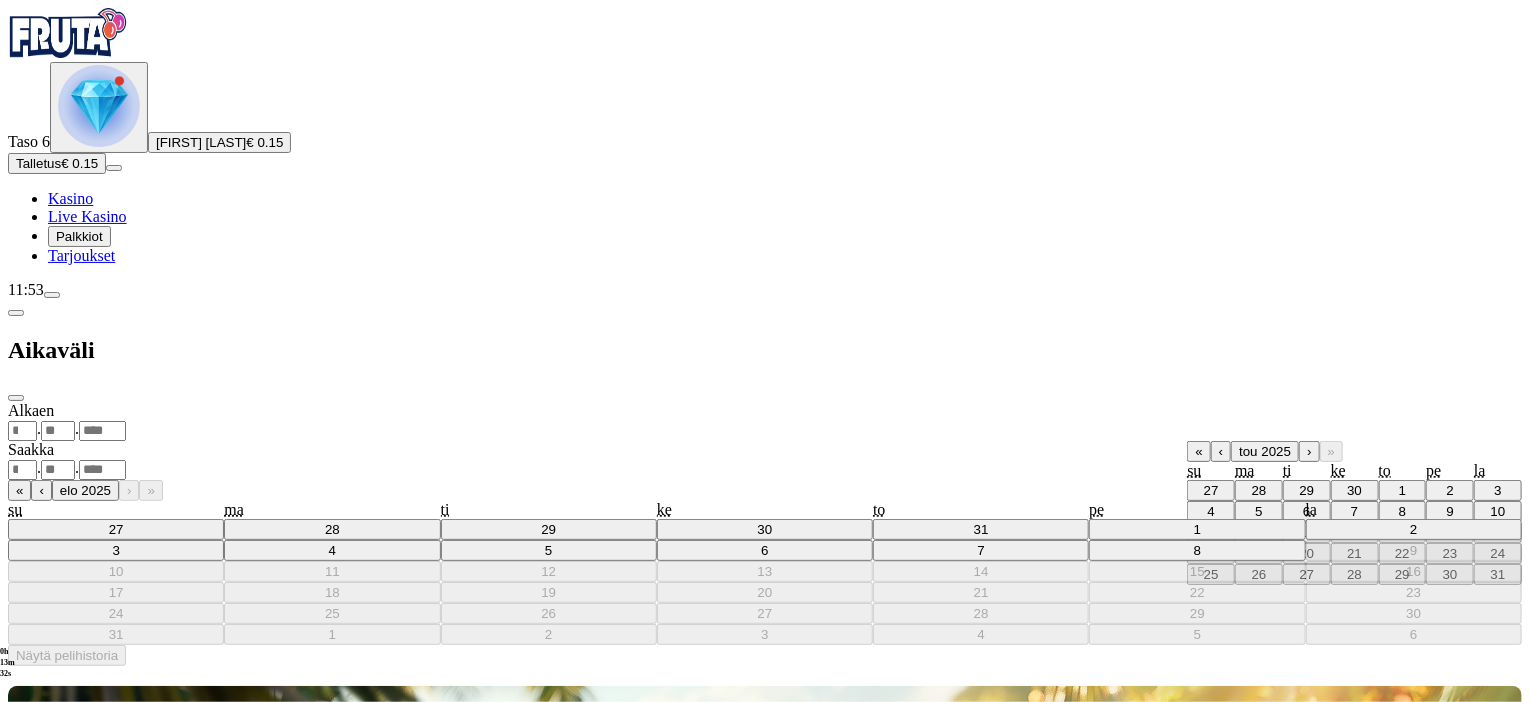 click on "‹" at bounding box center (1221, 451) 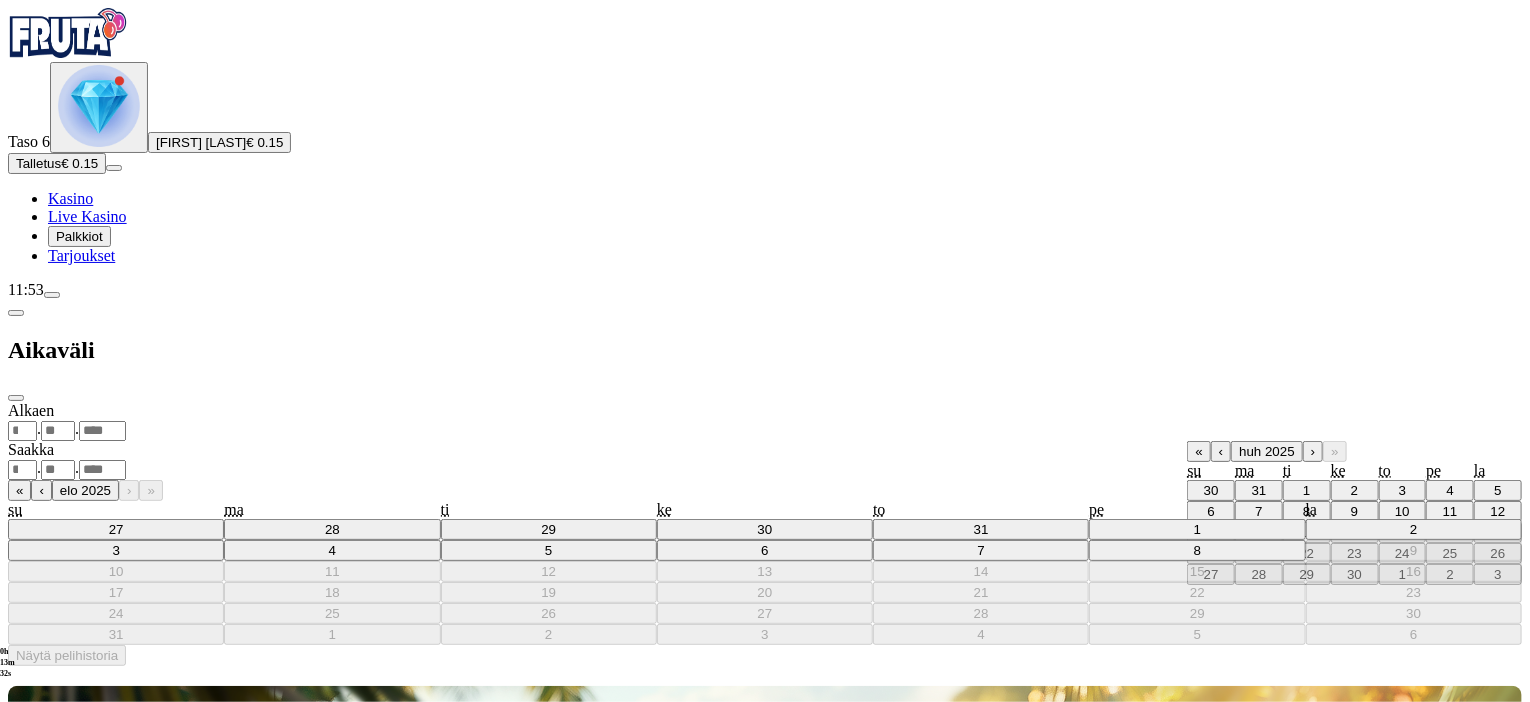 click on "‹" at bounding box center (1221, 451) 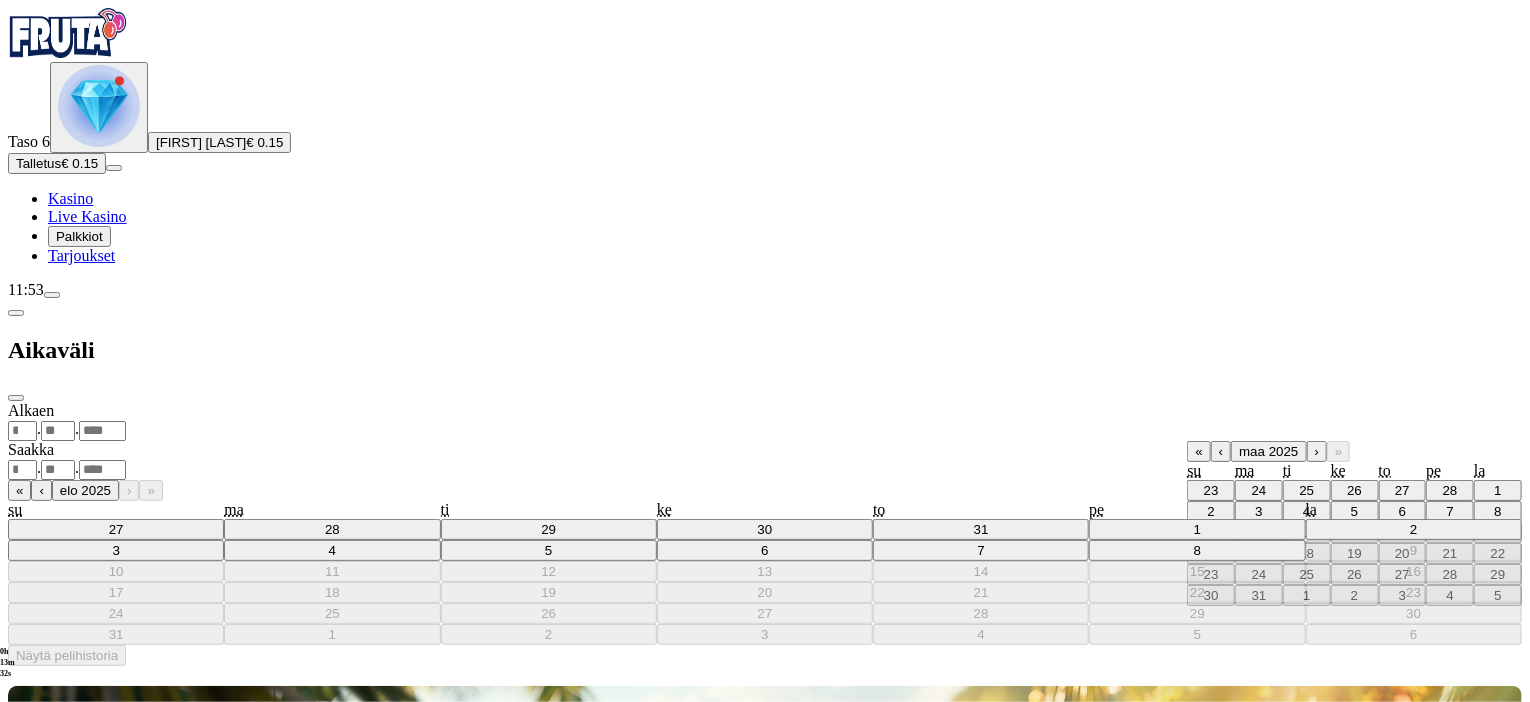 click on "‹" at bounding box center (1221, 451) 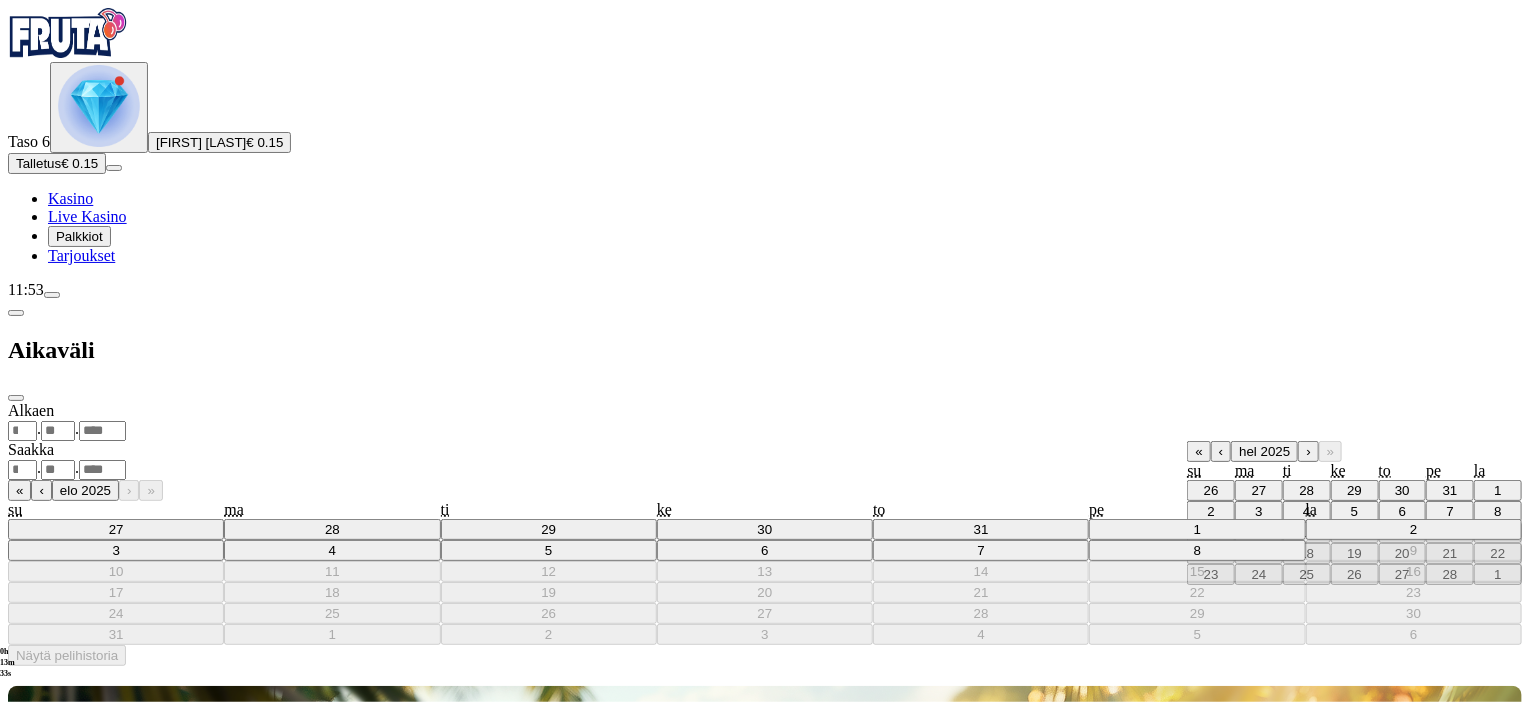 click on "‹" at bounding box center [1221, 451] 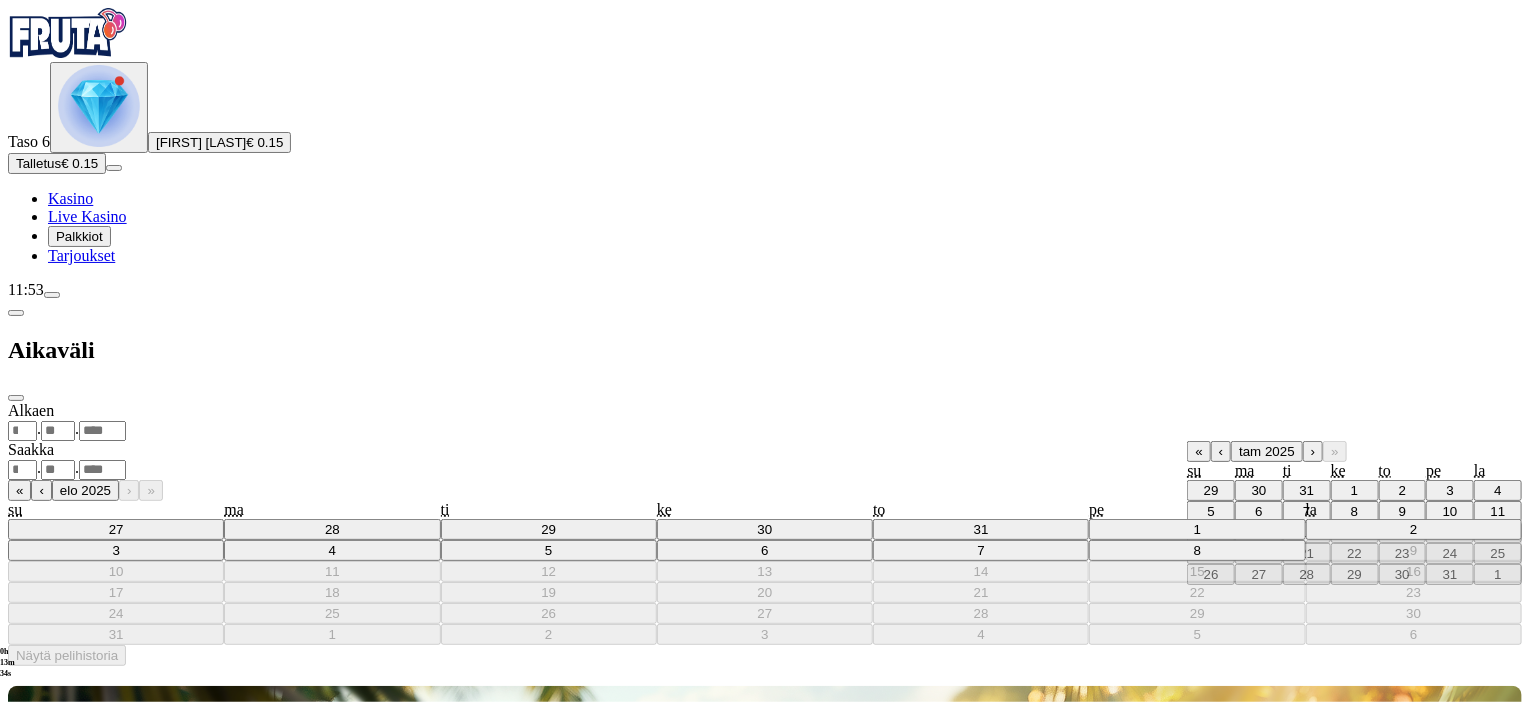 click on "‹" at bounding box center [1221, 451] 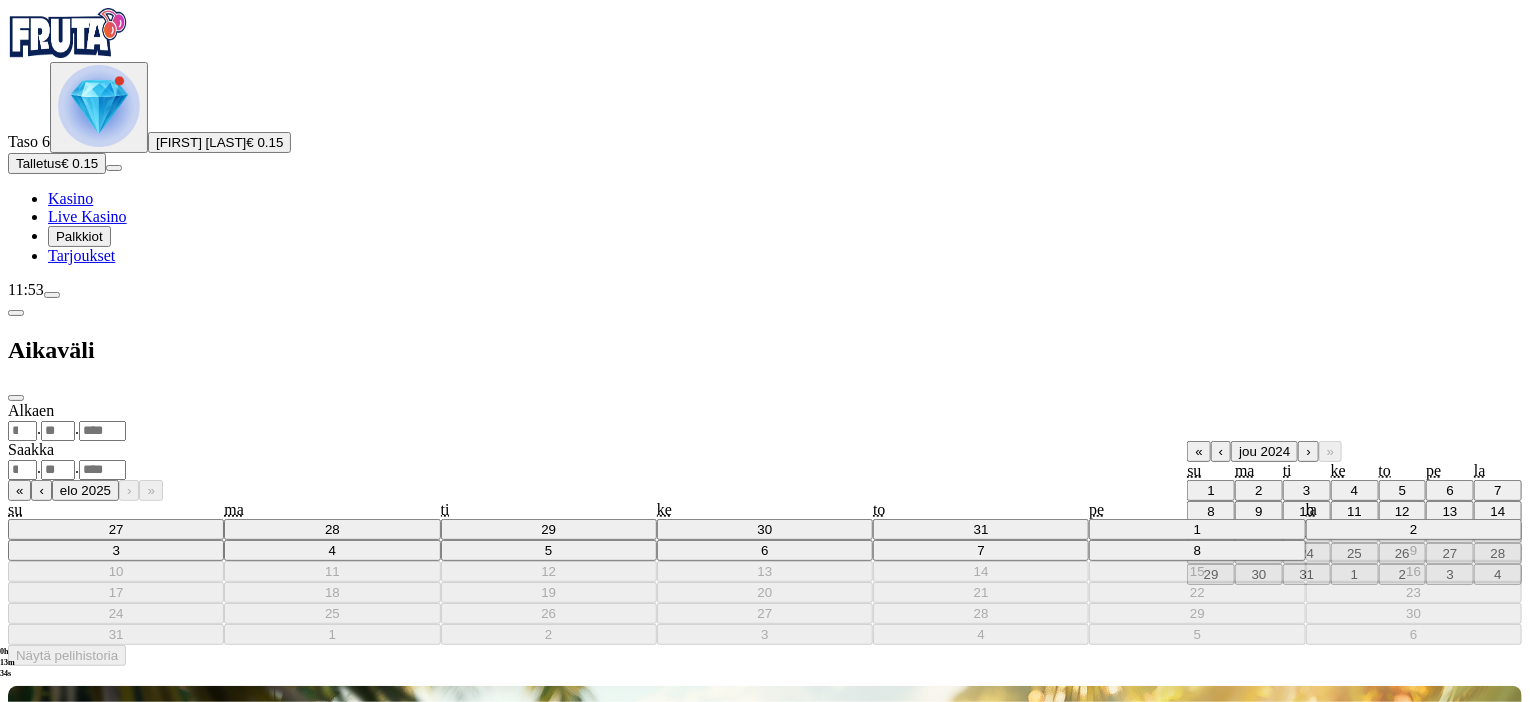 click on "‹" at bounding box center (1221, 451) 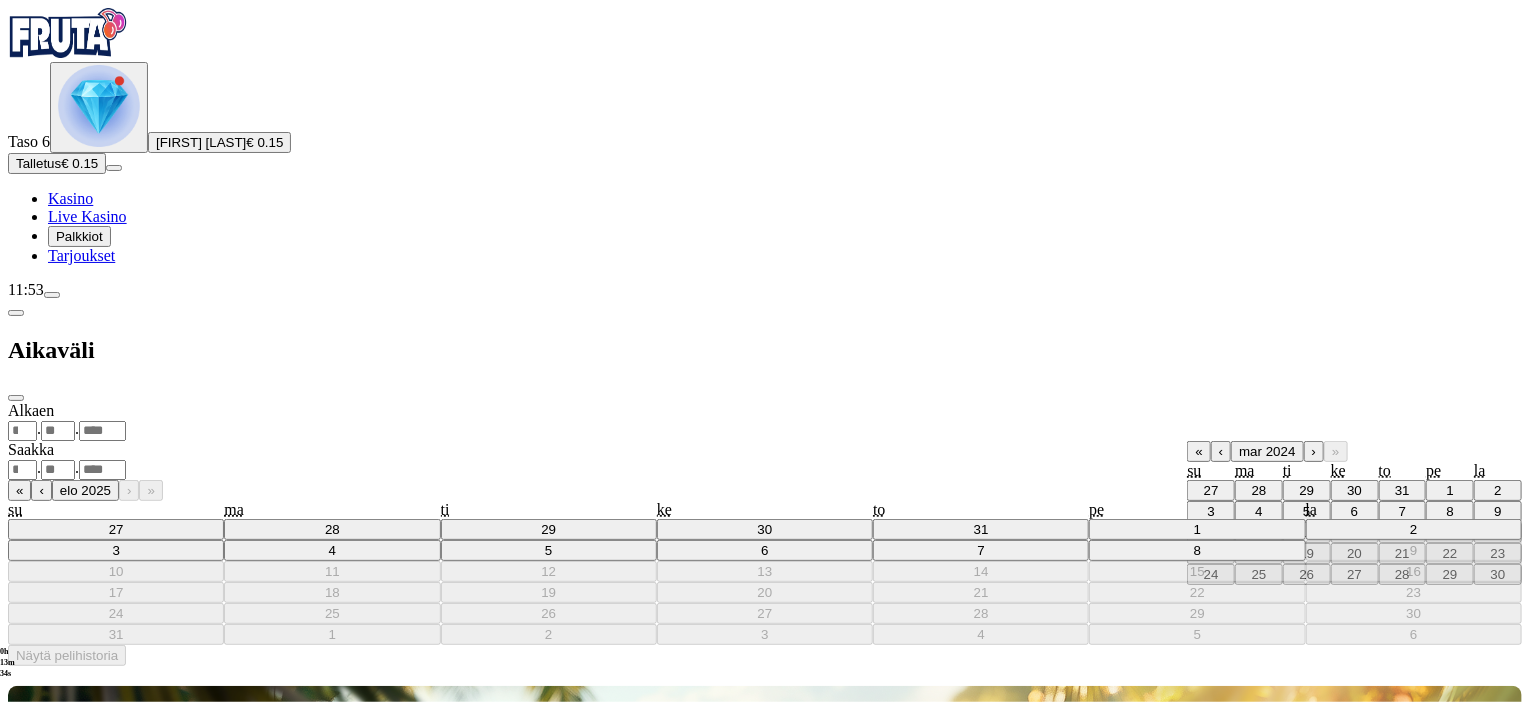 click on "‹" at bounding box center [1221, 451] 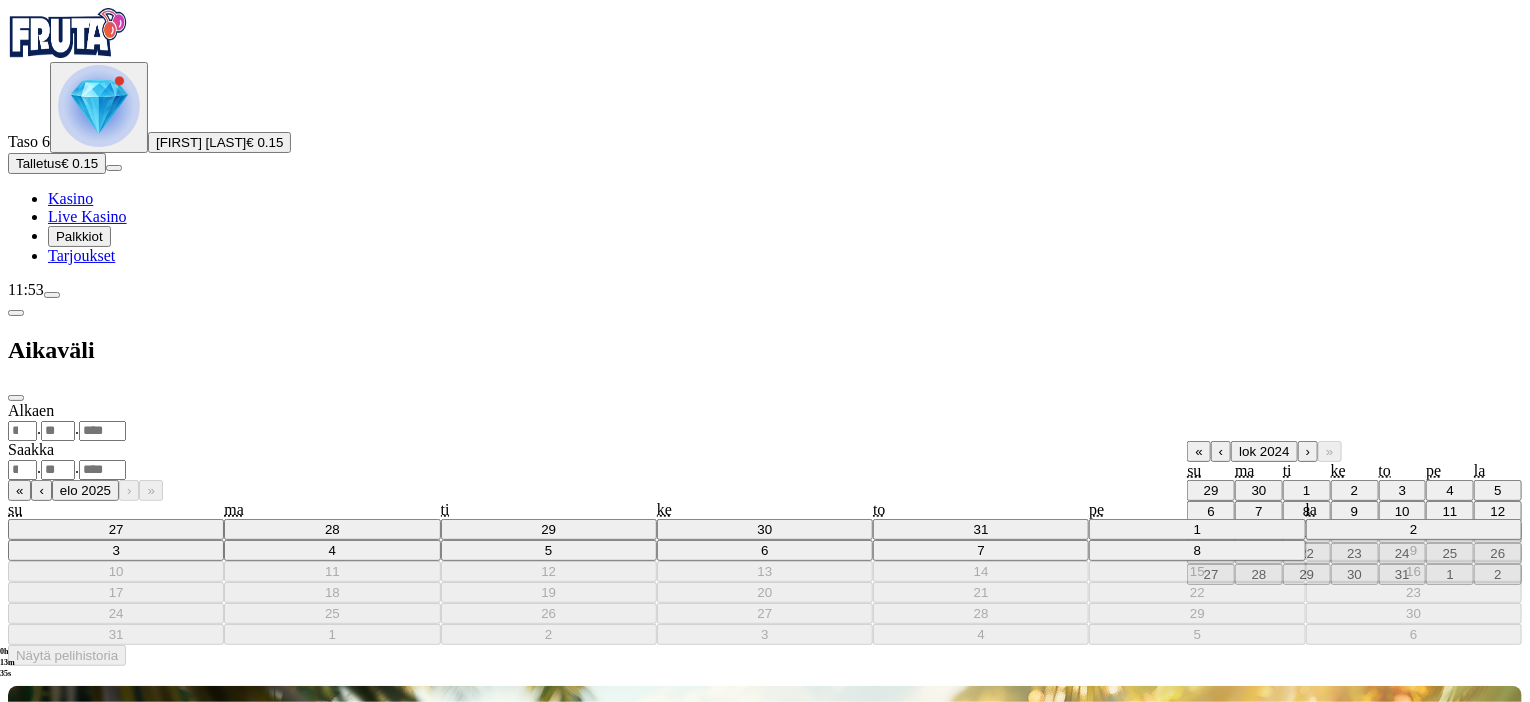 click on "‹" at bounding box center [1221, 451] 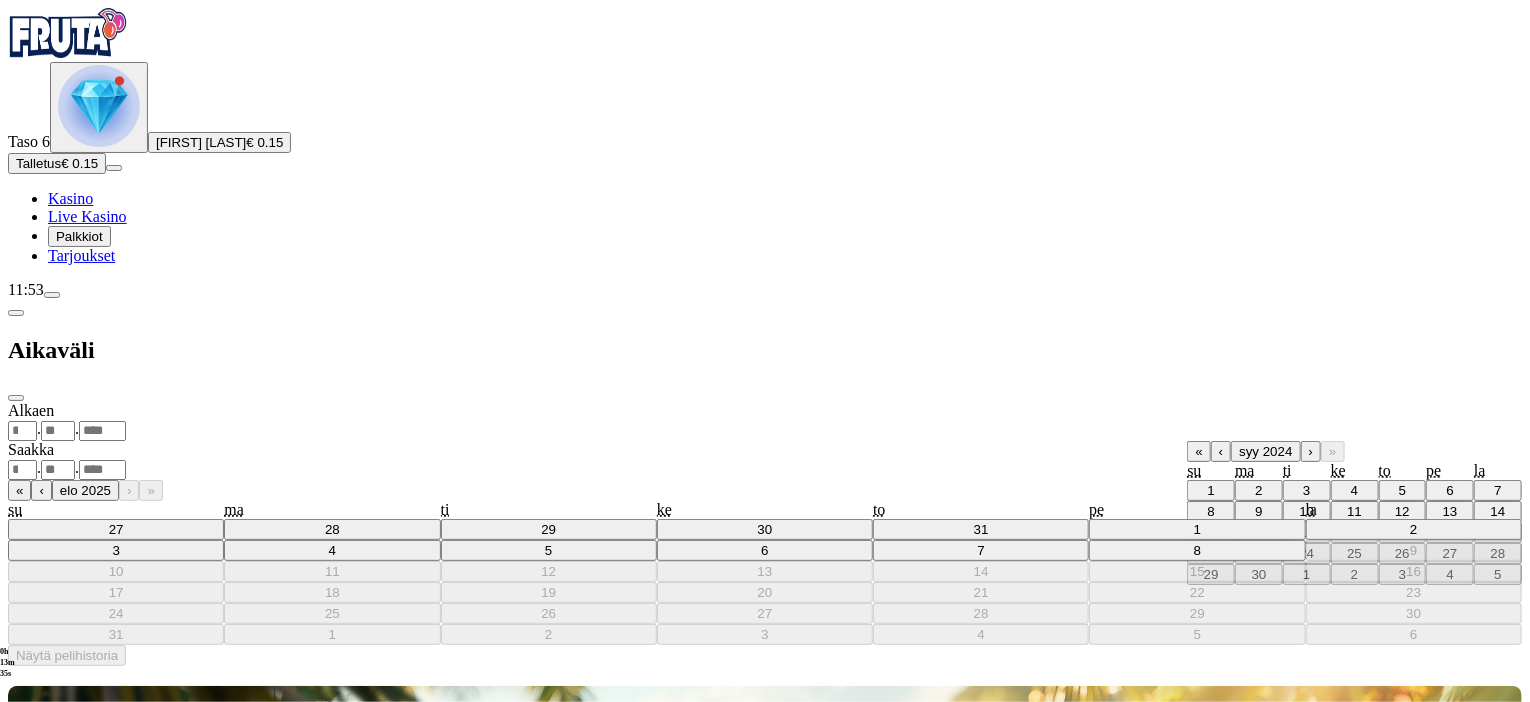 click on "‹" at bounding box center [1221, 451] 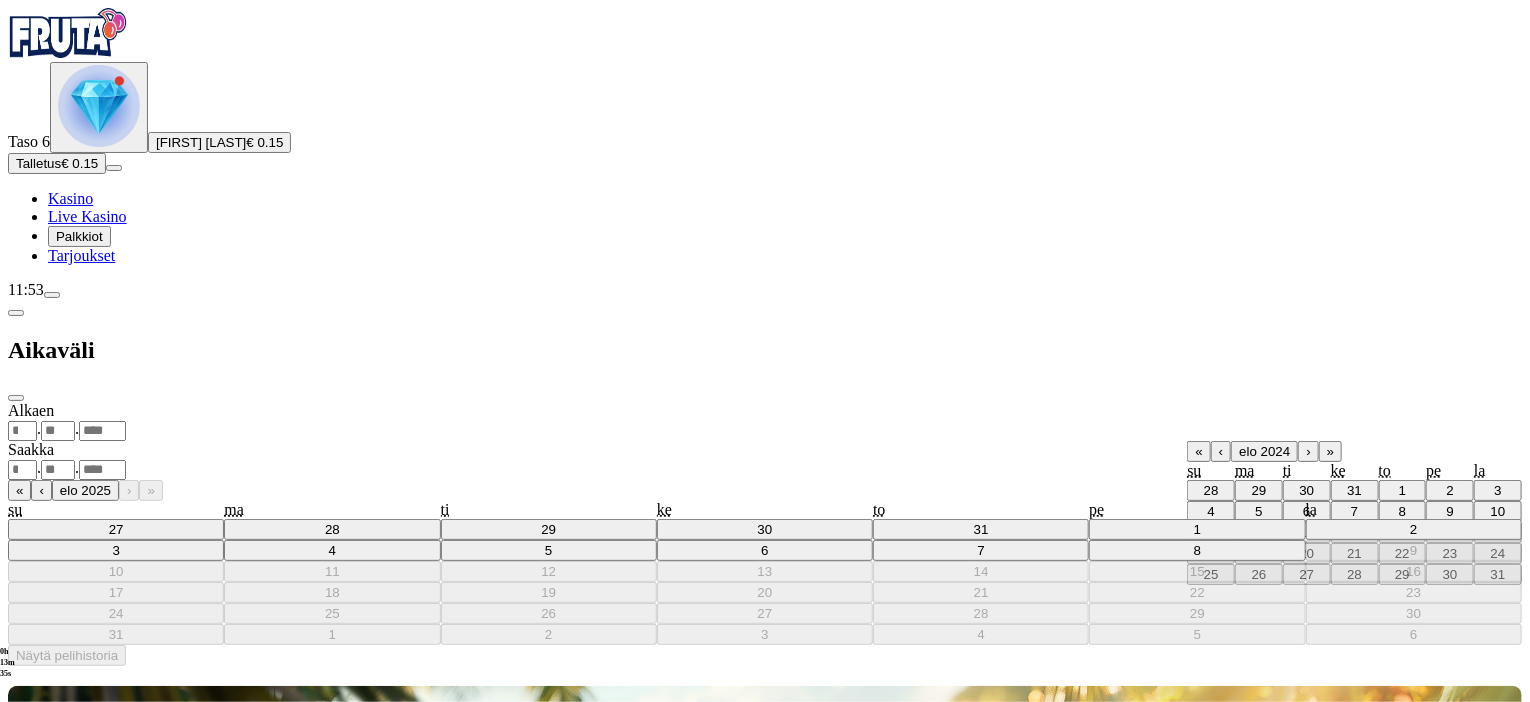click on "‹" at bounding box center [1221, 451] 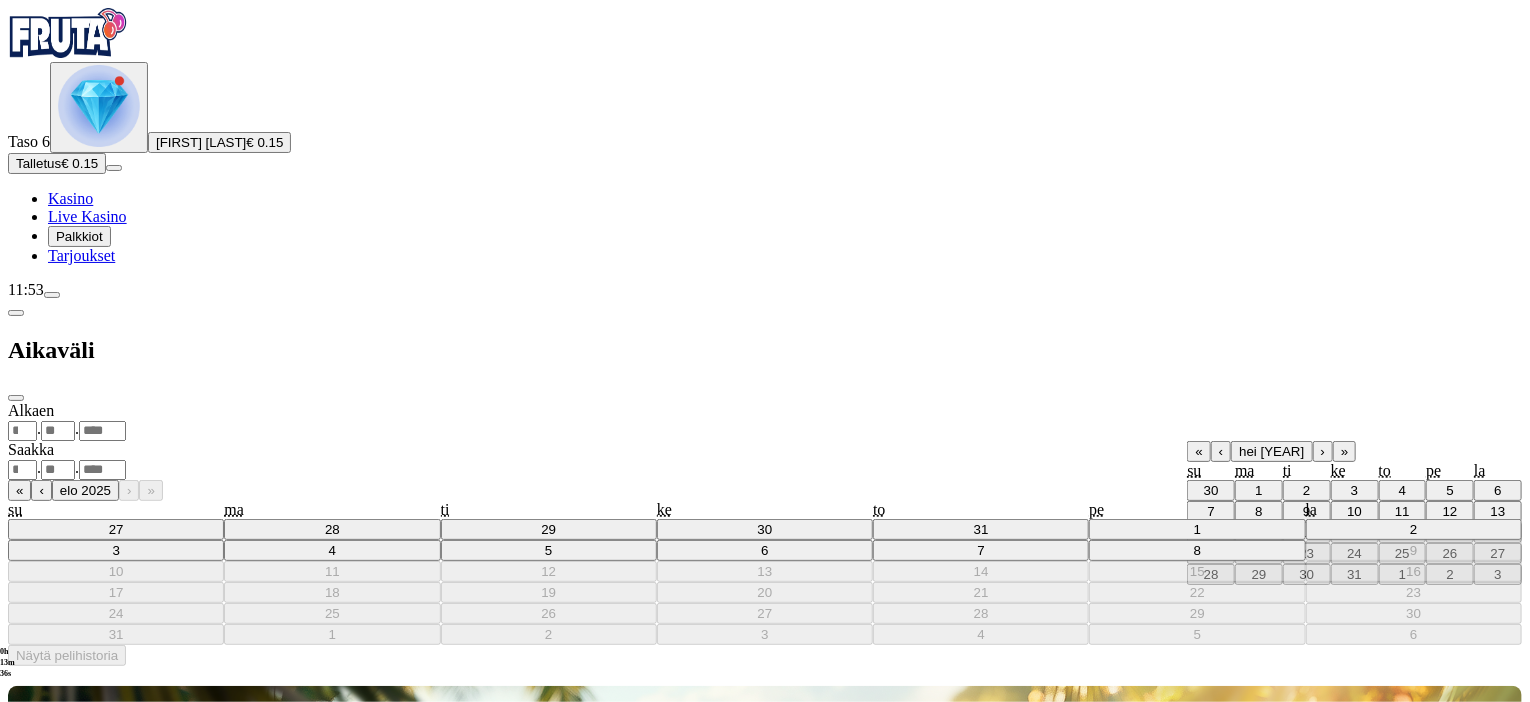 click on "‹" at bounding box center (1221, 451) 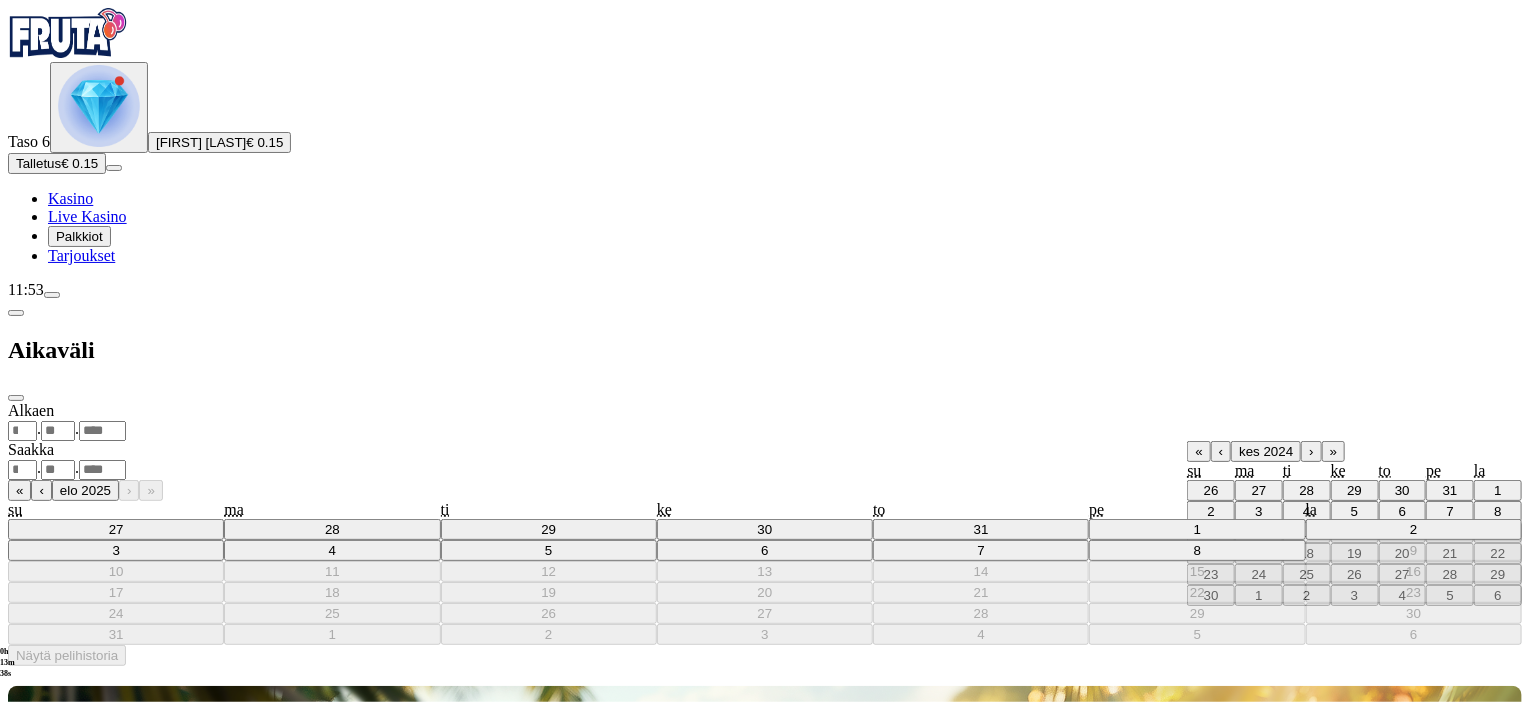click on "»" at bounding box center [1333, 451] 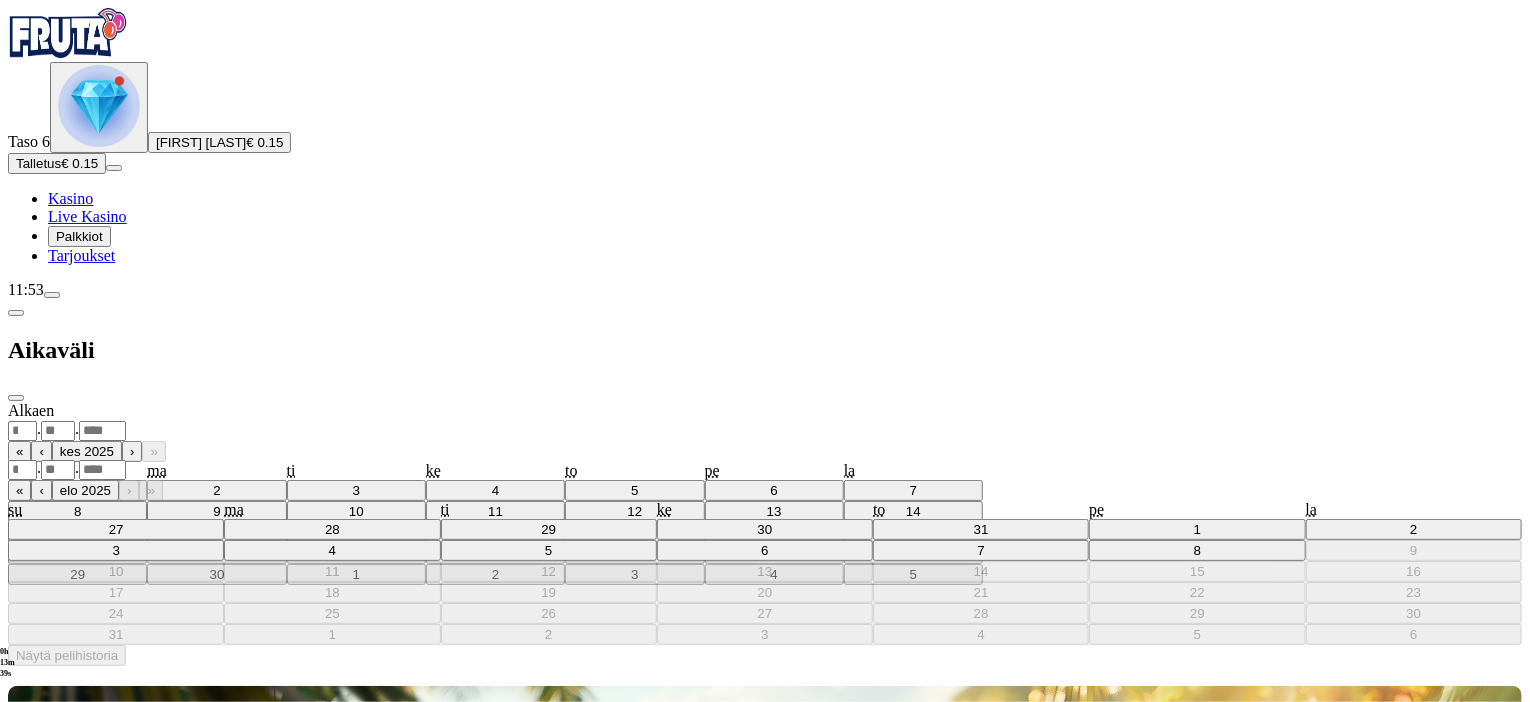 click on "Alkaen . . « ‹ kes 2025 › » su ma ti ke to pe la 1 2 3 4 5 6 7 8 9 10 11 12 13 14 15 16 17 18 19 20 21 22 23 24 25 26 27 28 29 30 1 2 3 4 5 Saakka . . « ‹ elo 2025 › » su ma ti ke to pe la 27 28 29 30 31 1 2 3 4 5 6 7 8 9 10 11 12 13 14 15 16 17 18 19 20 21 22 23 24 25 26 27 28 29 30 31 1 2 3 4 5 6" at bounding box center [765, 523] 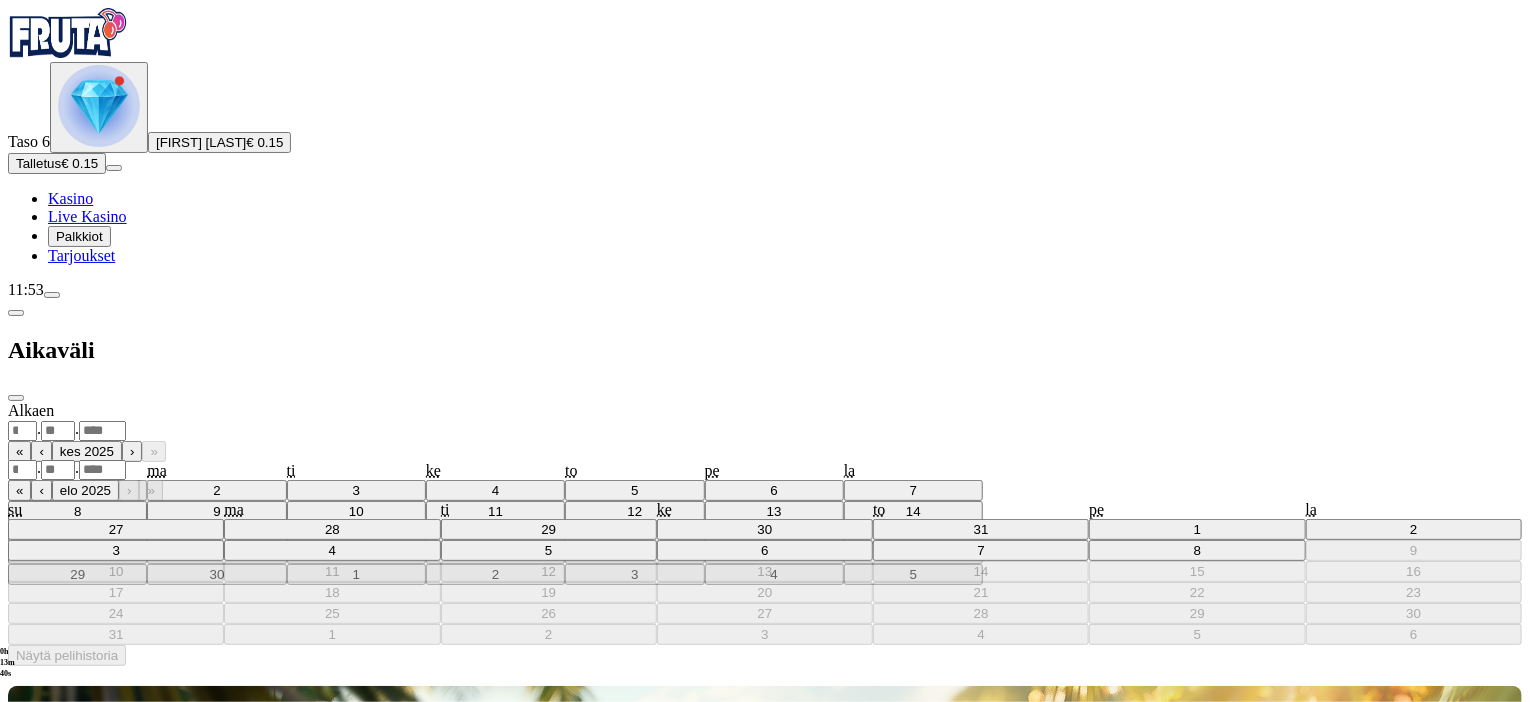 click on "Alkaen" at bounding box center (31, 410) 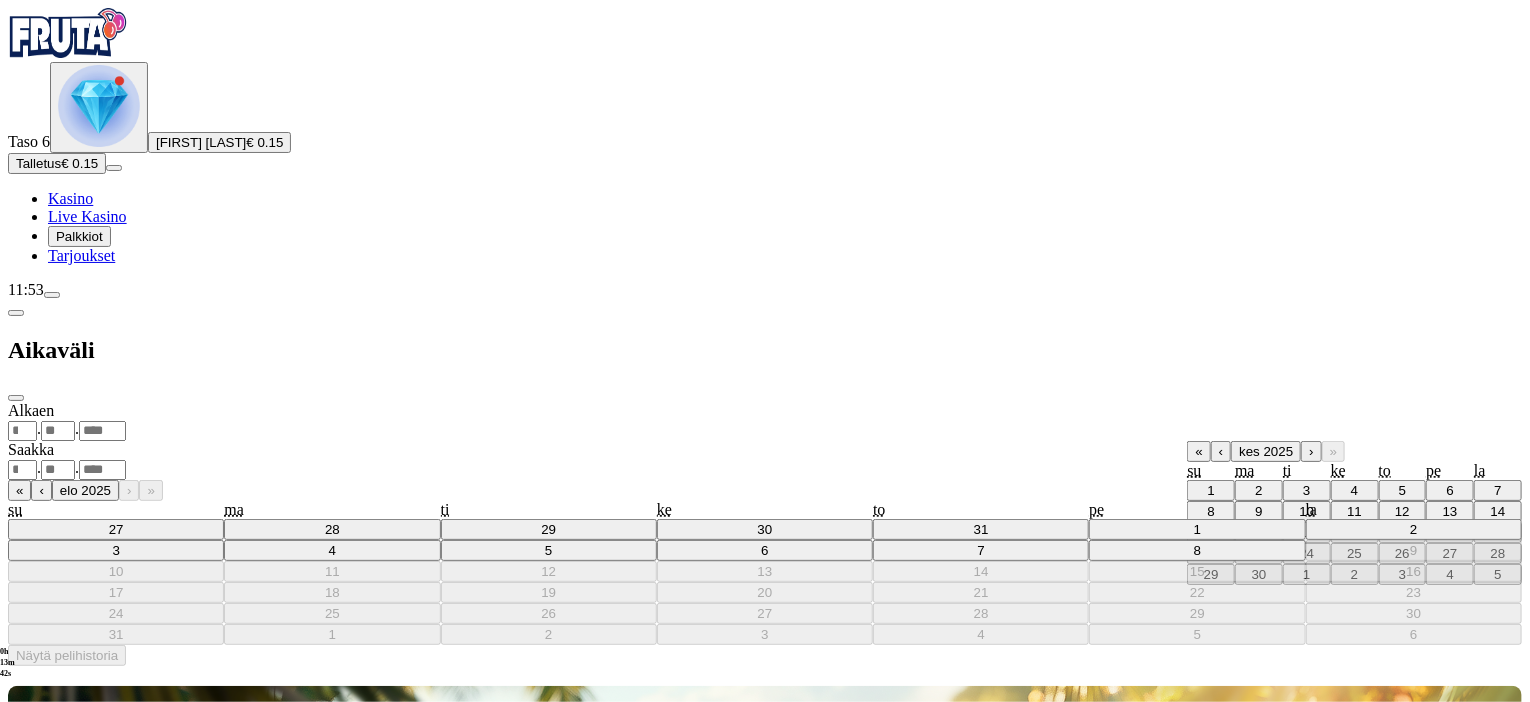 click on "‹" at bounding box center [1221, 451] 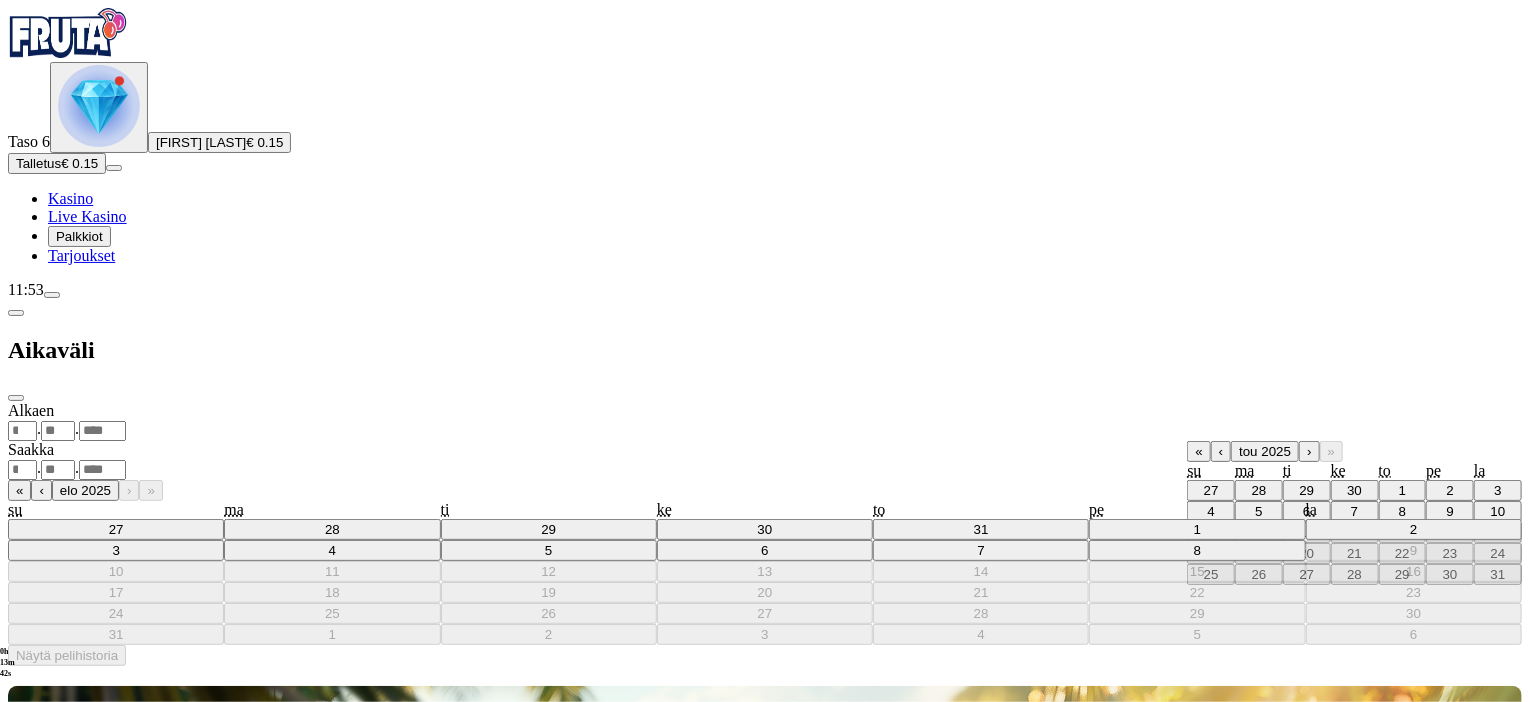 click on "‹" at bounding box center [1221, 451] 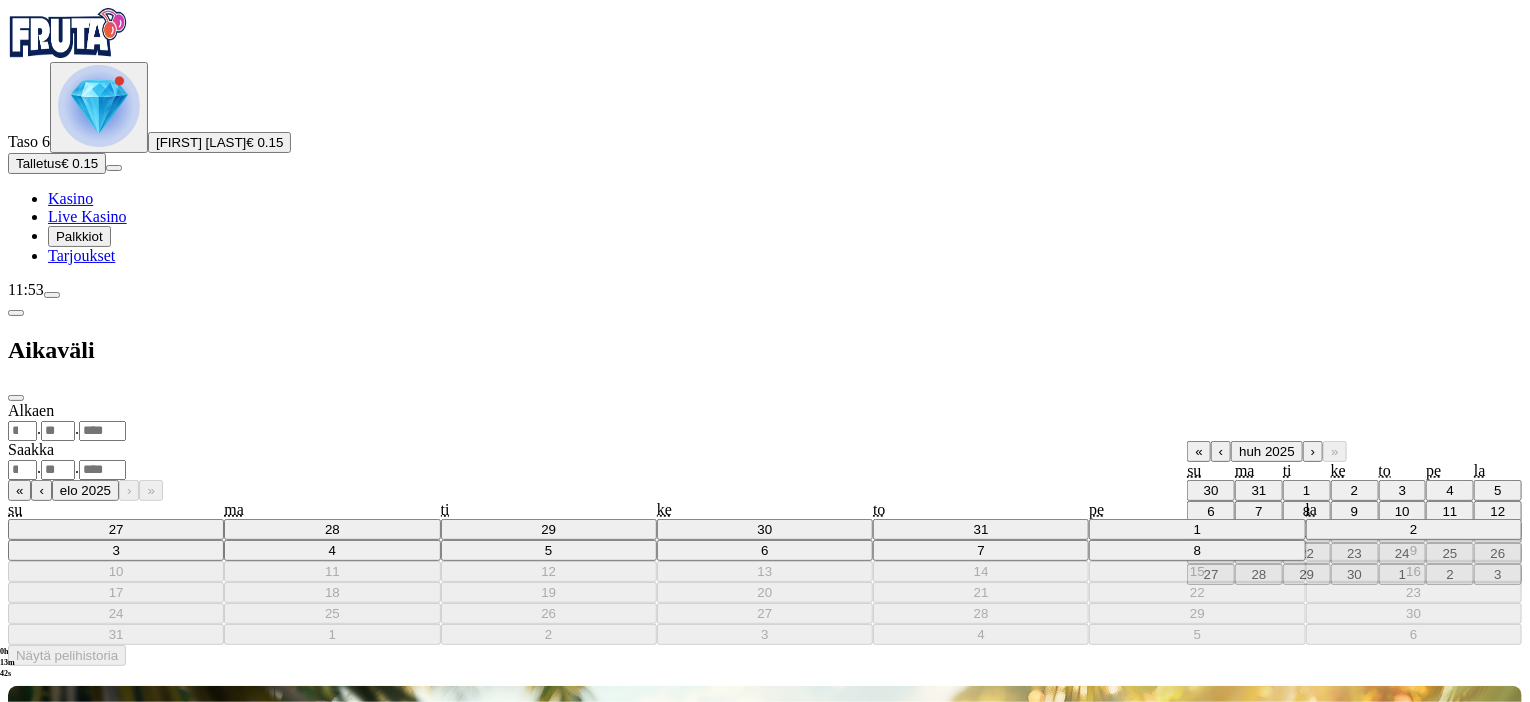 click on "‹" at bounding box center (1221, 451) 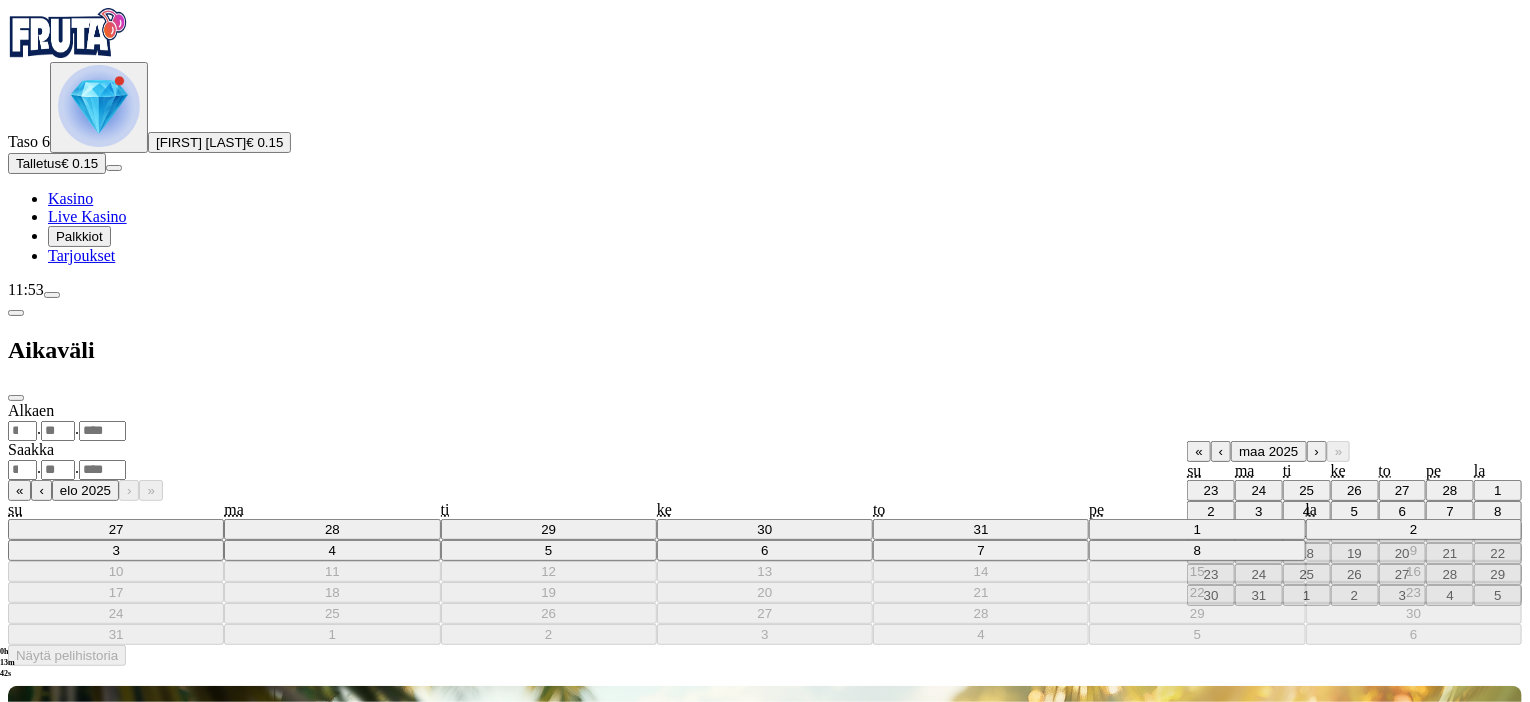 click on "‹" at bounding box center (1221, 451) 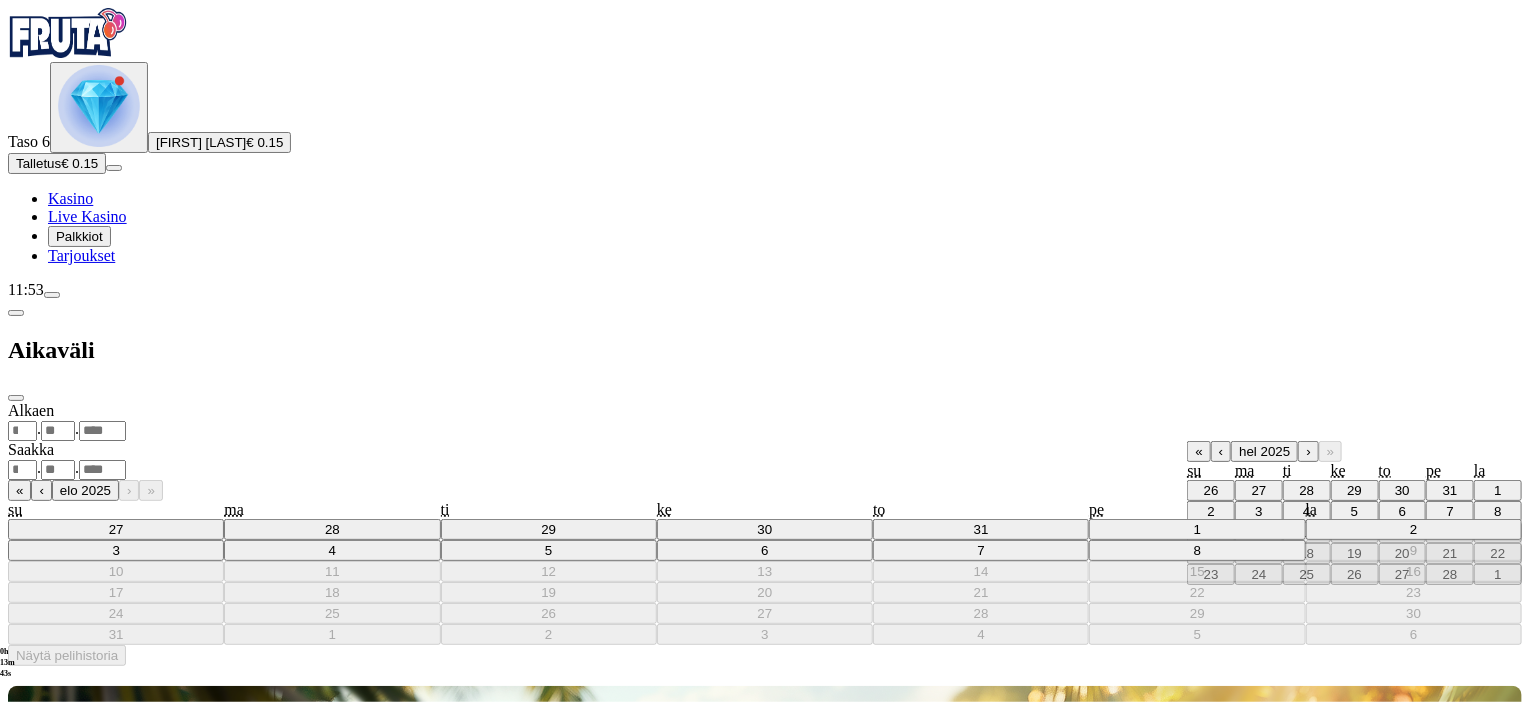 click on "‹" at bounding box center [1221, 451] 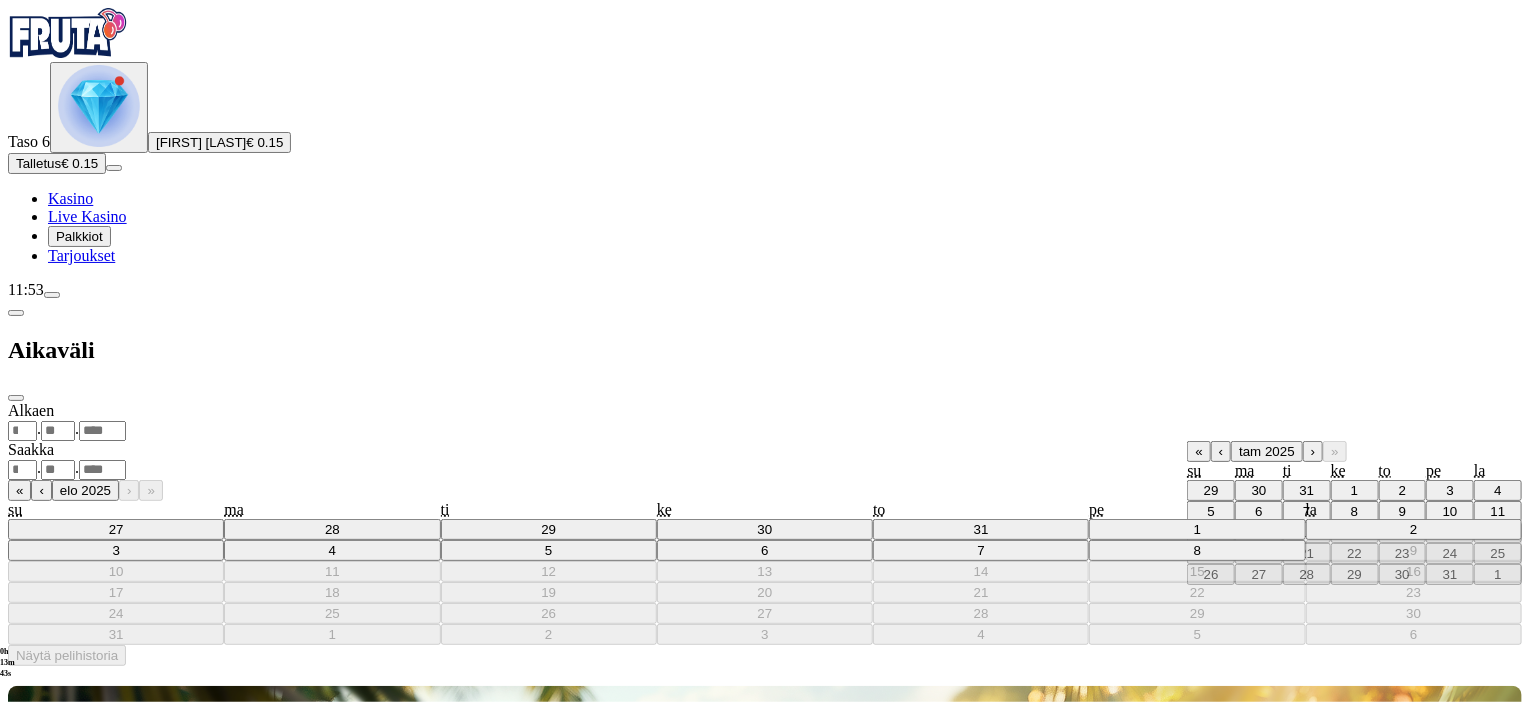 click on "‹" at bounding box center (1221, 451) 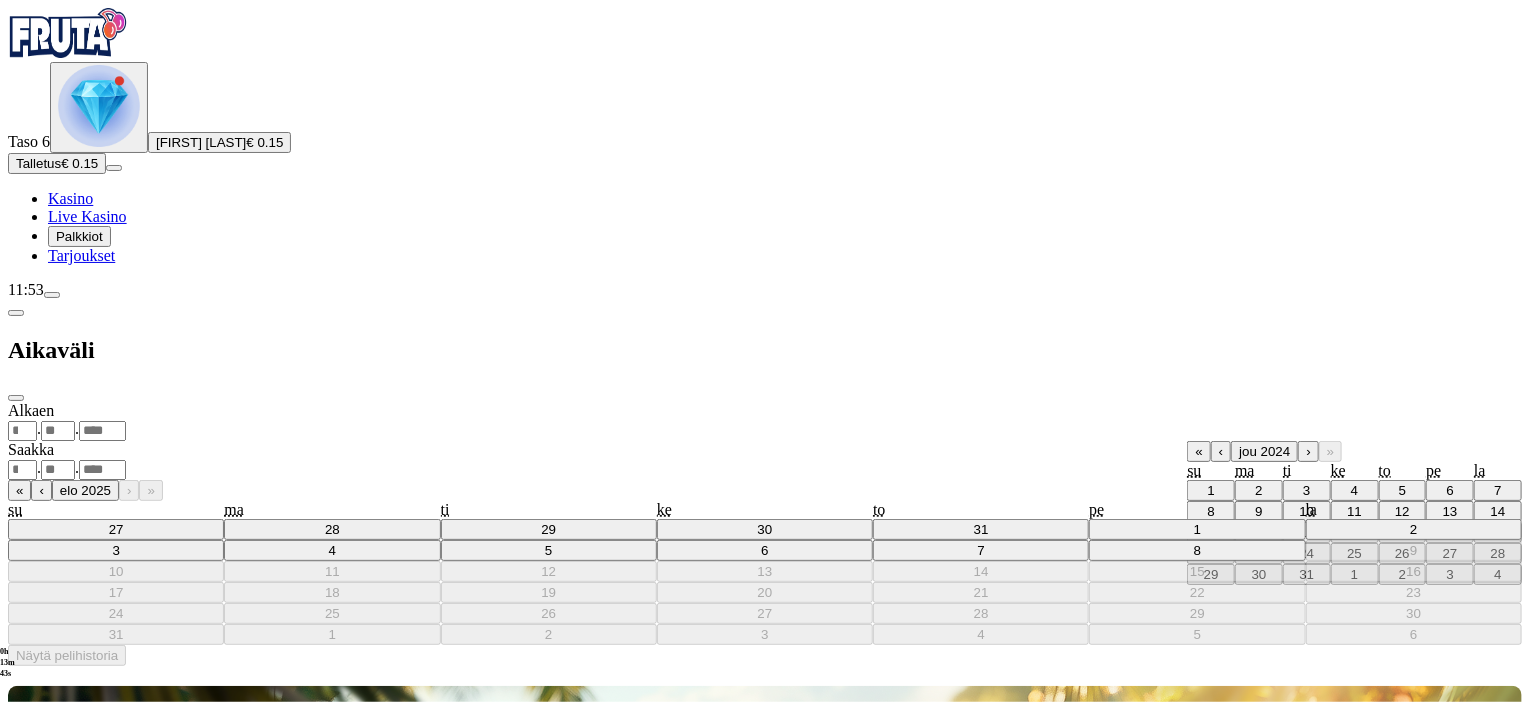 click on "‹" at bounding box center [1221, 451] 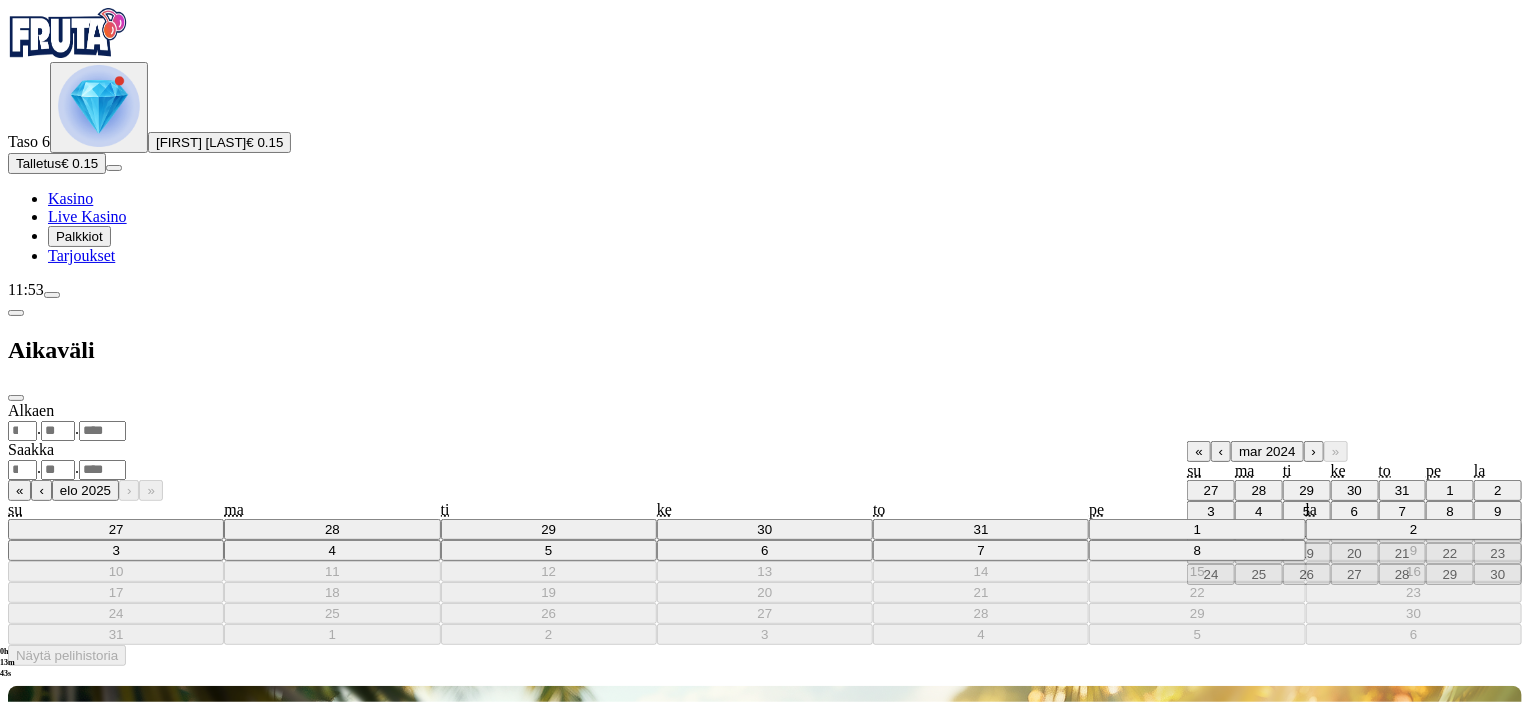 click on "‹" at bounding box center [1221, 451] 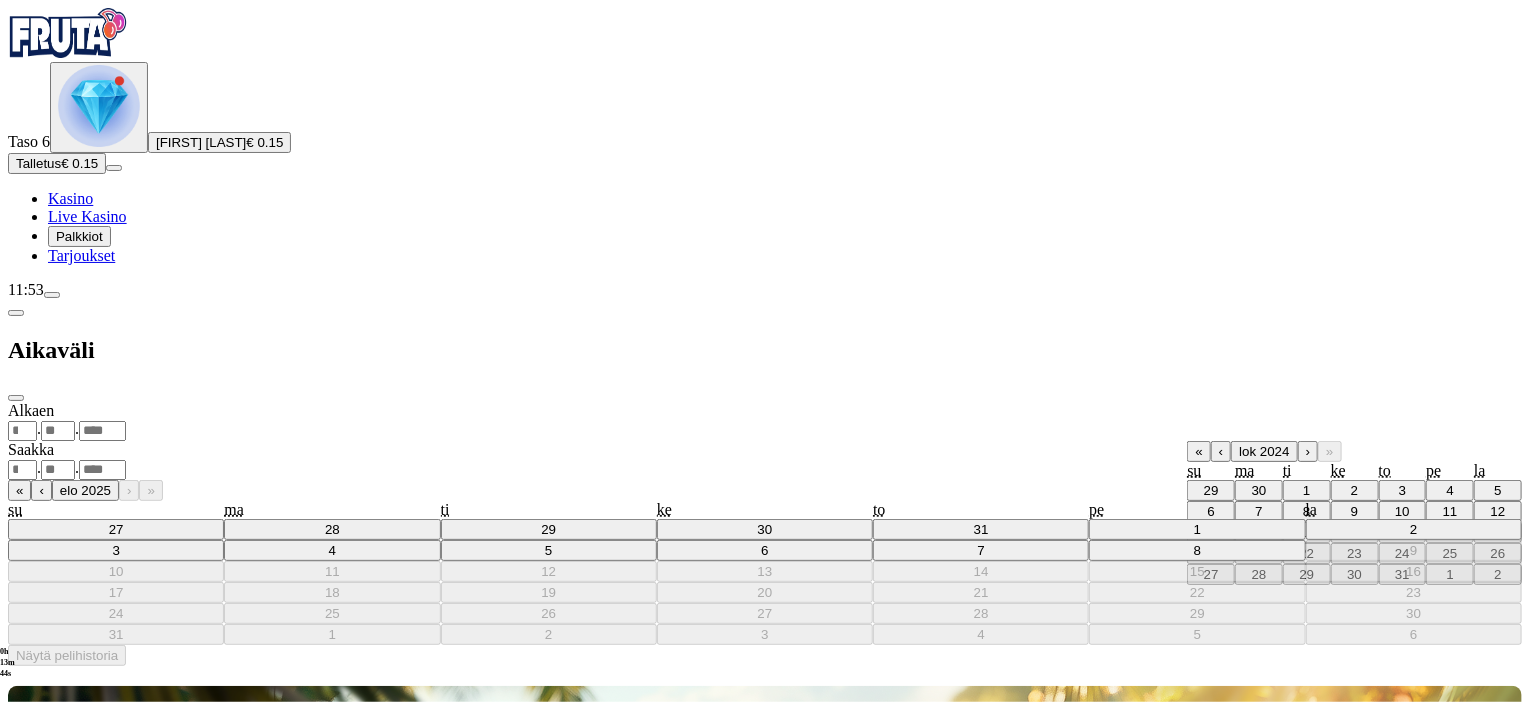 click on "‹" at bounding box center [1221, 451] 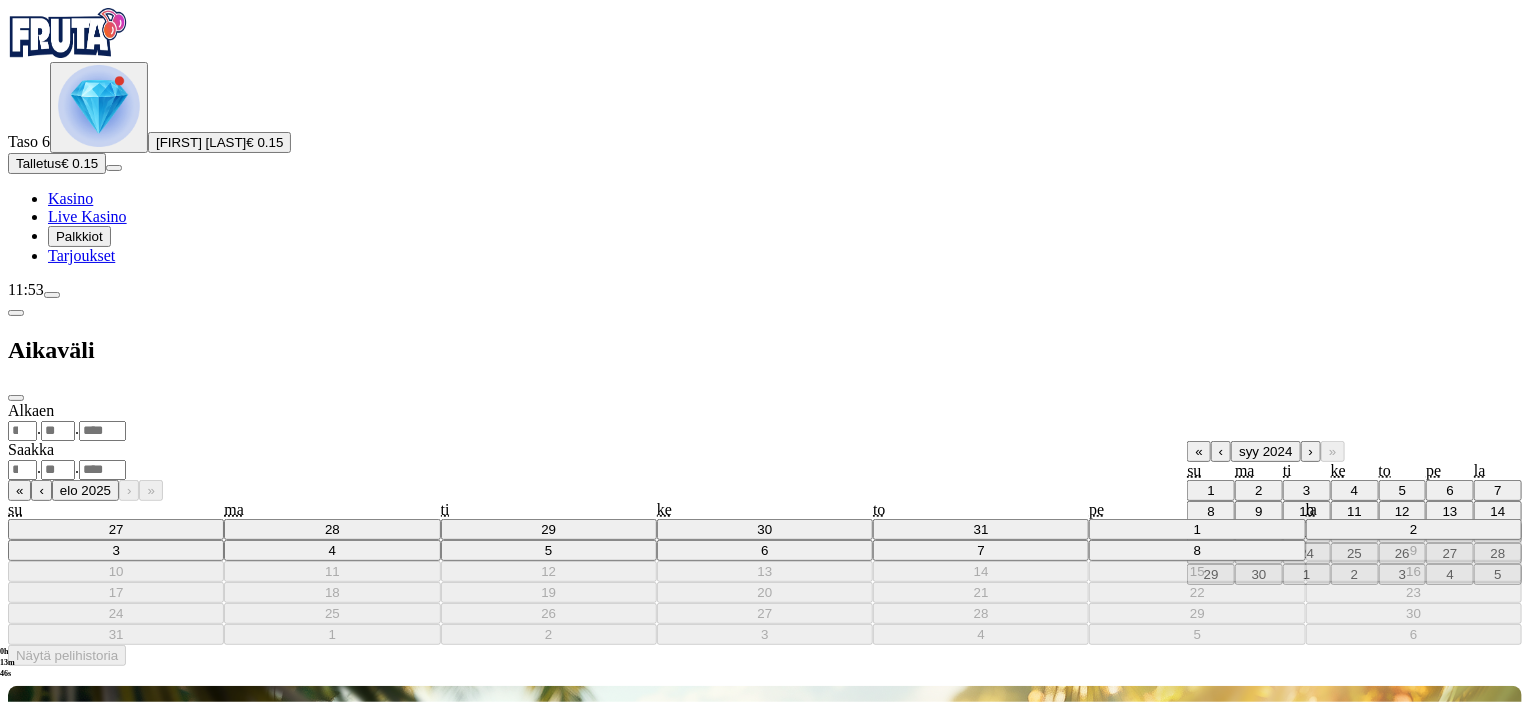 click on "‹" at bounding box center [1221, 451] 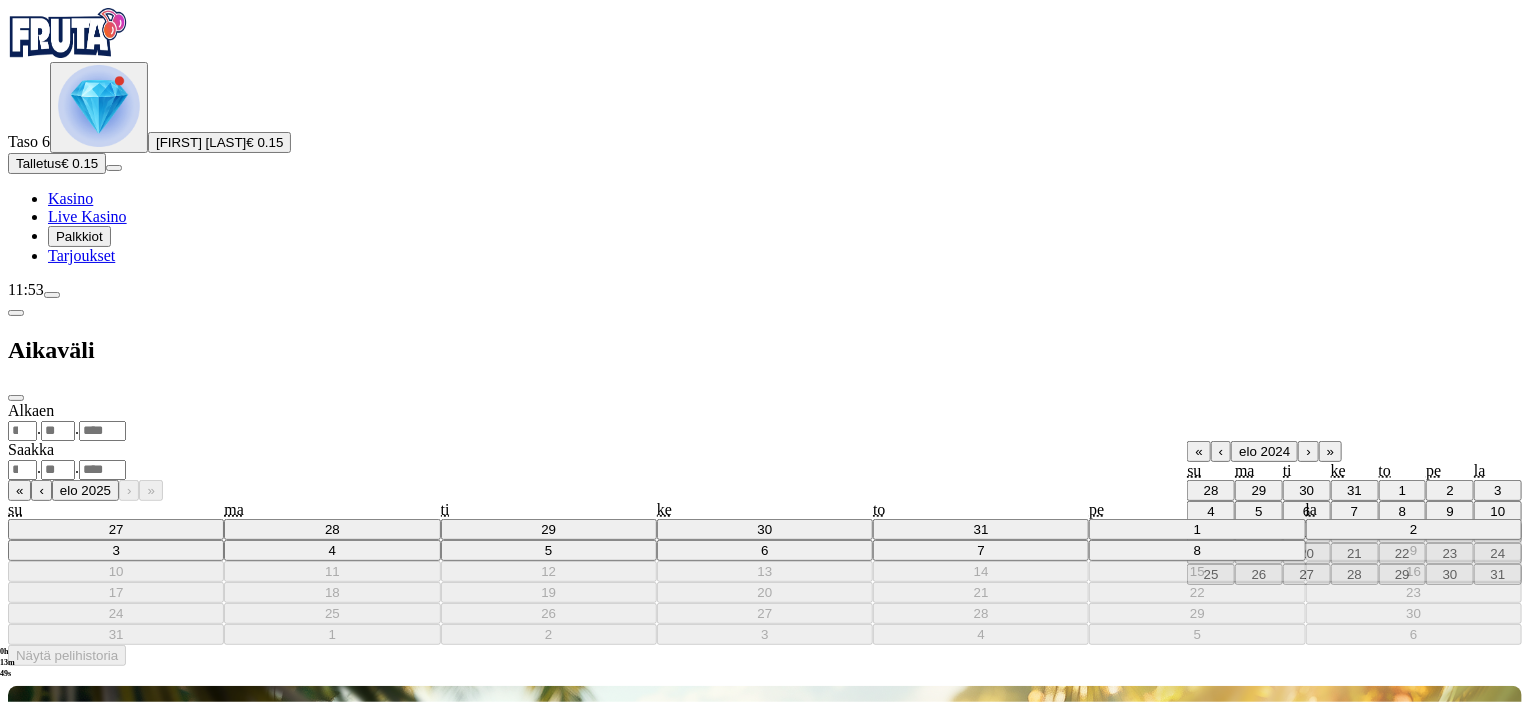 click on "1" at bounding box center [1402, 490] 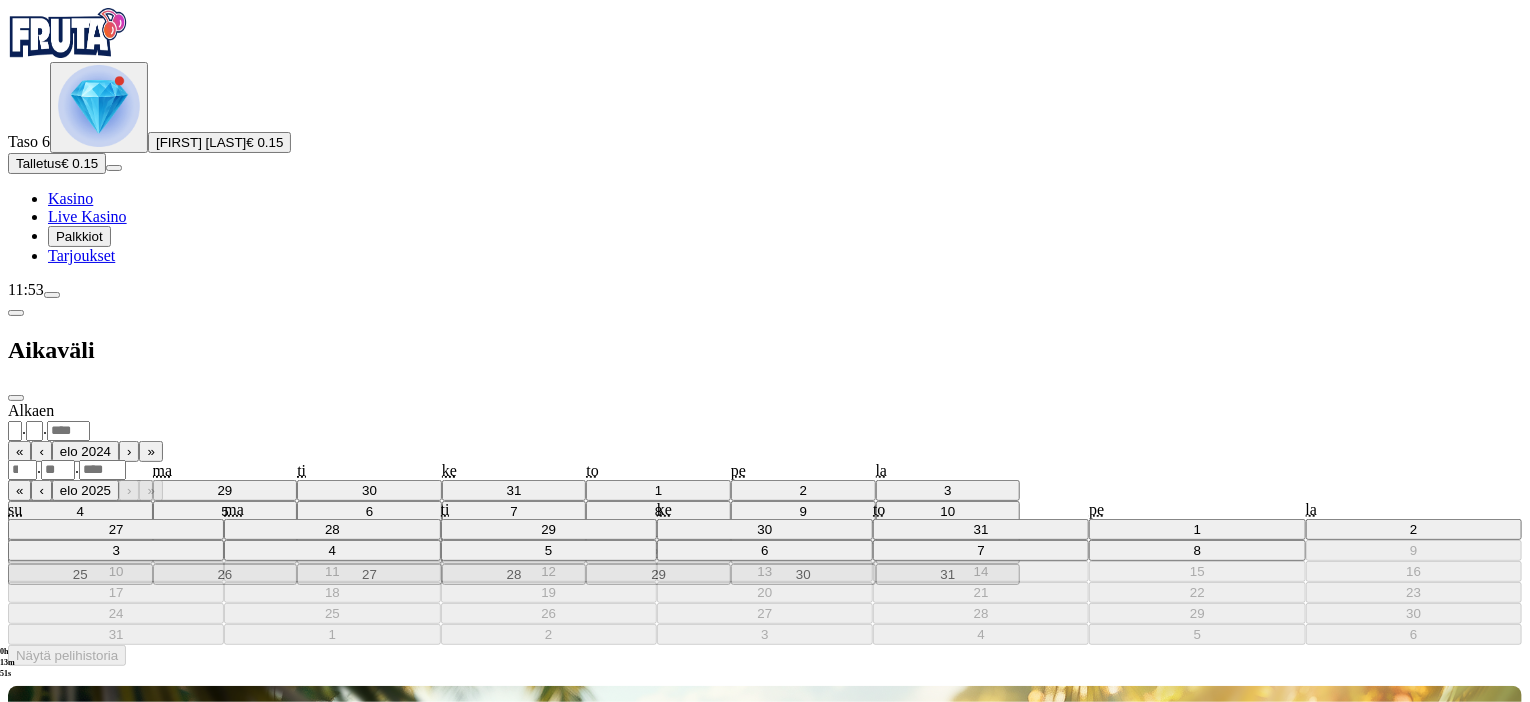 click on ". ." at bounding box center (765, 469) 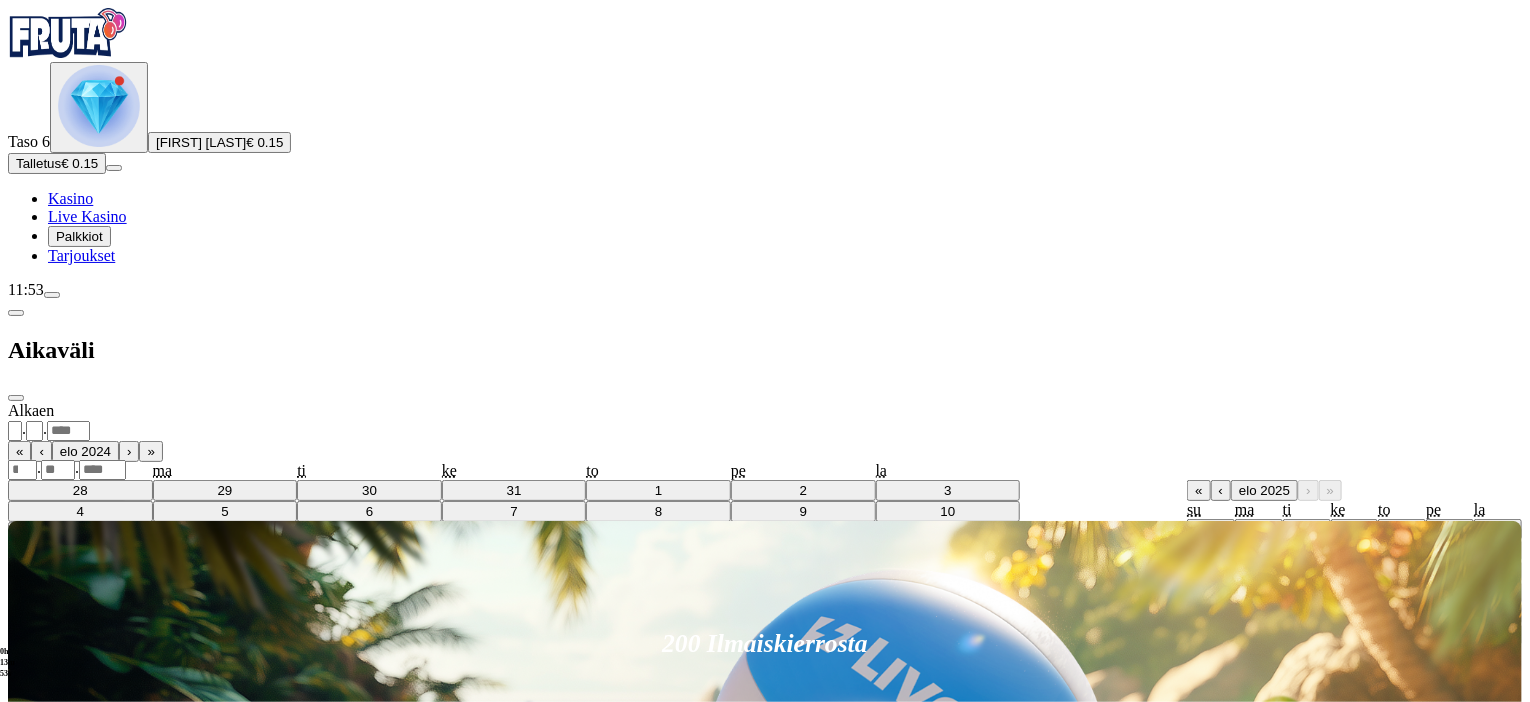 click on "8" at bounding box center [1449, 550] 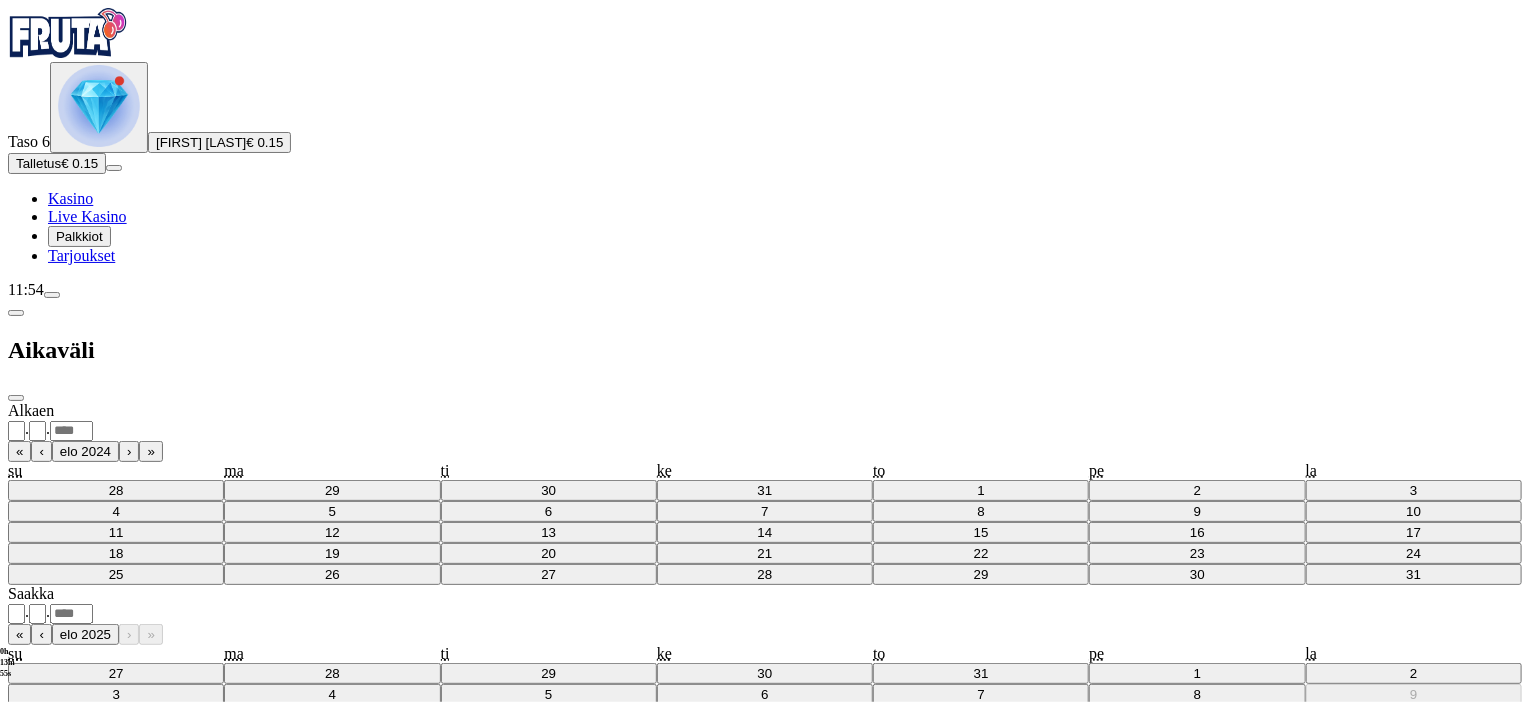 click on "Näytä pelihistoria" at bounding box center [67, 799] 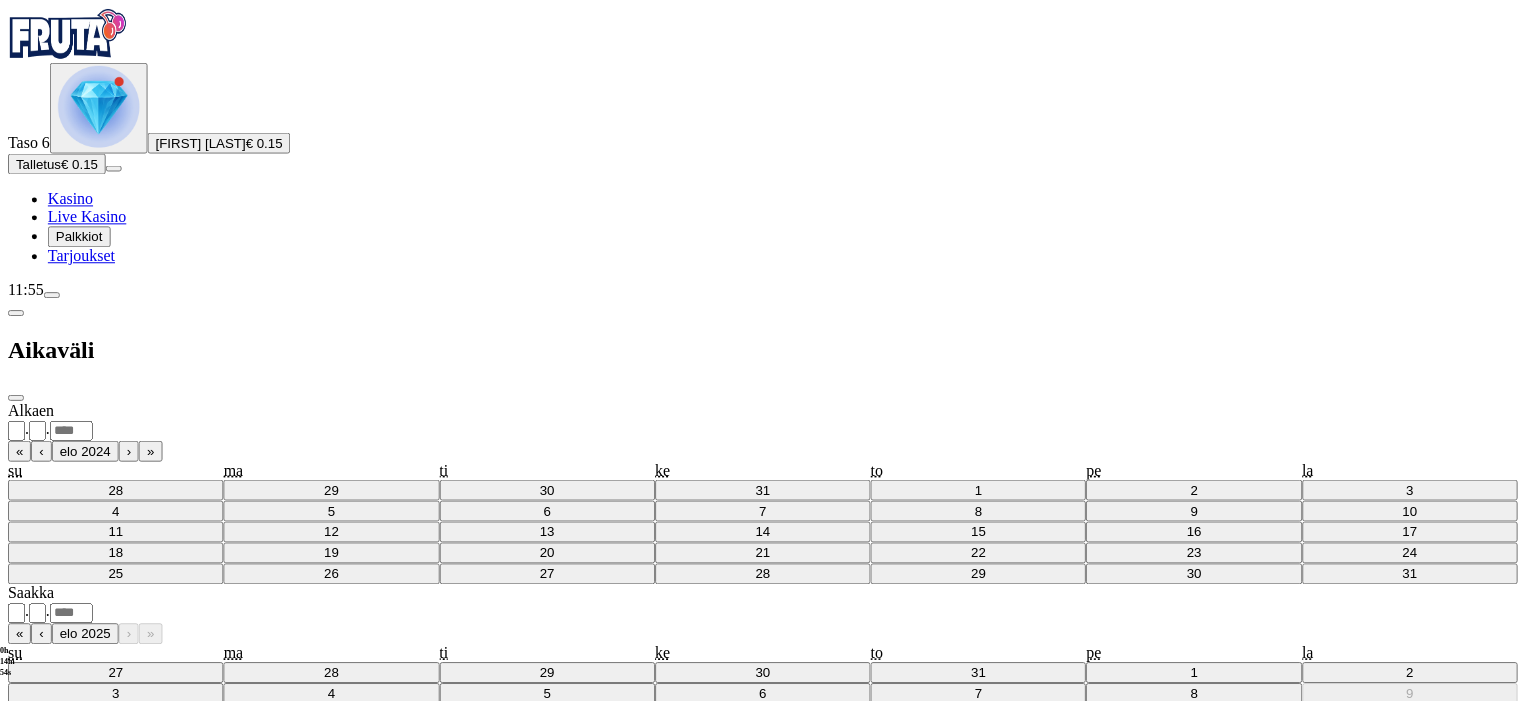 scroll, scrollTop: 0, scrollLeft: 0, axis: both 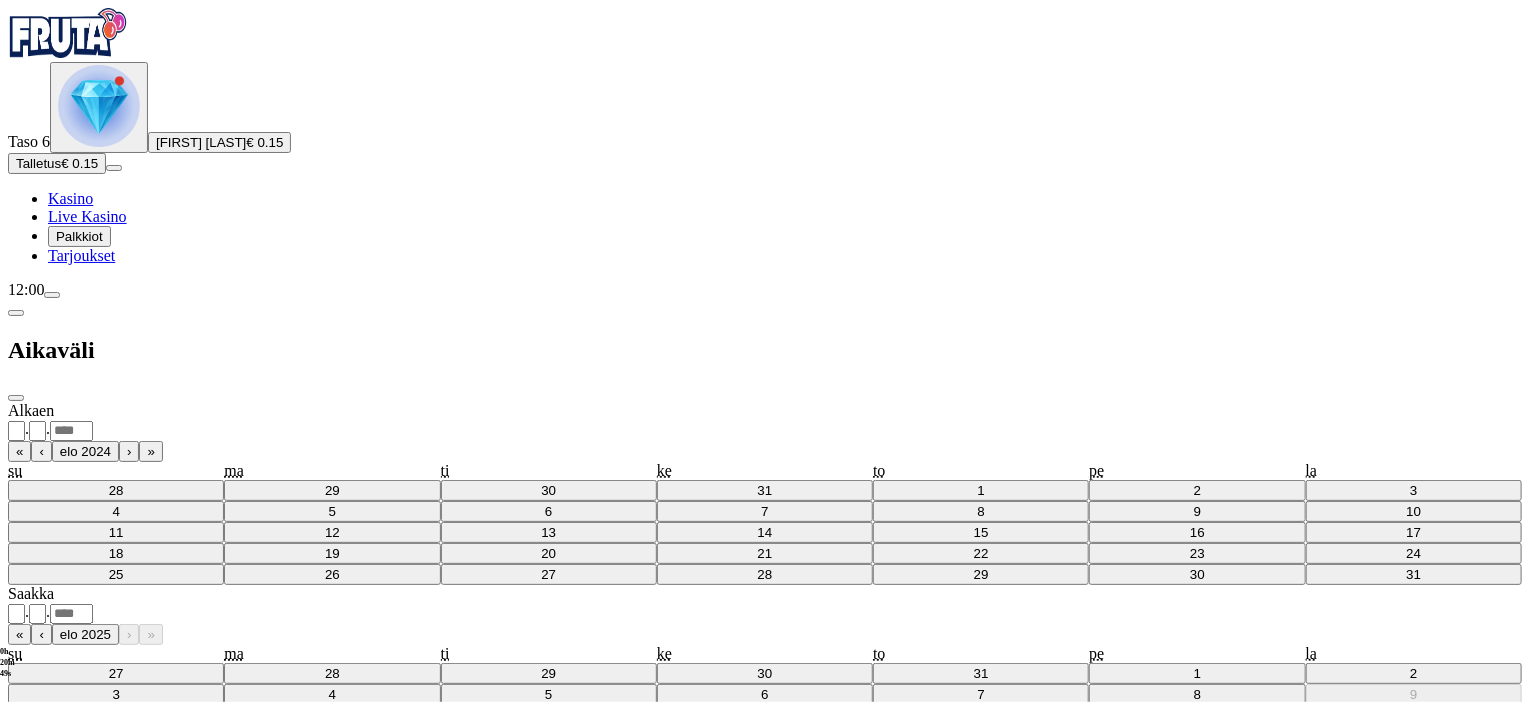 type 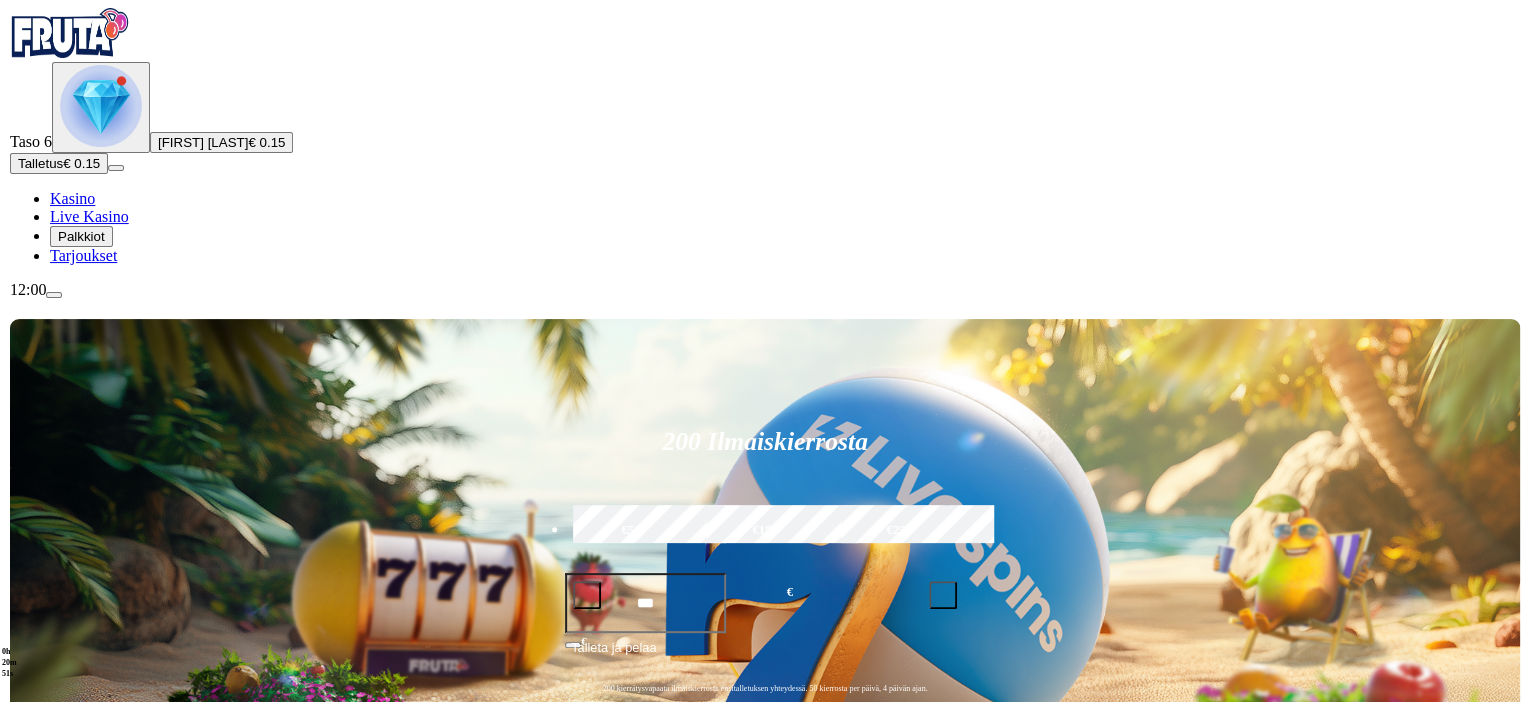 scroll, scrollTop: 614, scrollLeft: 0, axis: vertical 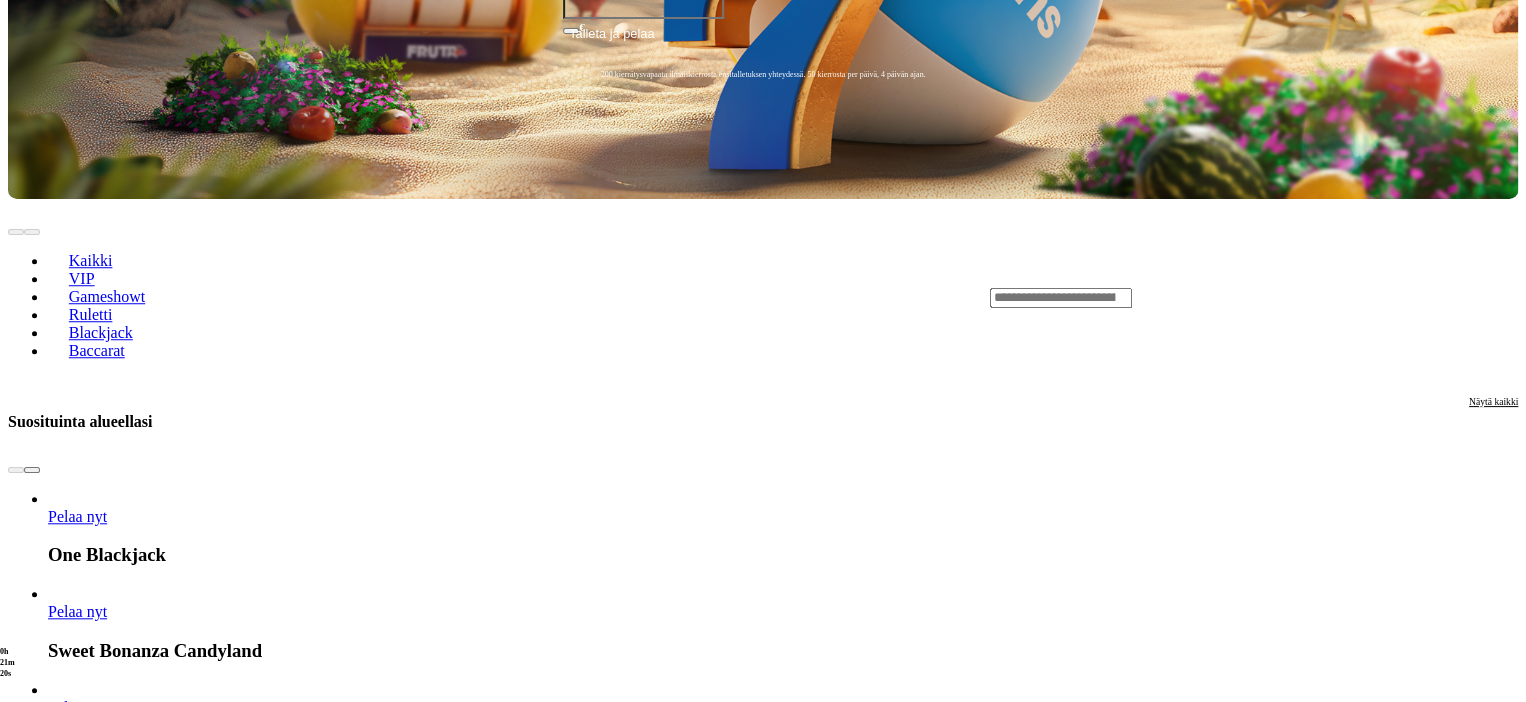 drag, startPoint x: 429, startPoint y: 392, endPoint x: 650, endPoint y: 498, distance: 245.1061 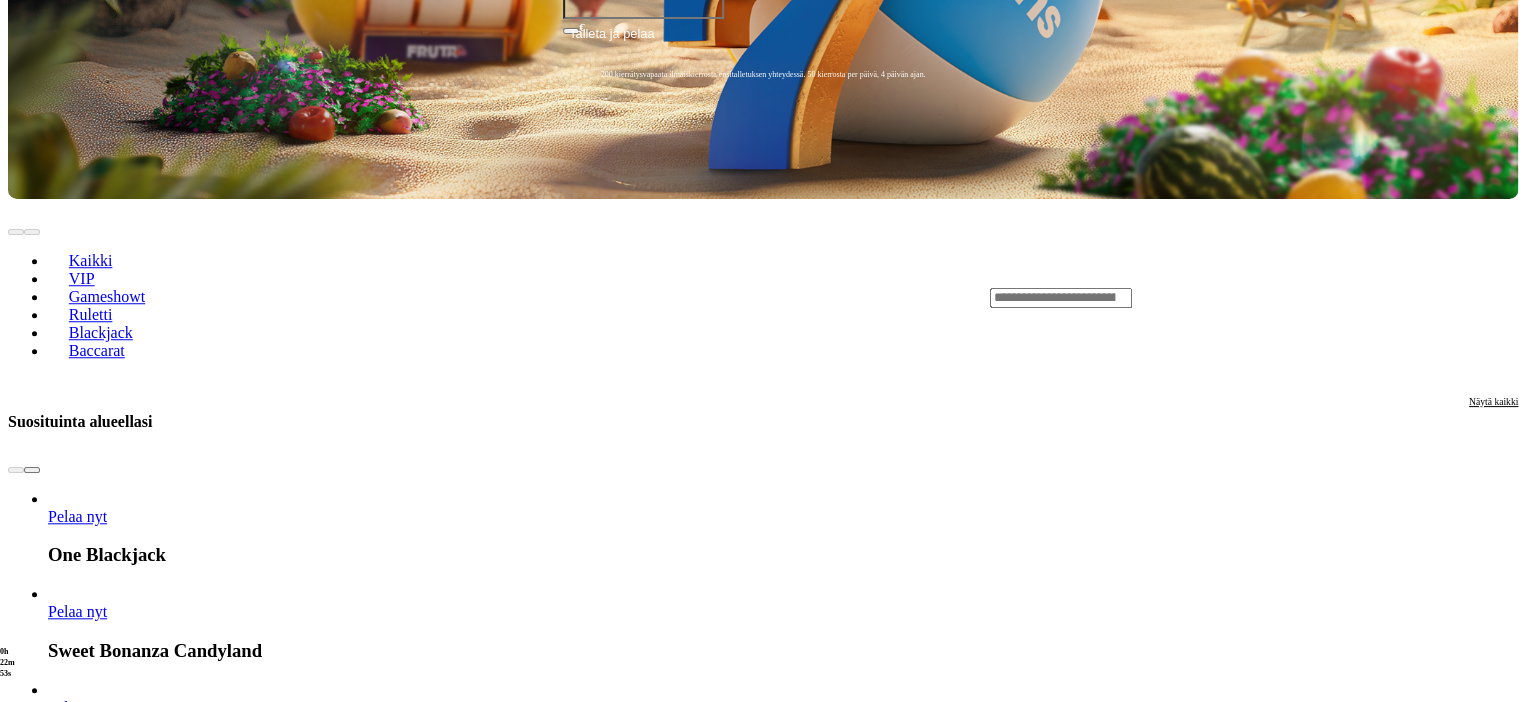 click at bounding box center (52, -319) 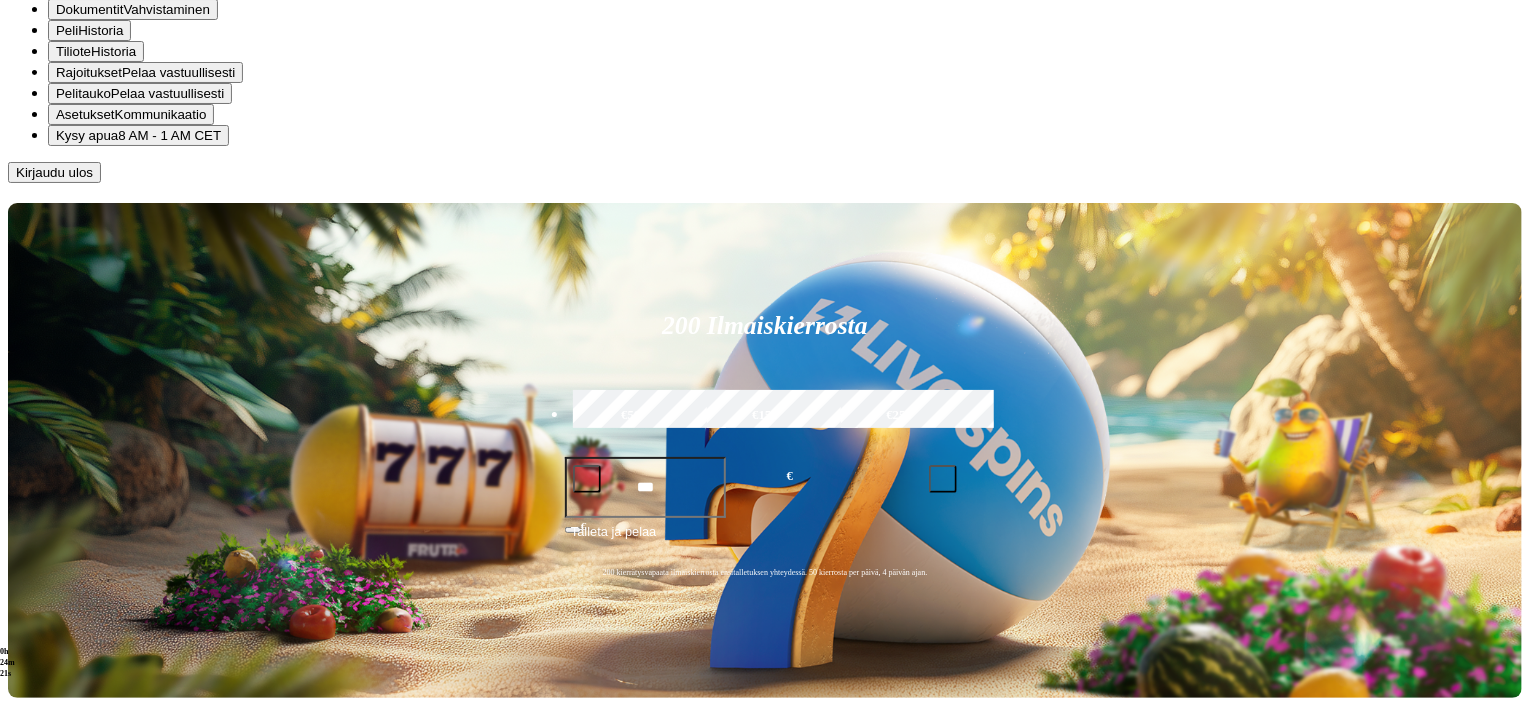 drag, startPoint x: 508, startPoint y: 585, endPoint x: 480, endPoint y: 345, distance: 241.6278 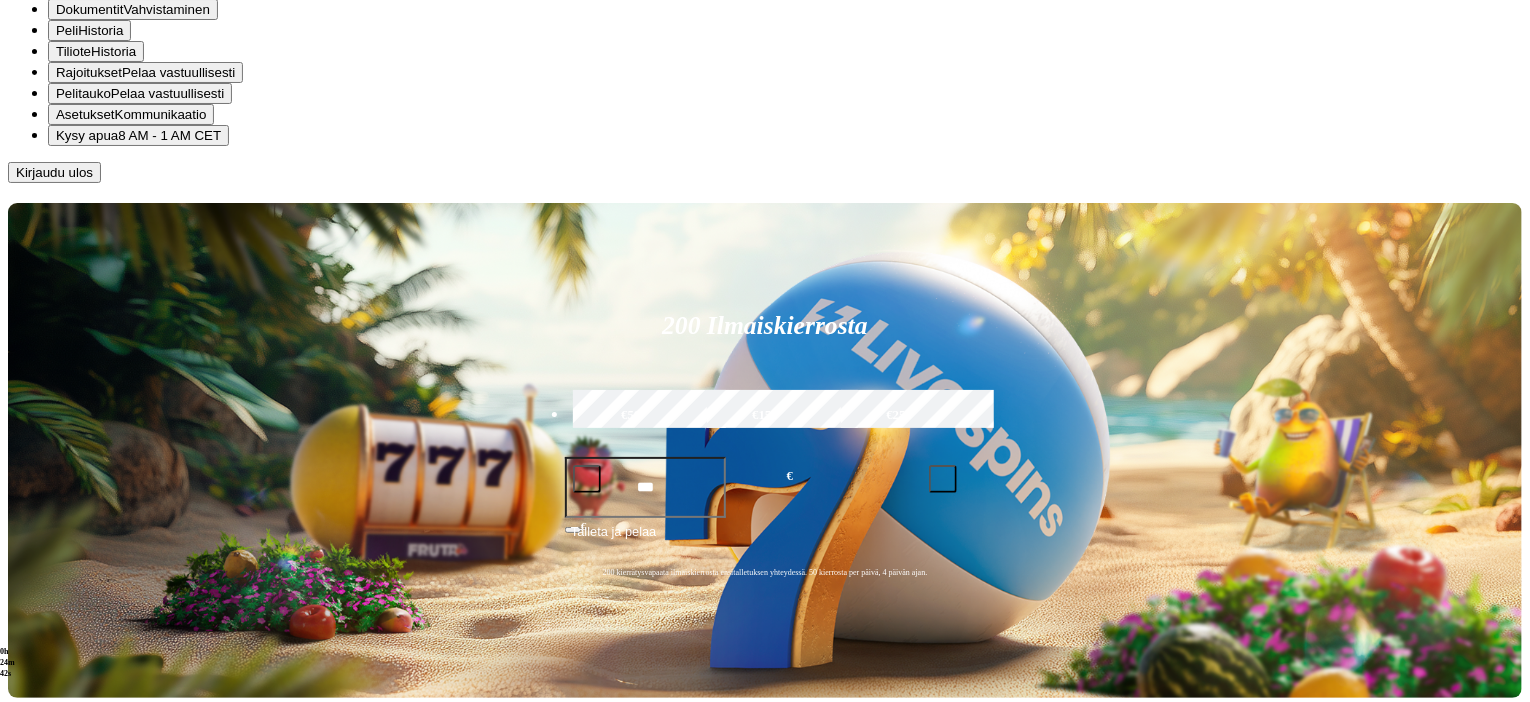 click on "Historia" at bounding box center (113, 51) 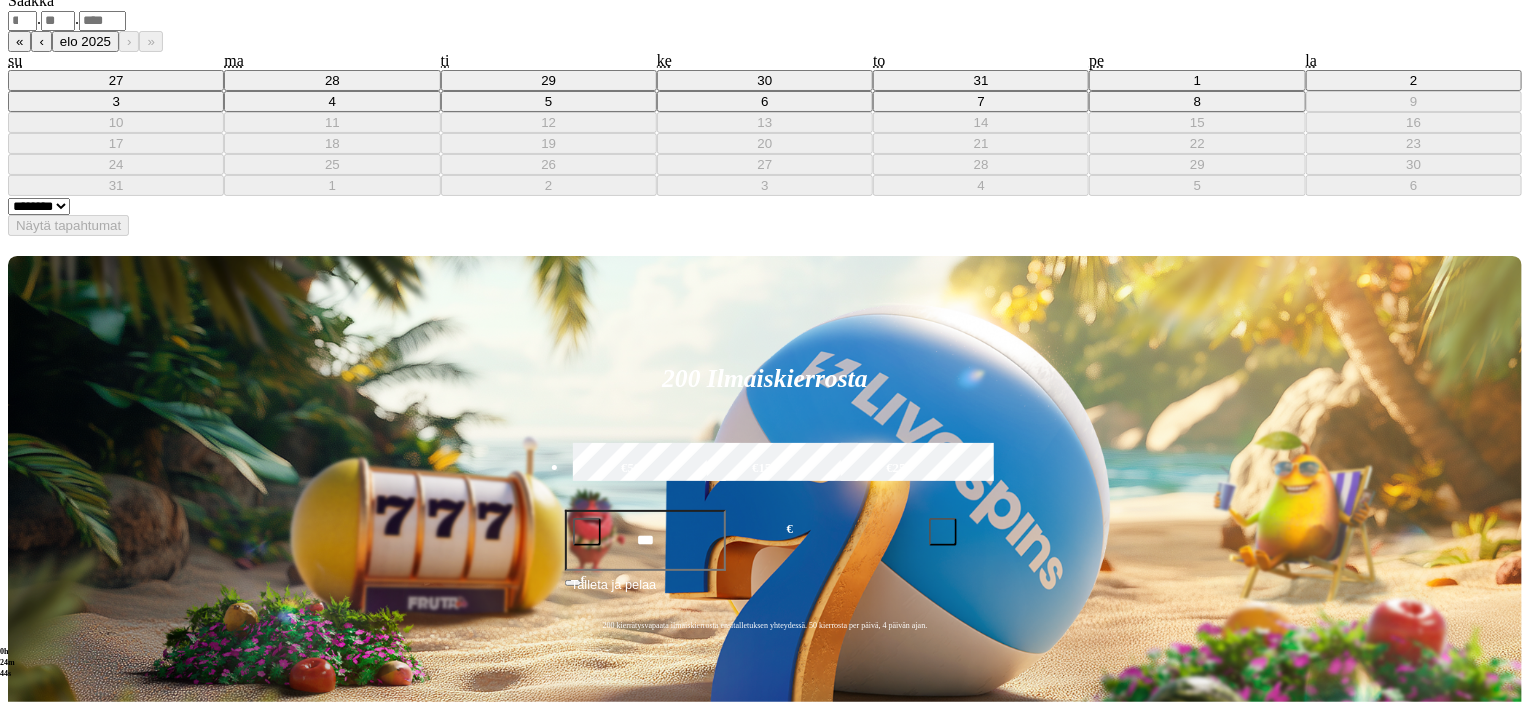 click on ". ." at bounding box center (765, -184) 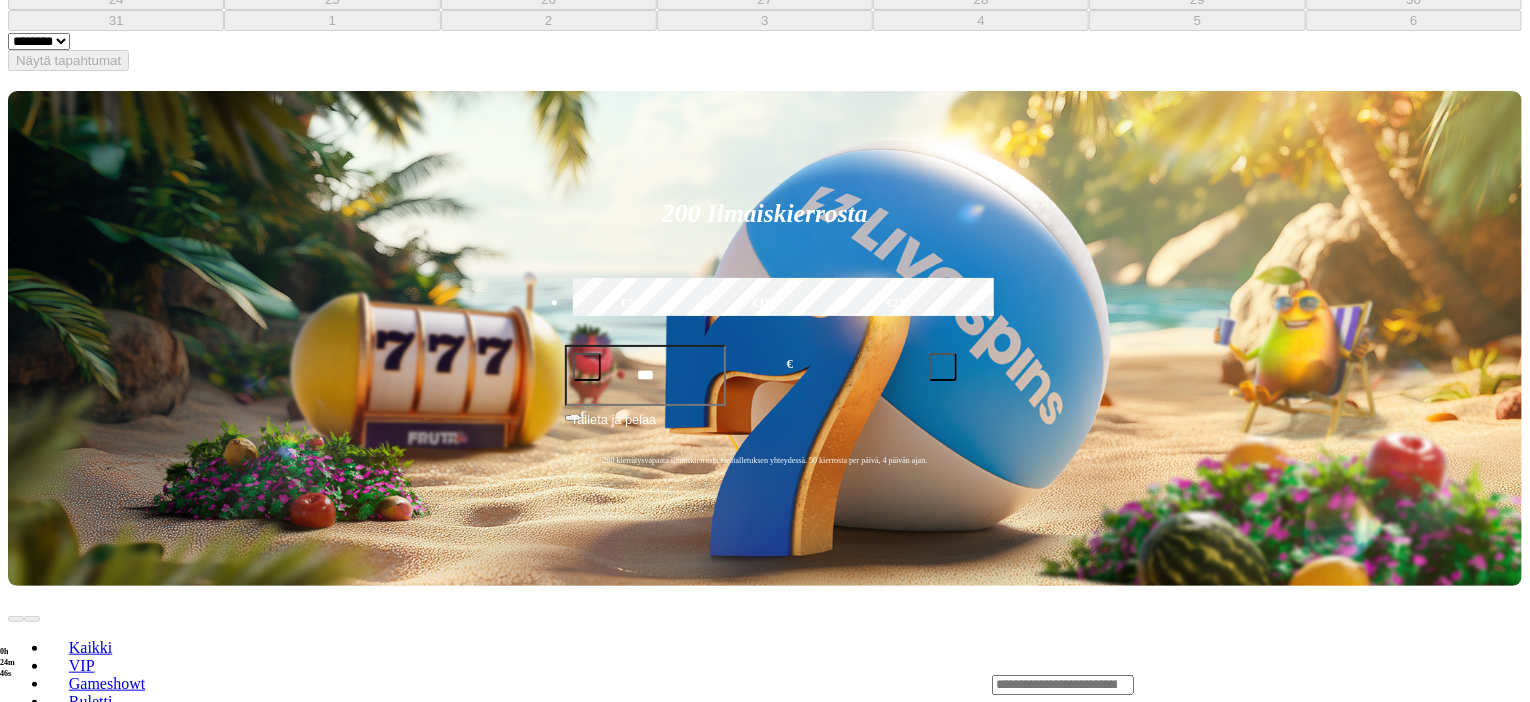click on "Alkaen . . « ‹ elo 2025 › » su ma ti ke to pe la 27 28 29 30 31 1 2 3 4 5 6 7 8 9 10 11 12 13 14 15 16 17 18 19 20 21 22 23 24 25 26 27 28 29 30 31 1 2 3 4 5 6" at bounding box center (765, -193) 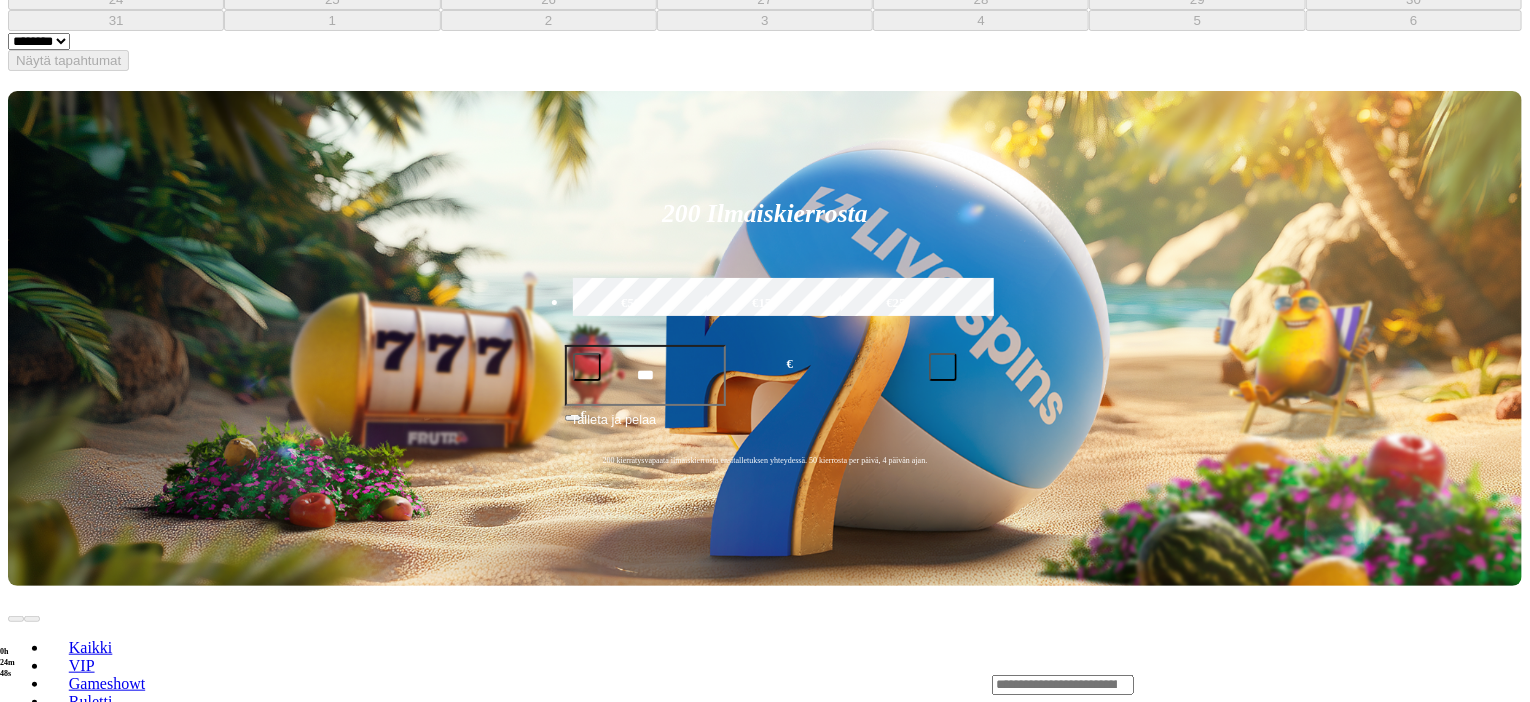 click on "‹" at bounding box center (1221, -163) 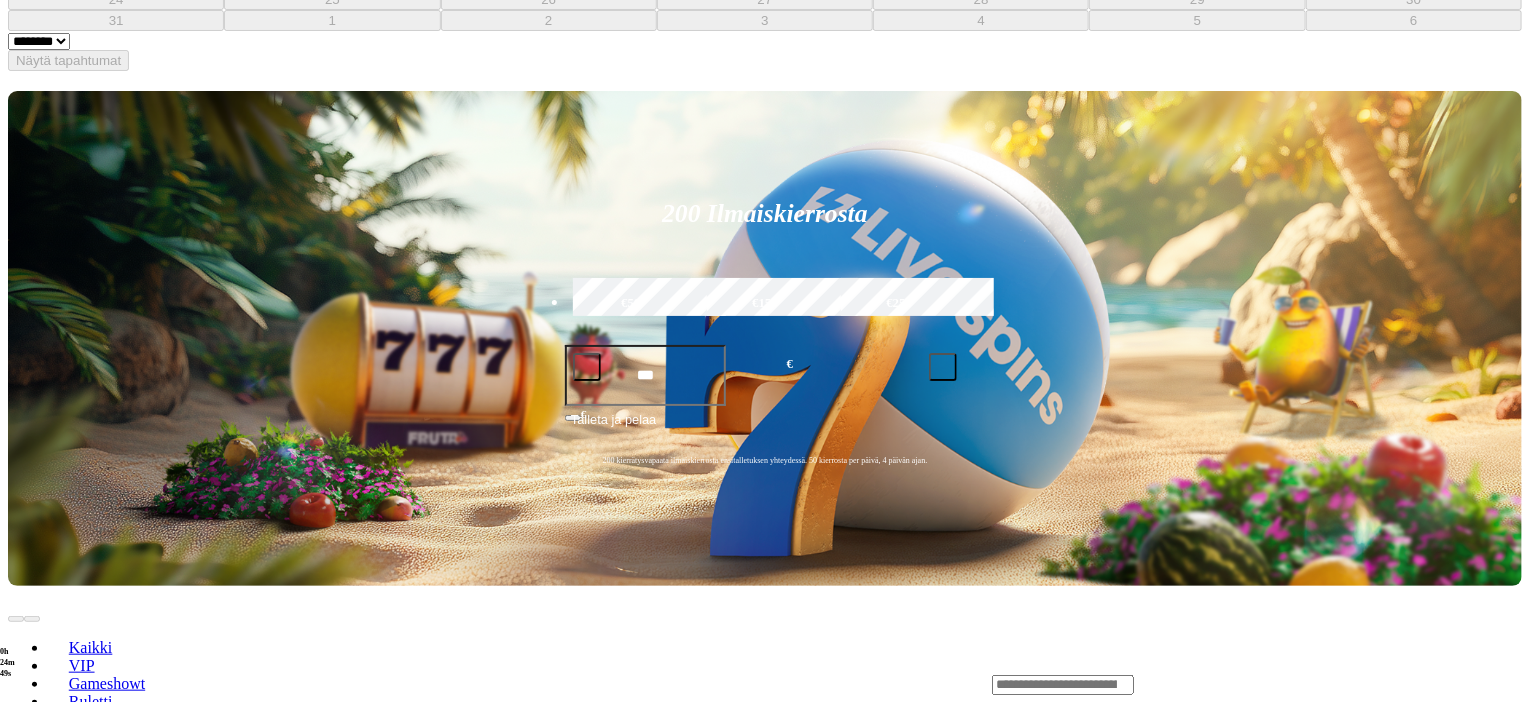 click on "‹" at bounding box center [1221, -163] 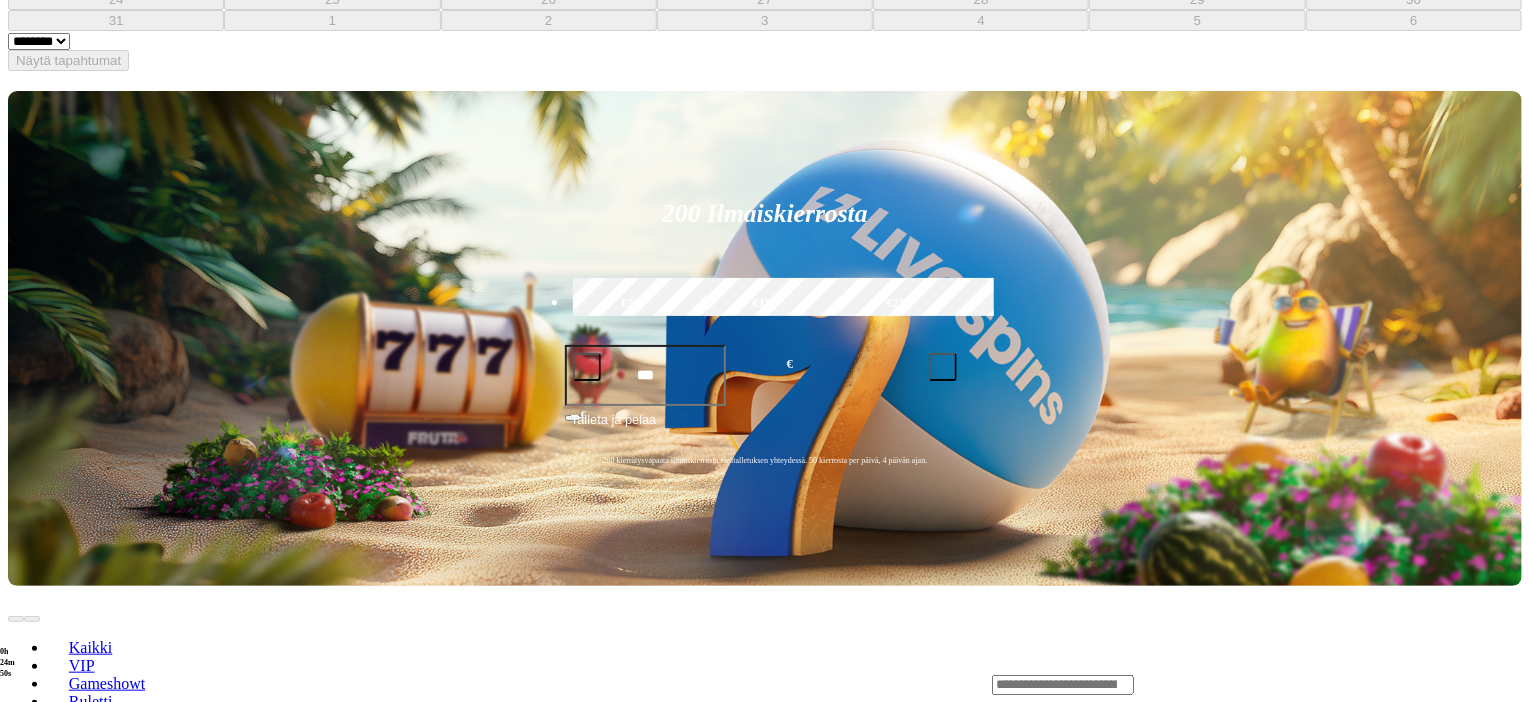 click on "‹" at bounding box center [1221, -163] 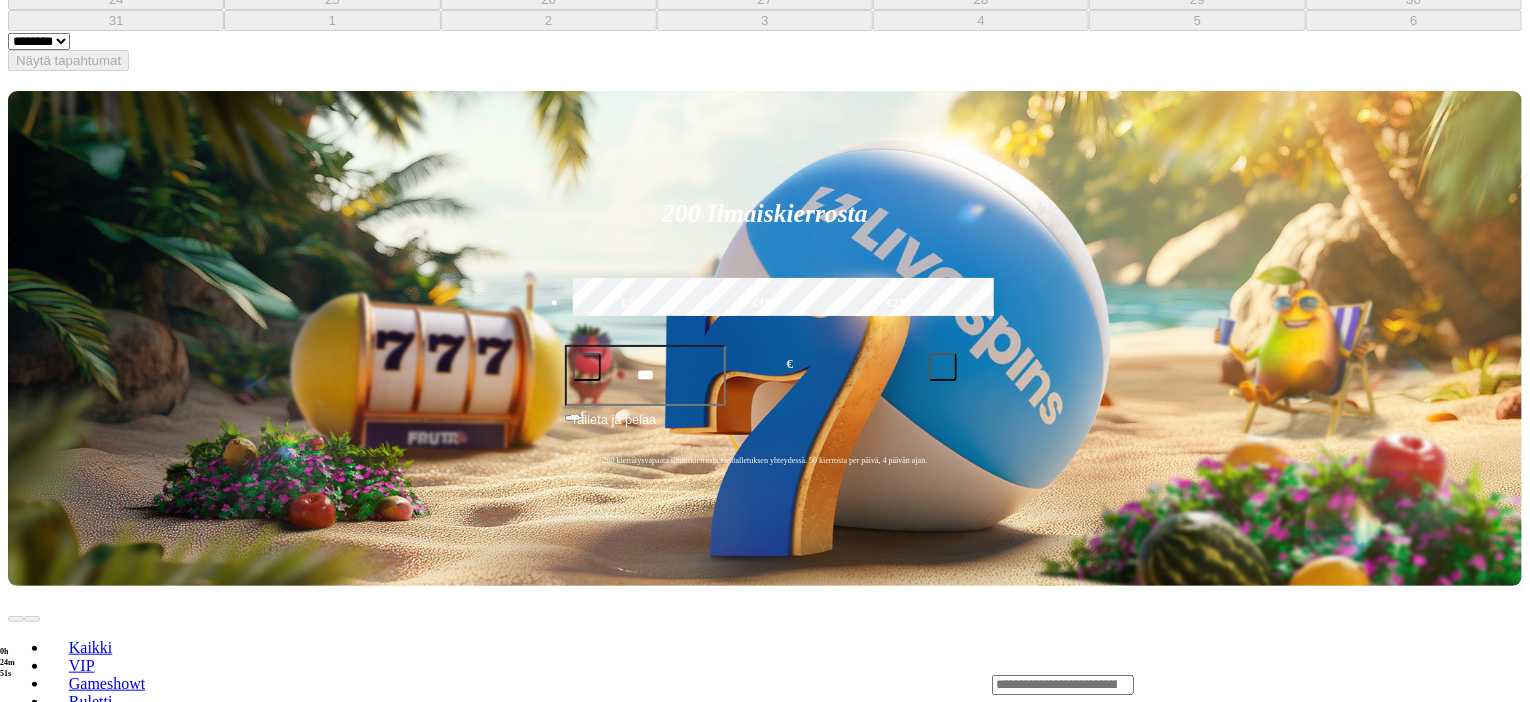click on "‹" at bounding box center (1221, -163) 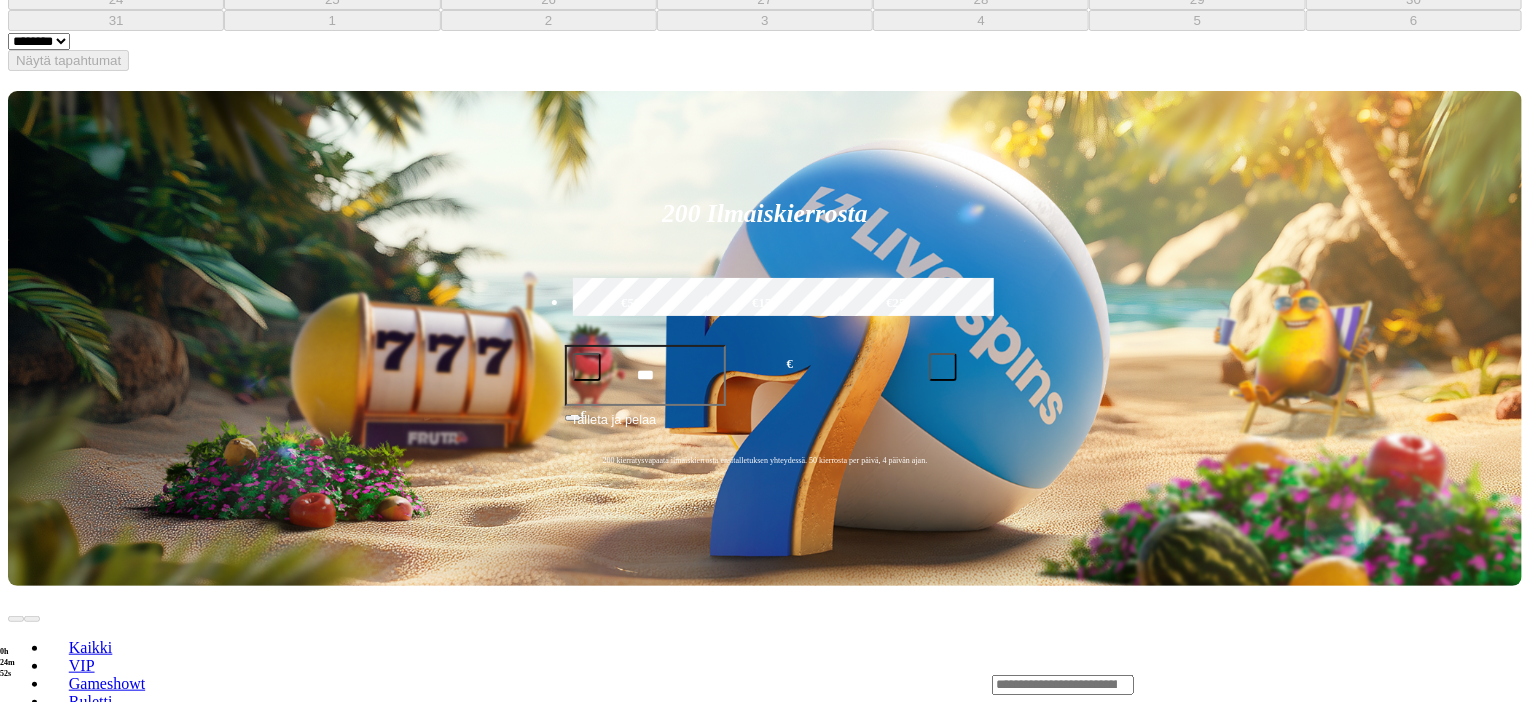 click on "‹" at bounding box center [1221, -163] 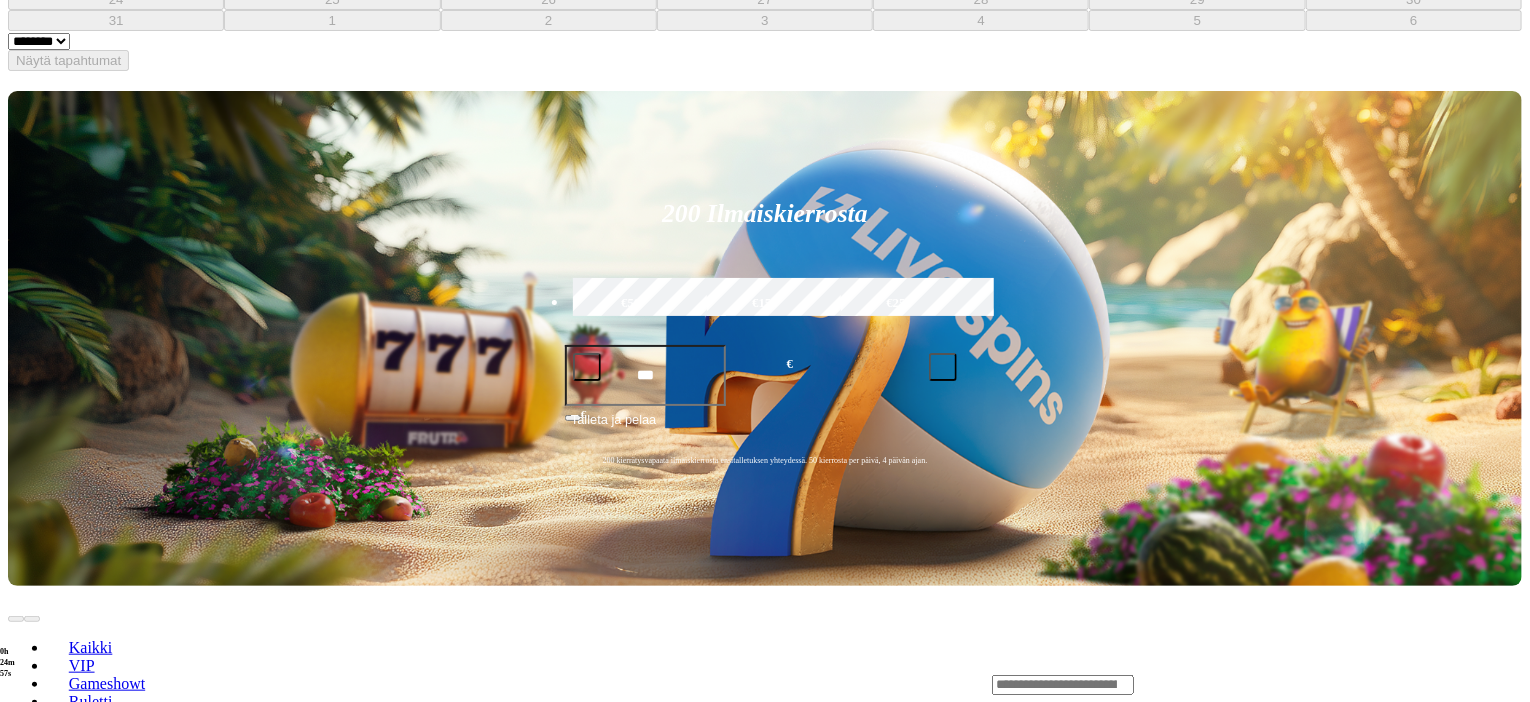 click on "1" at bounding box center [1497, -124] 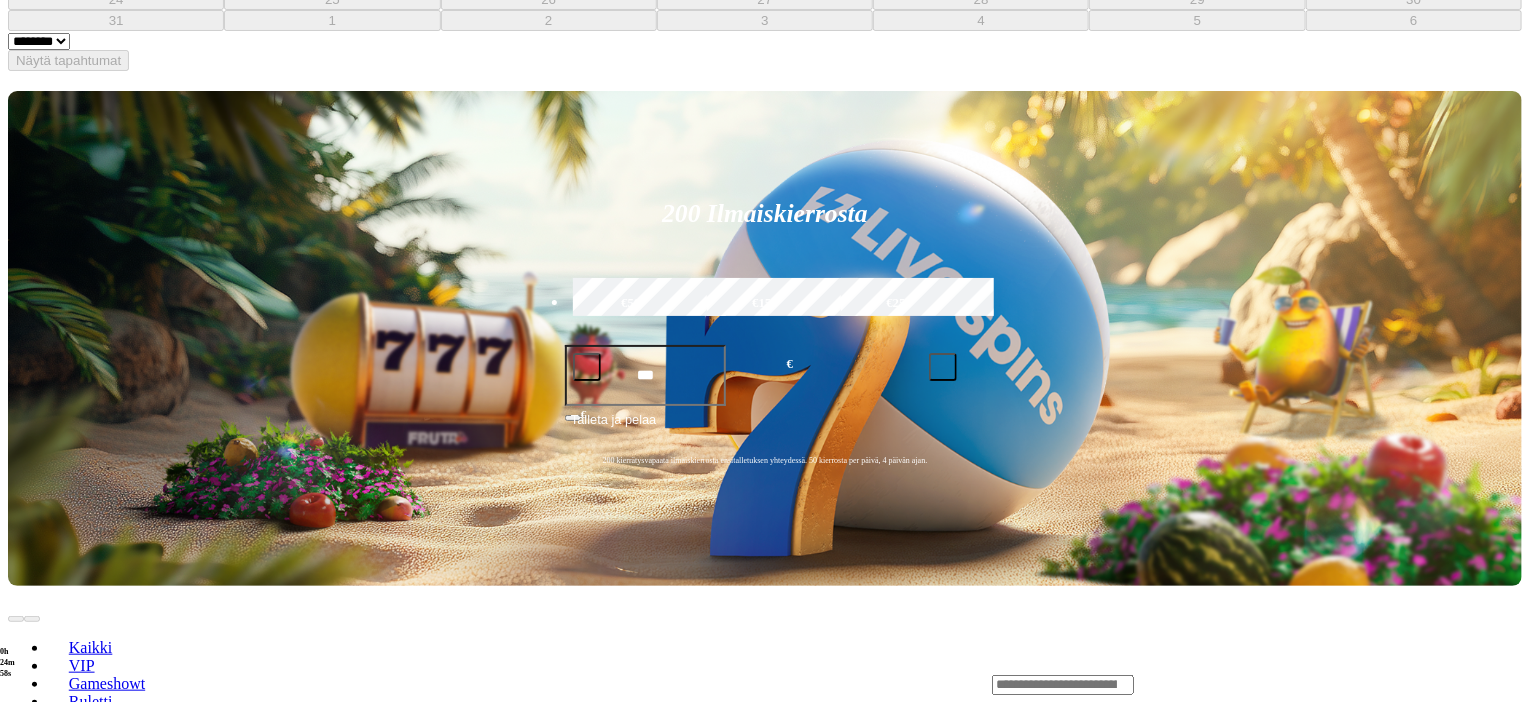 click on ". ." at bounding box center [765, -145] 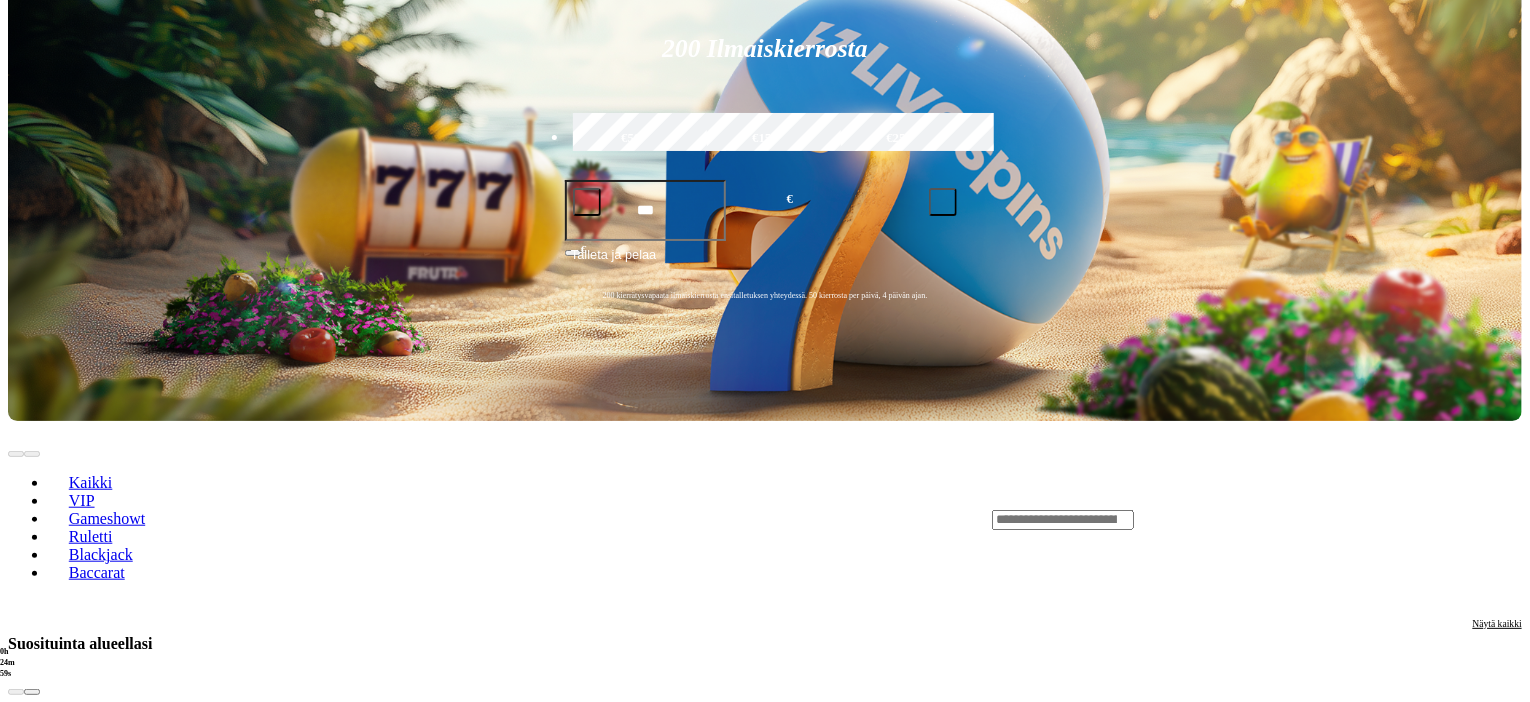 click on "8" at bounding box center (1449, -64) 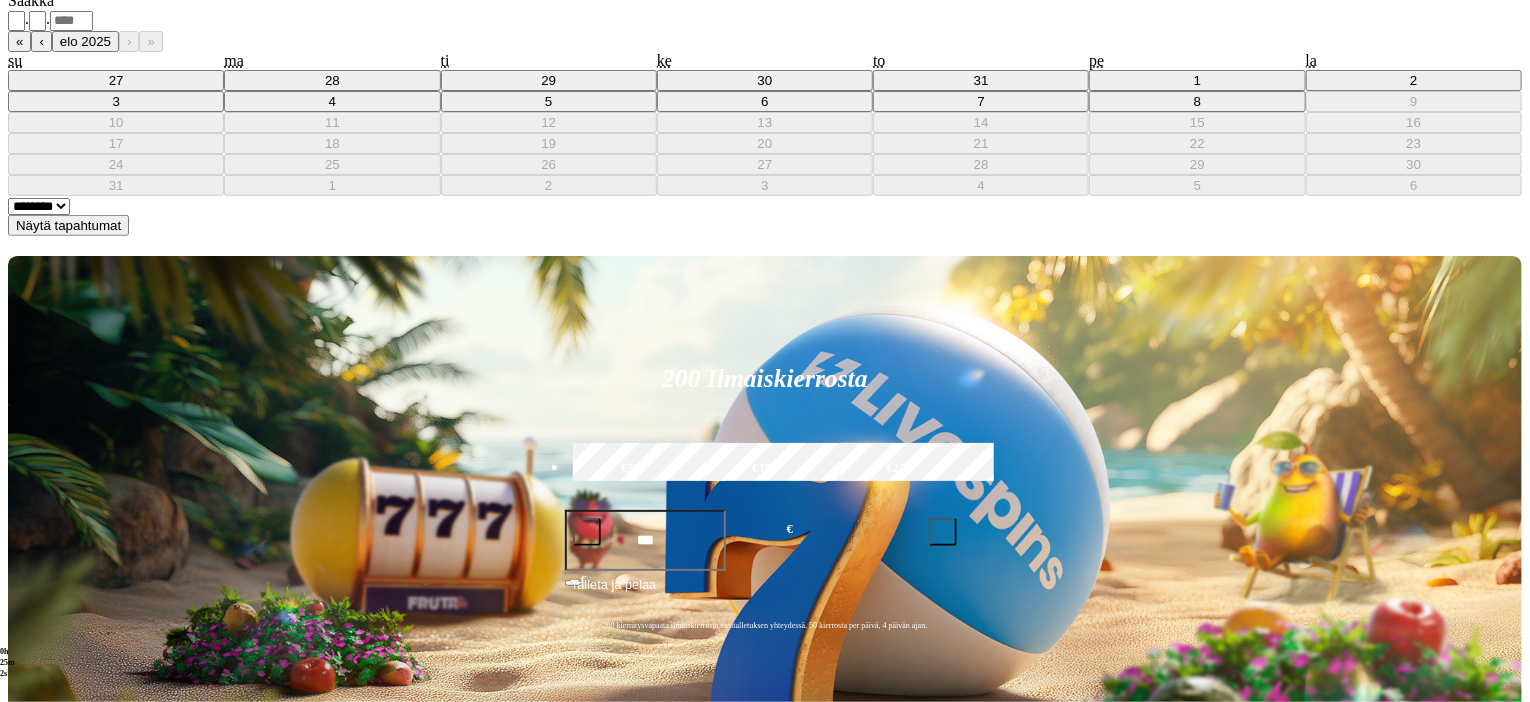 click on "******** ********" at bounding box center [39, 206] 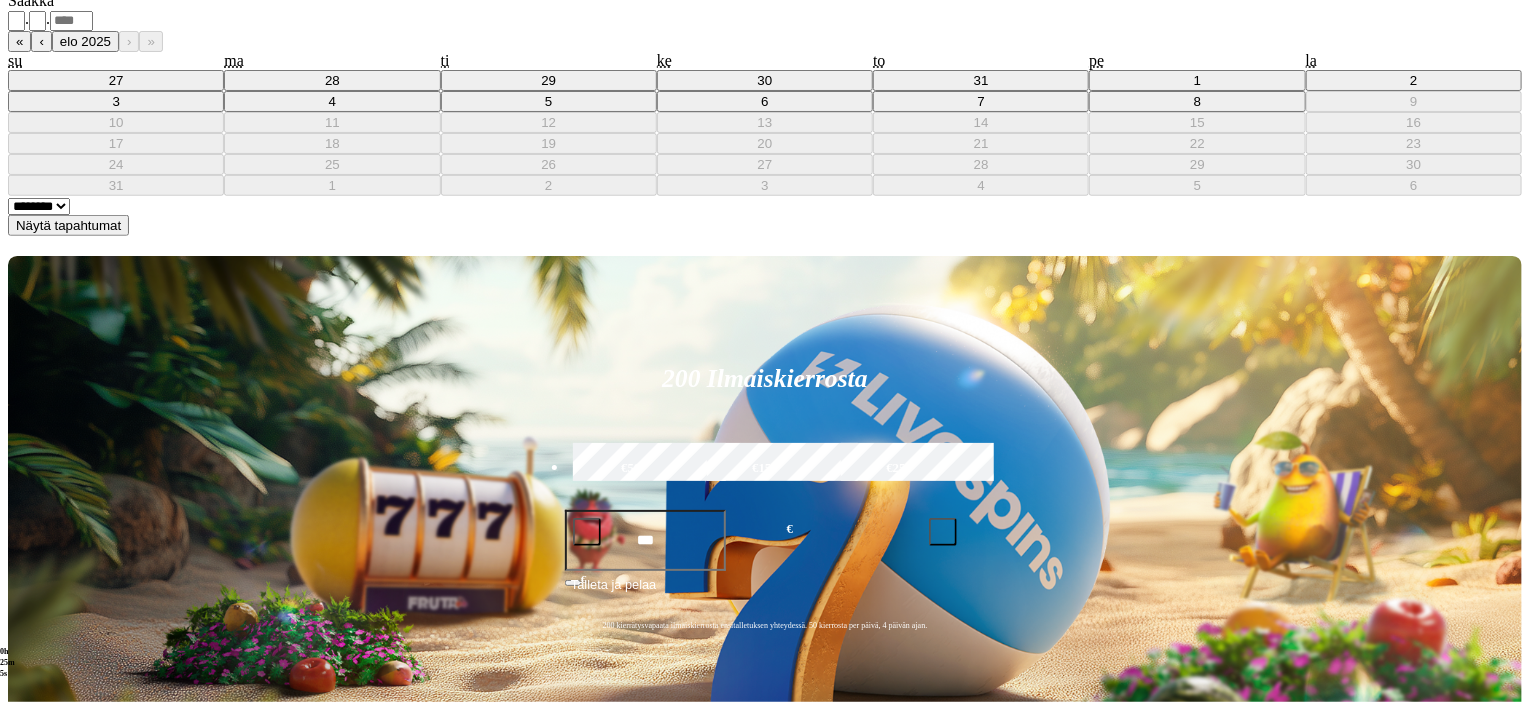 click on "******** ********" at bounding box center [39, 206] 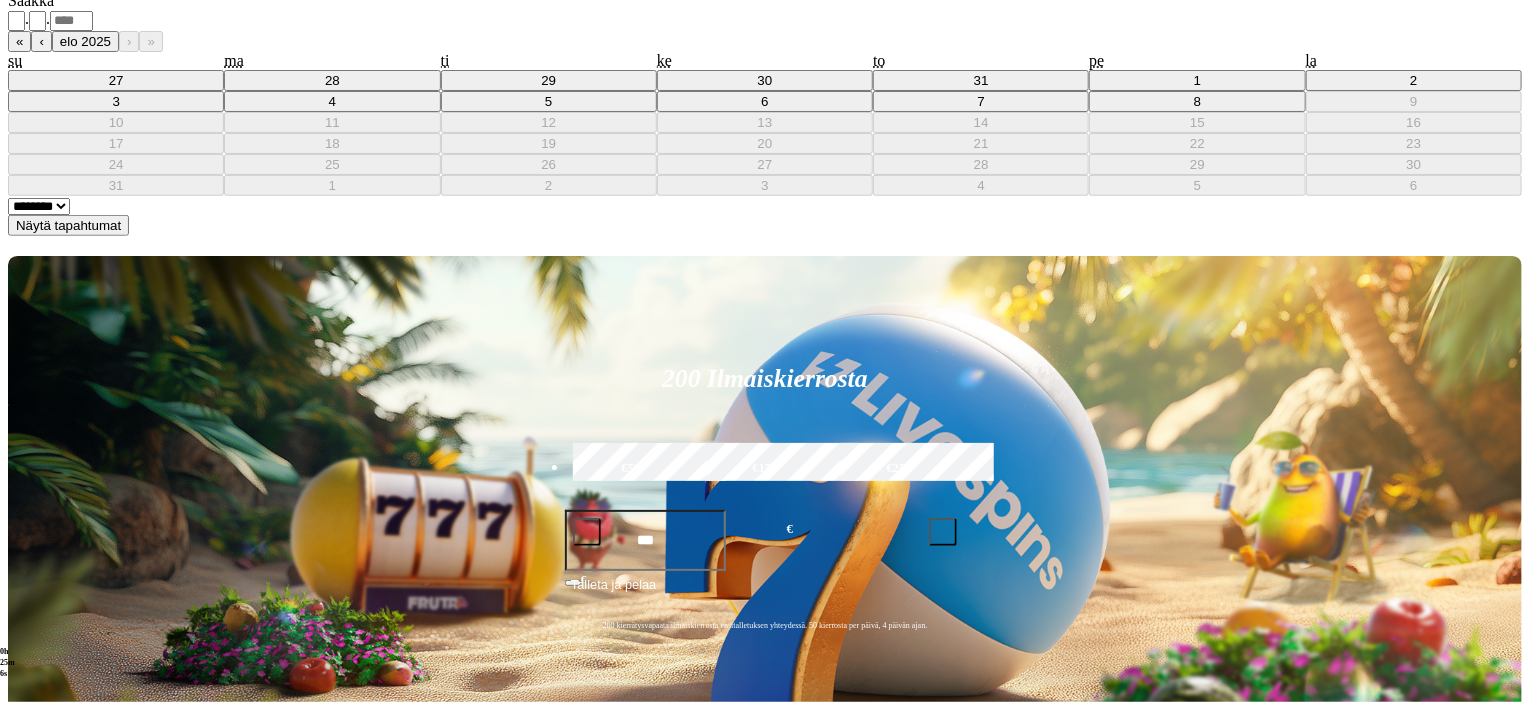 click on "Näytä tapahtumat" at bounding box center (68, 225) 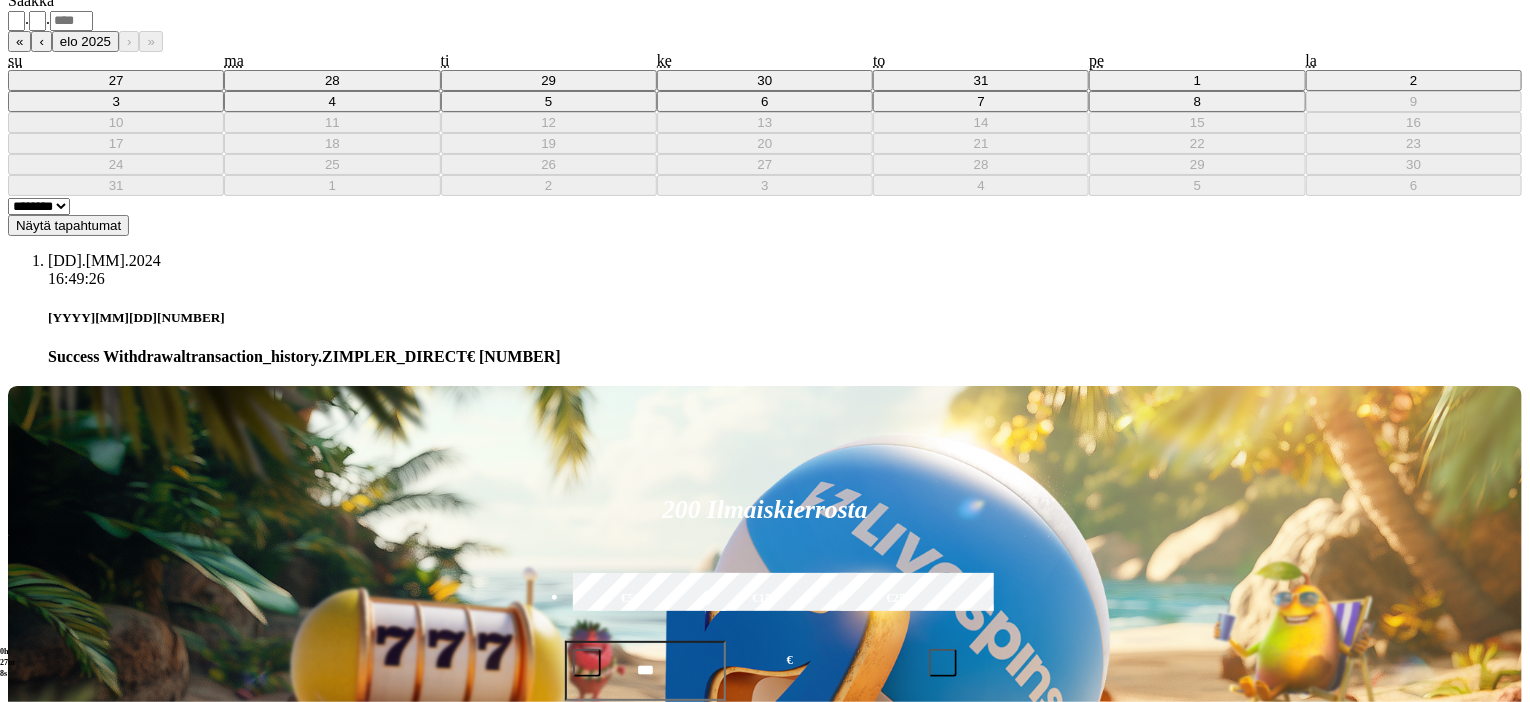 click on "Näytä tapahtumat" at bounding box center [68, 225] 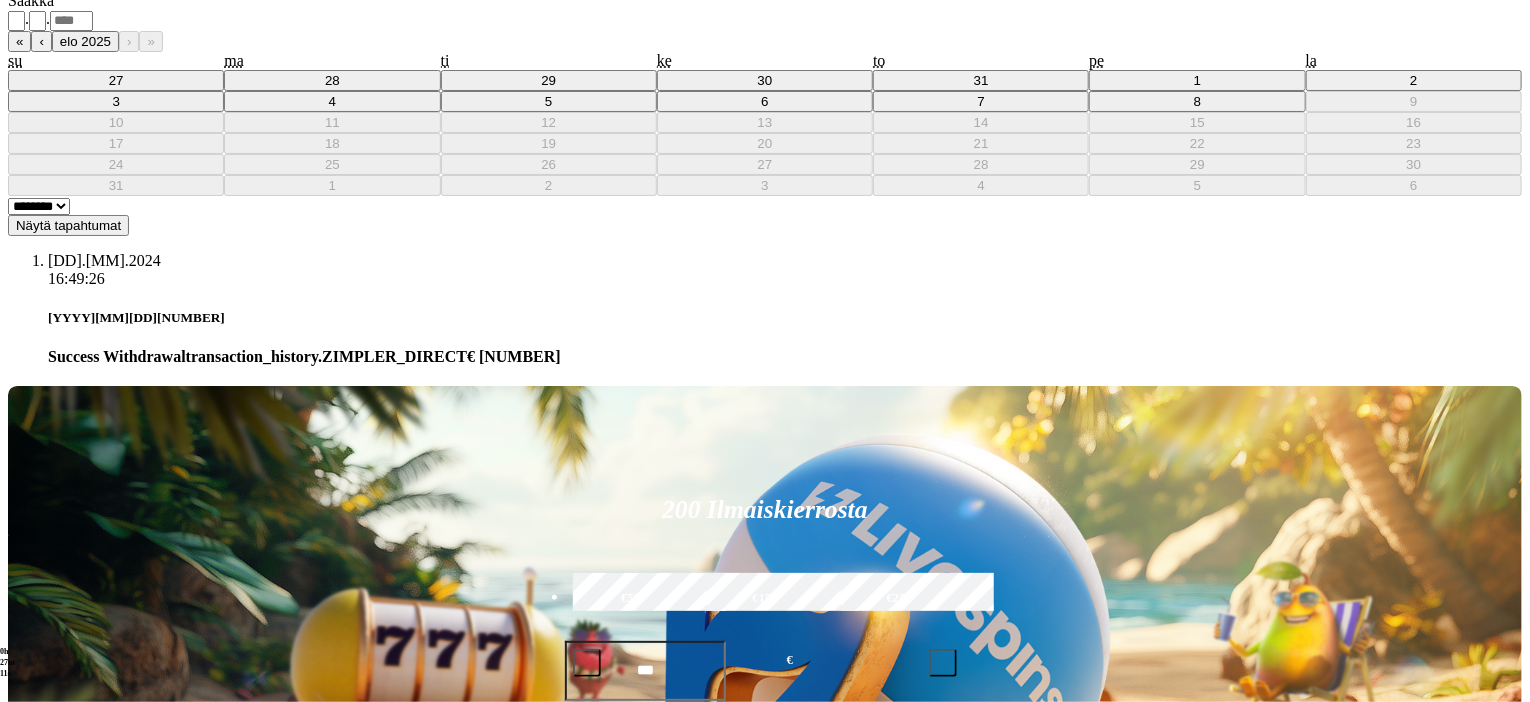 click on "******** ********" at bounding box center [765, 205] 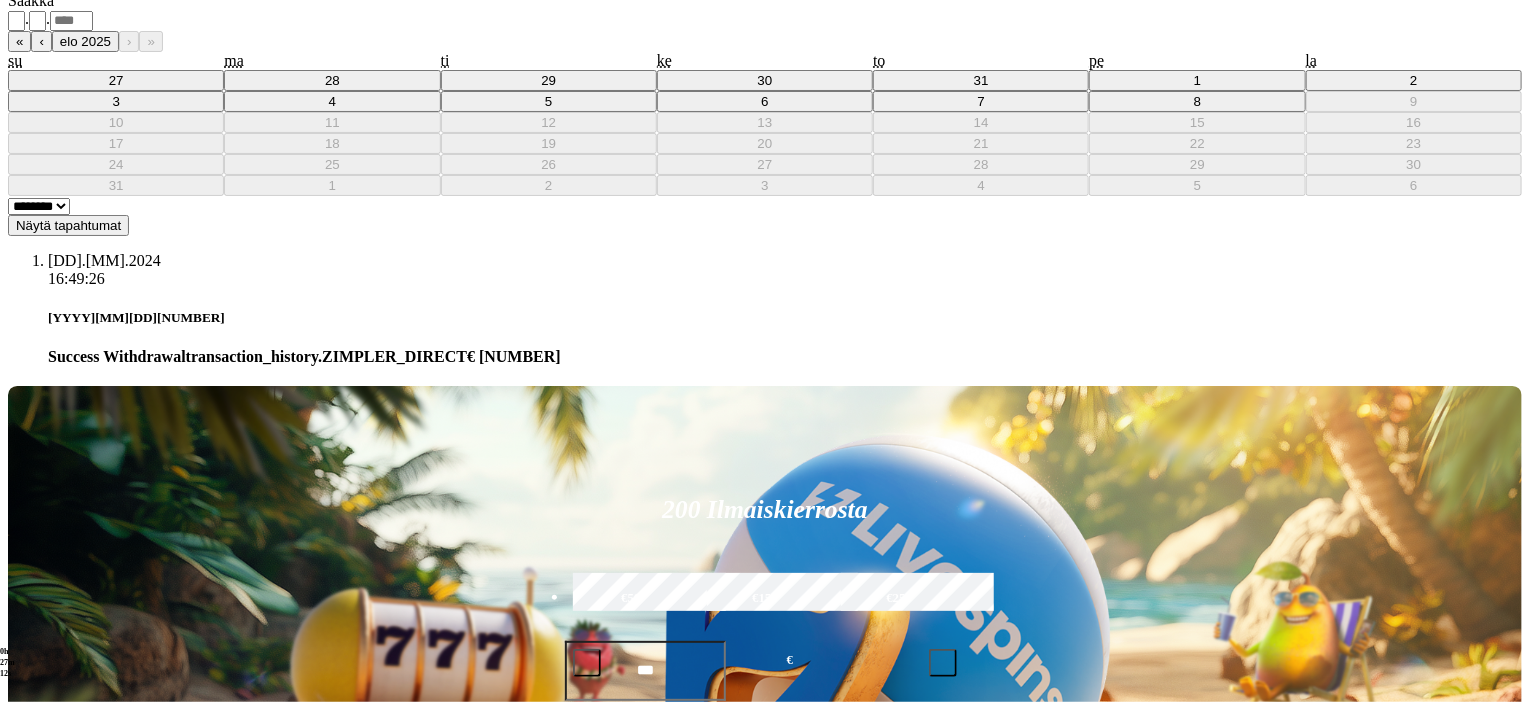click on "******** ********" at bounding box center (765, 205) 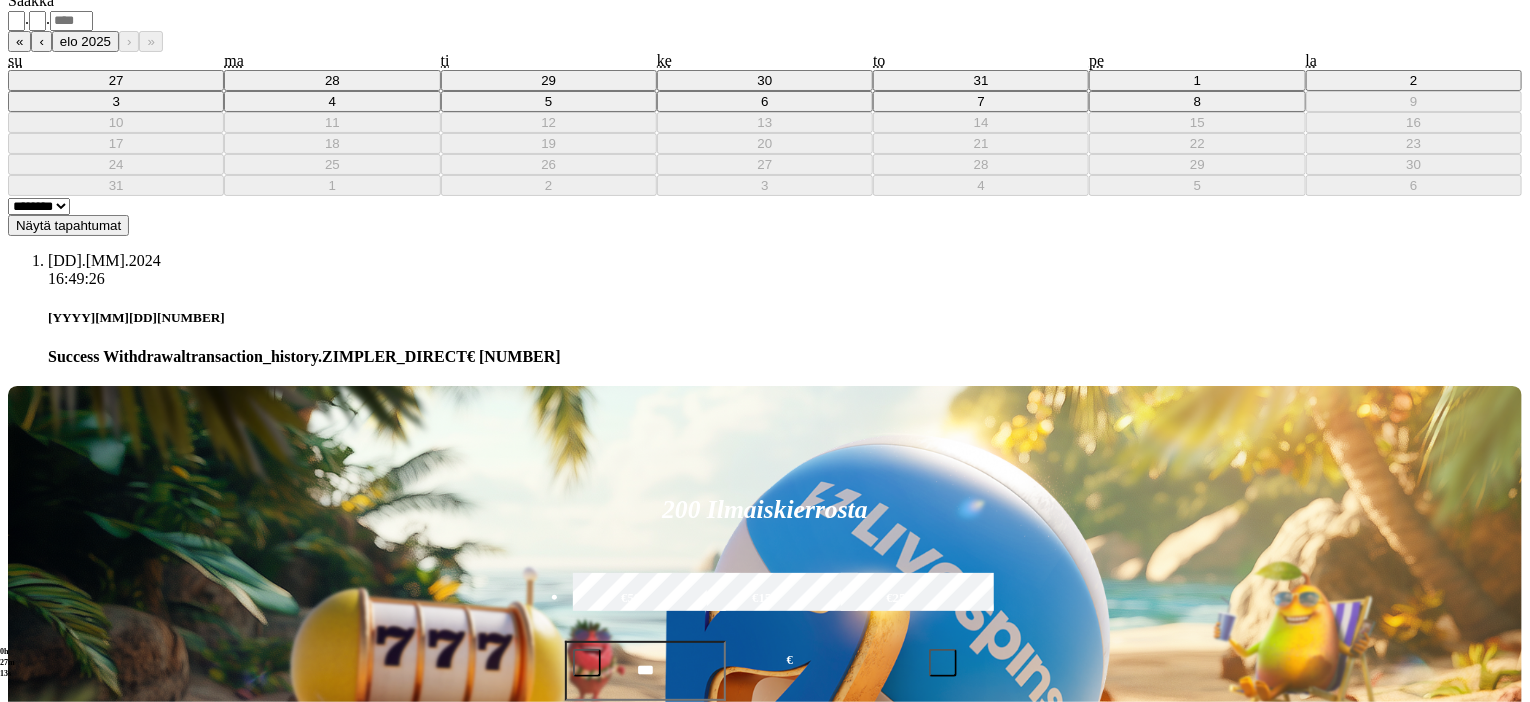 click on "******** ********" at bounding box center (39, 206) 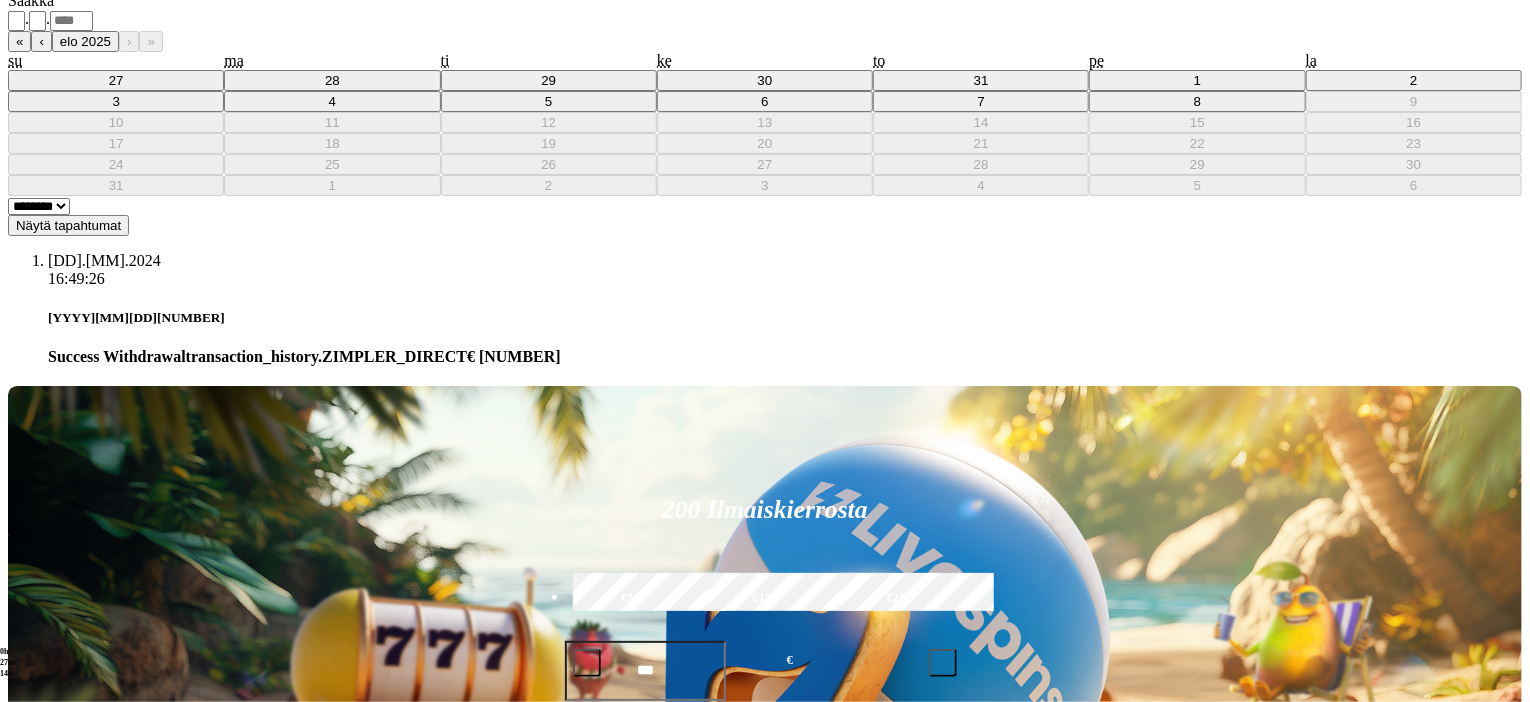 select on "*******" 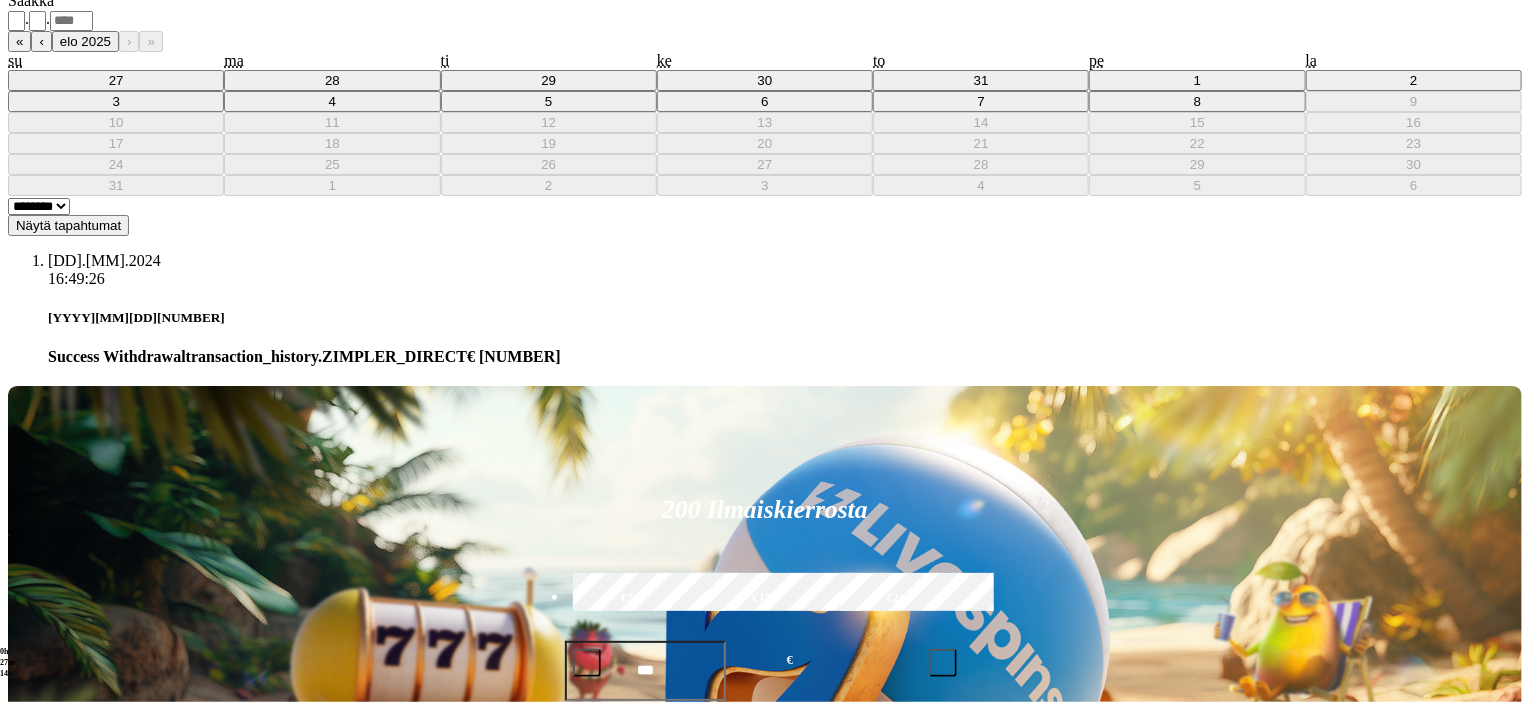 click on "******** ********" at bounding box center [39, 206] 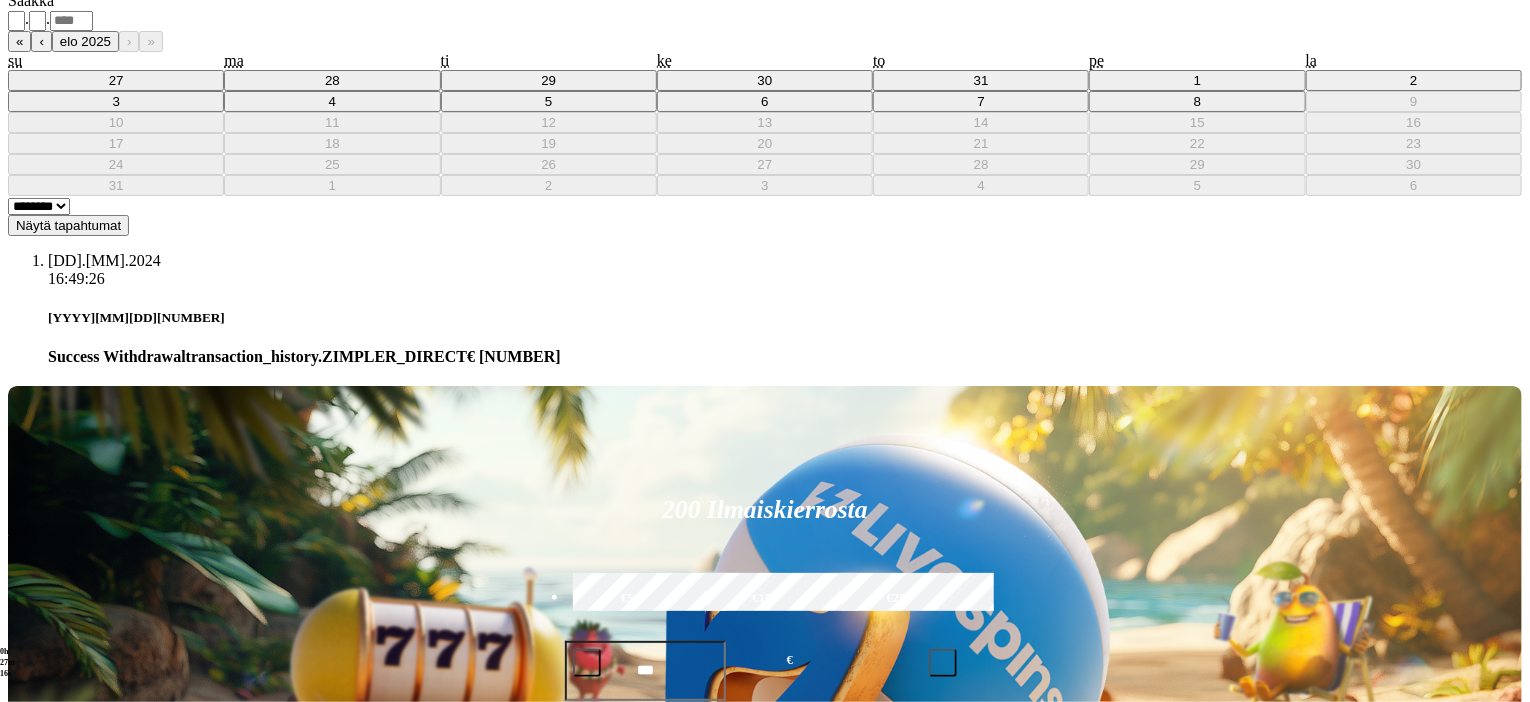 click on "Näytä tapahtumat" at bounding box center [68, 225] 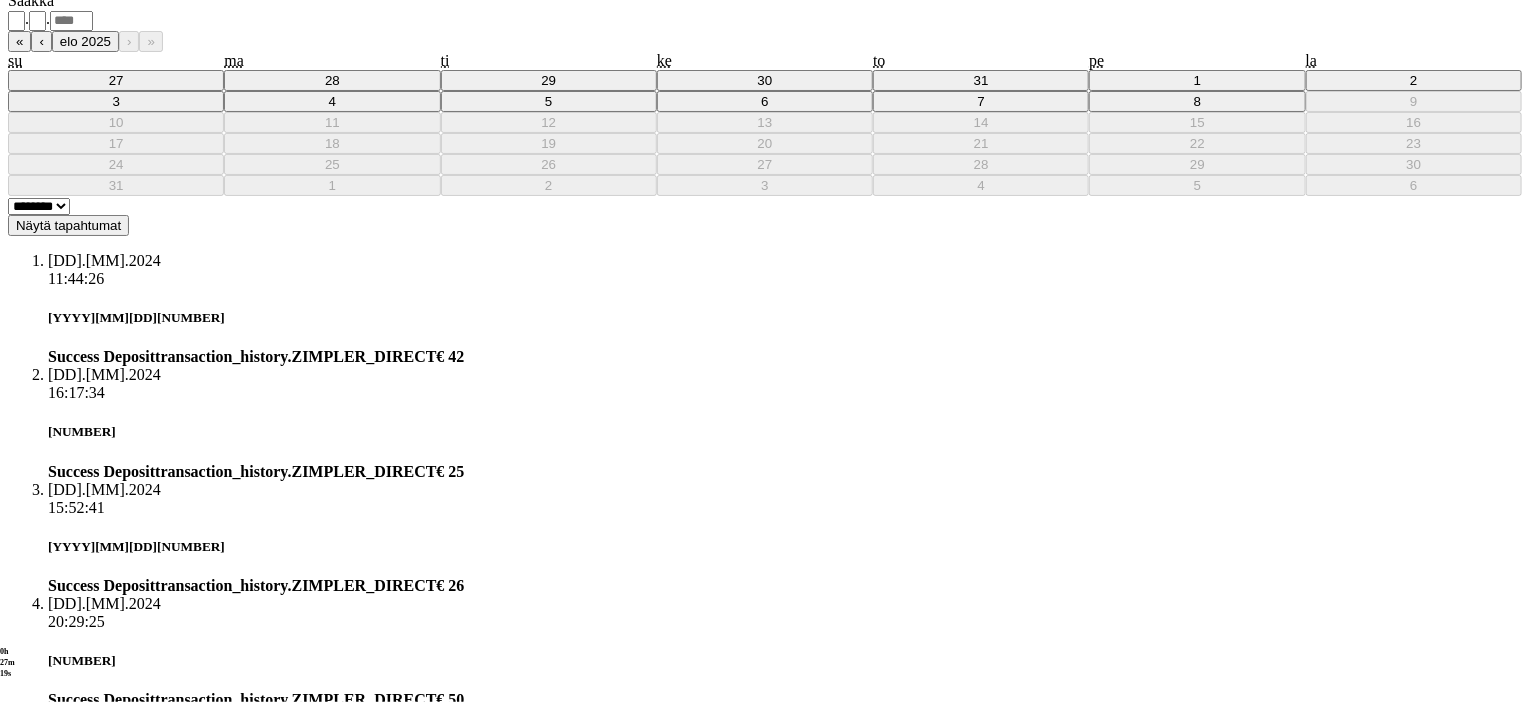 scroll, scrollTop: 643, scrollLeft: 0, axis: vertical 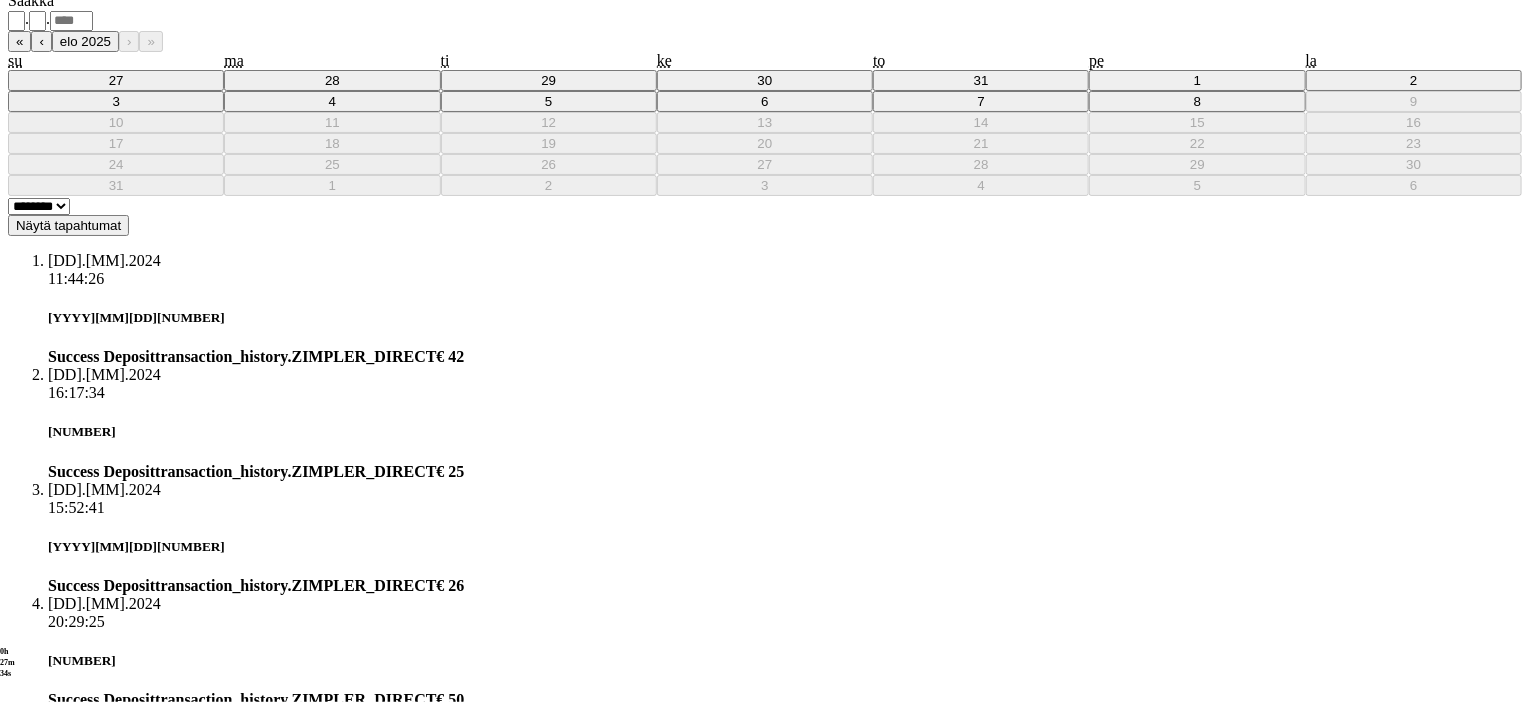 click at bounding box center [52, -319] 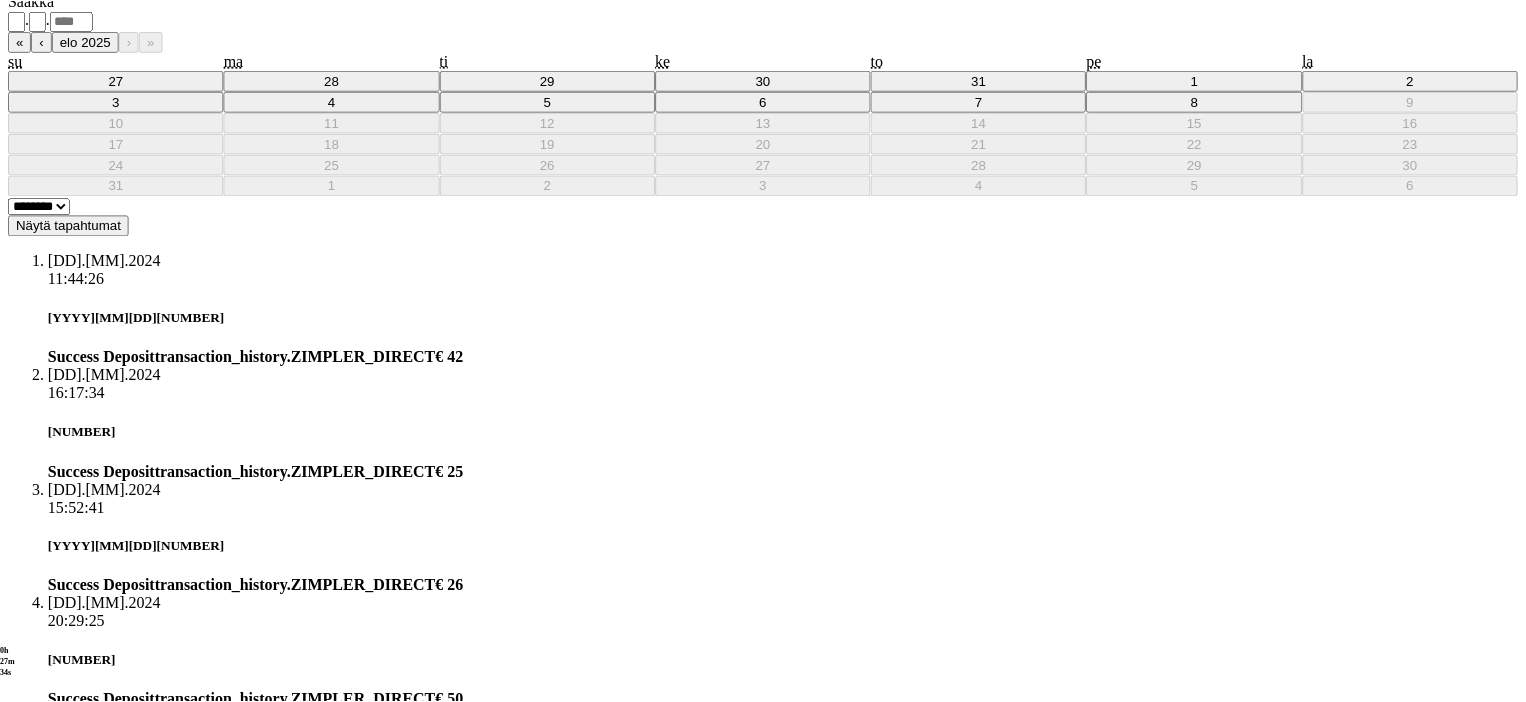 scroll, scrollTop: 8, scrollLeft: 0, axis: vertical 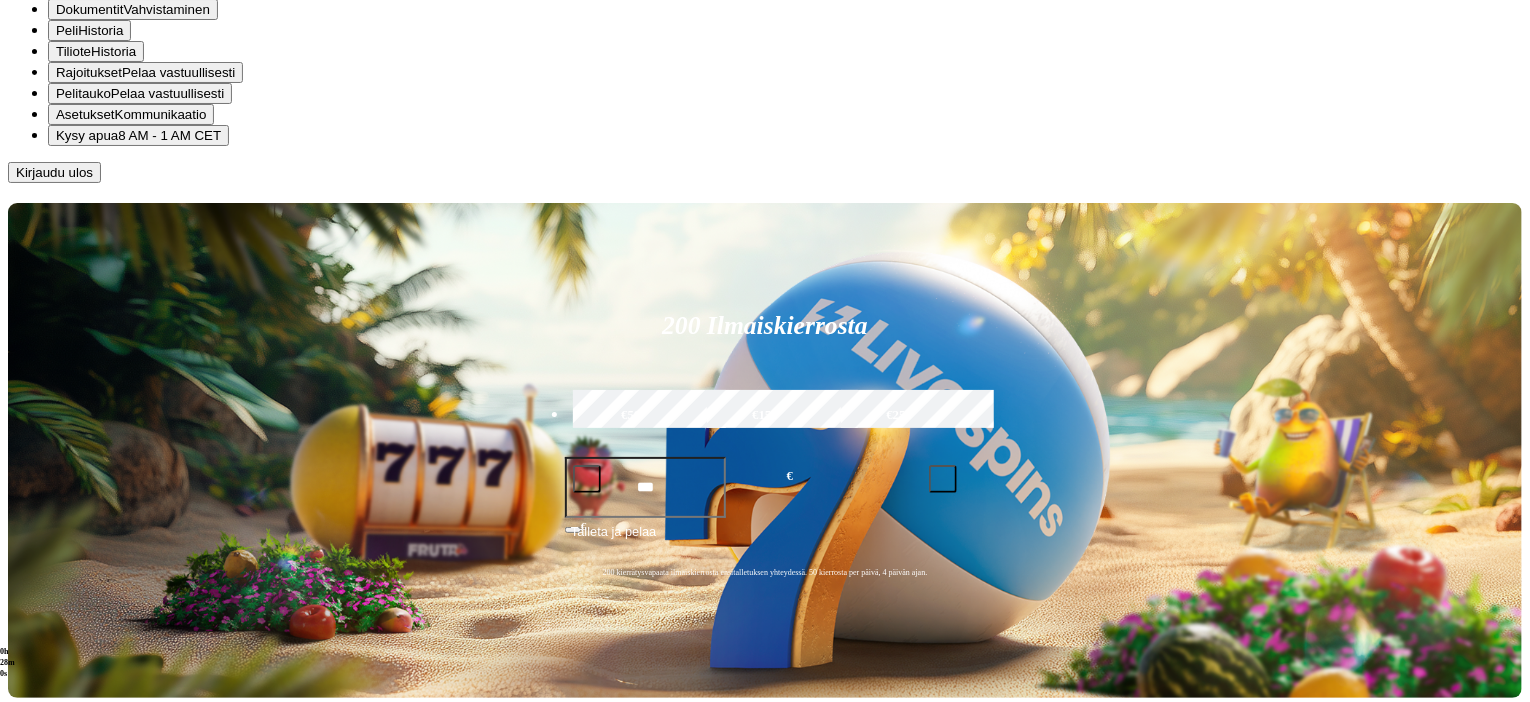 click on "Kasino" at bounding box center (70, -416) 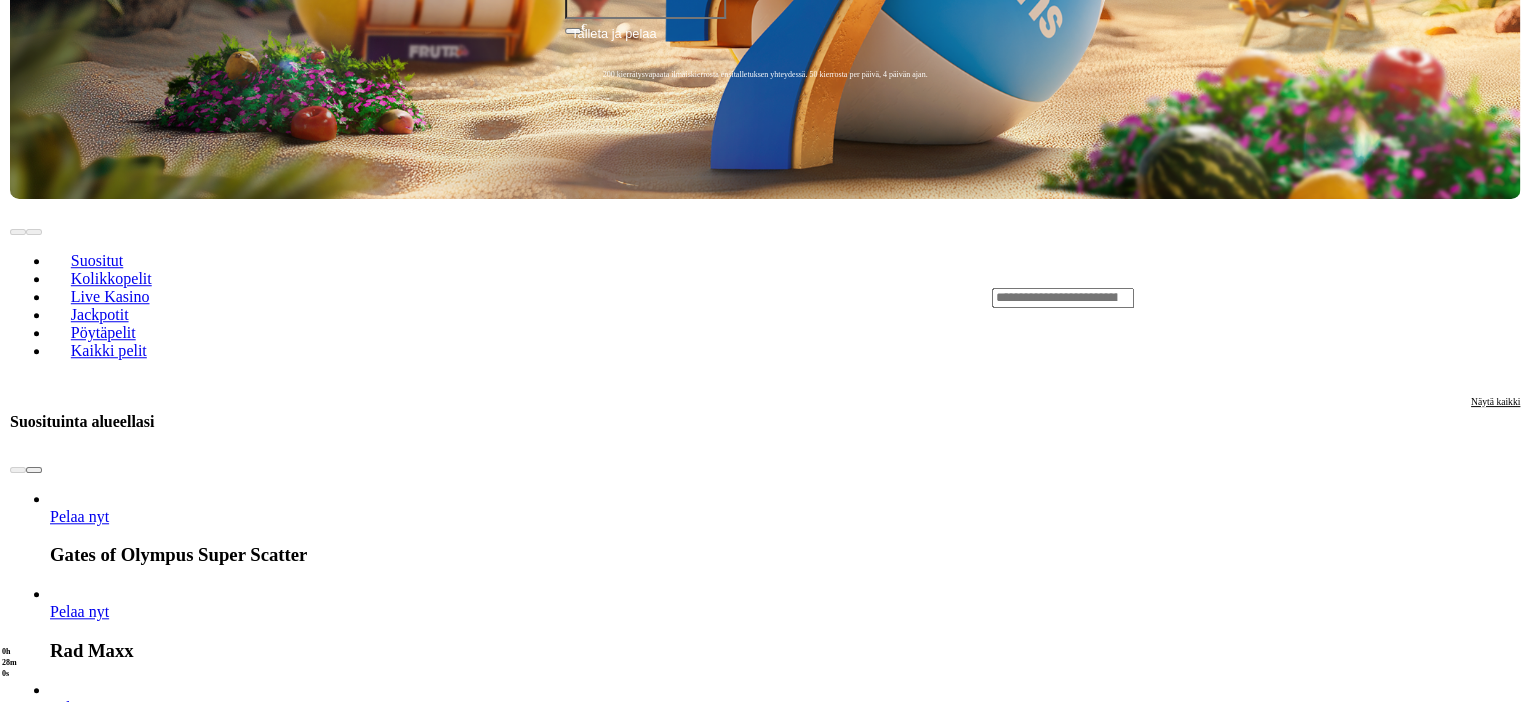 scroll, scrollTop: 0, scrollLeft: 0, axis: both 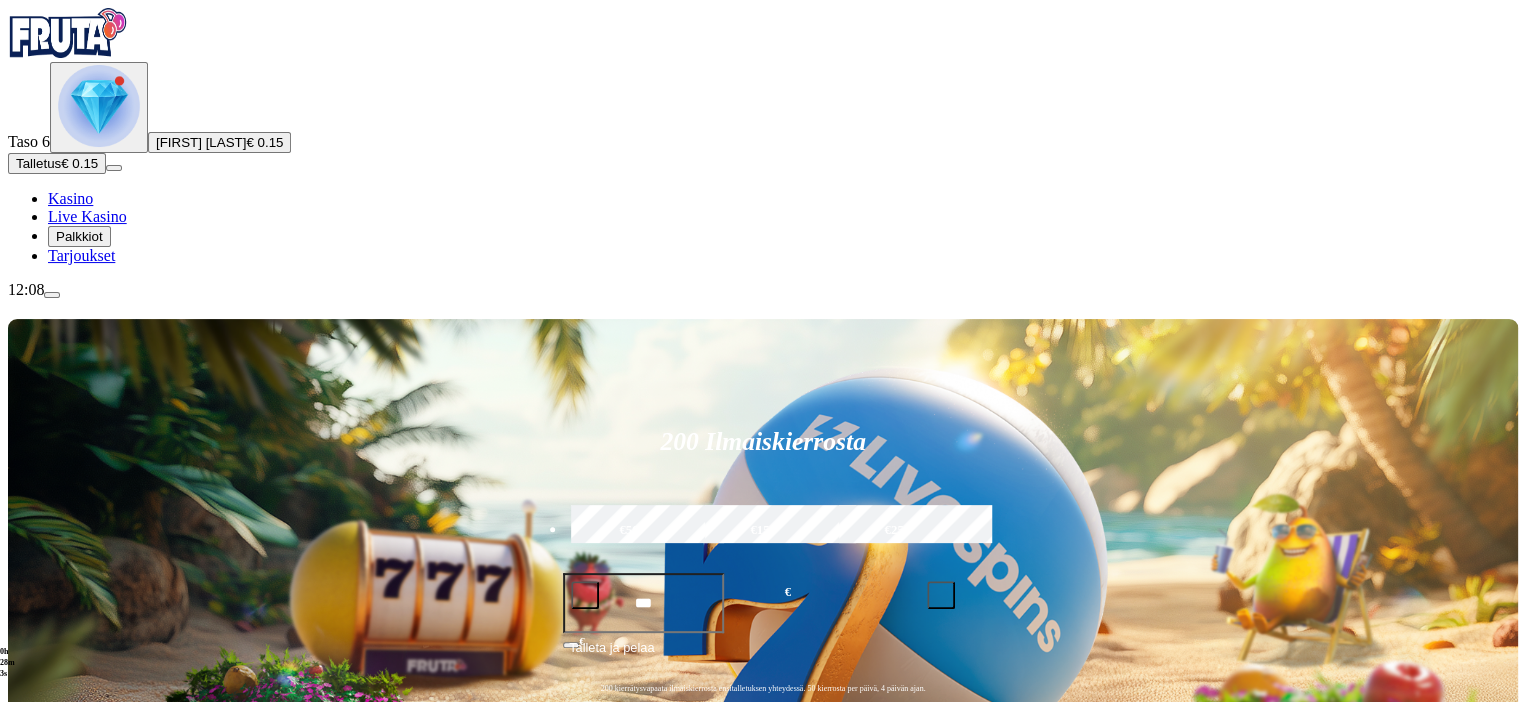 click on "Tarjoukset" at bounding box center (81, 255) 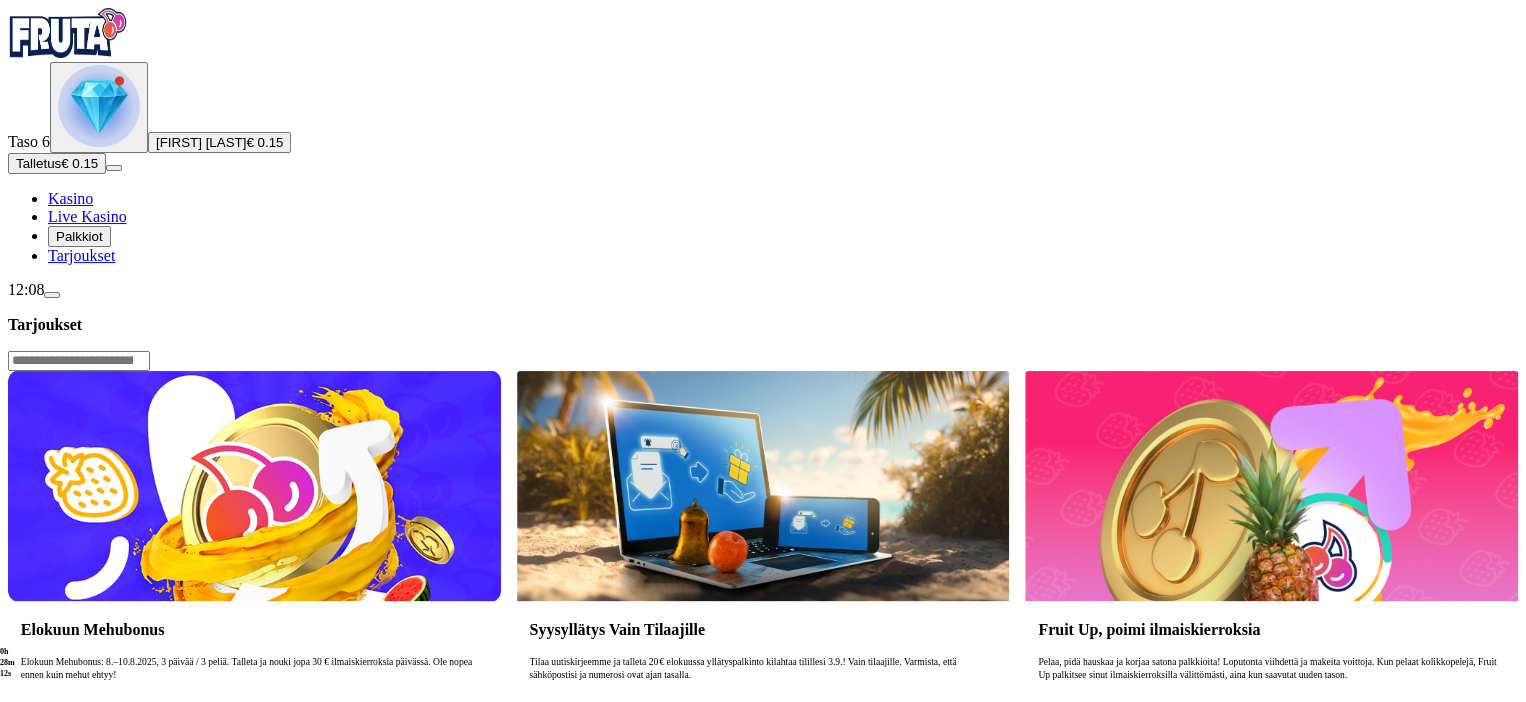 click at bounding box center (52, 295) 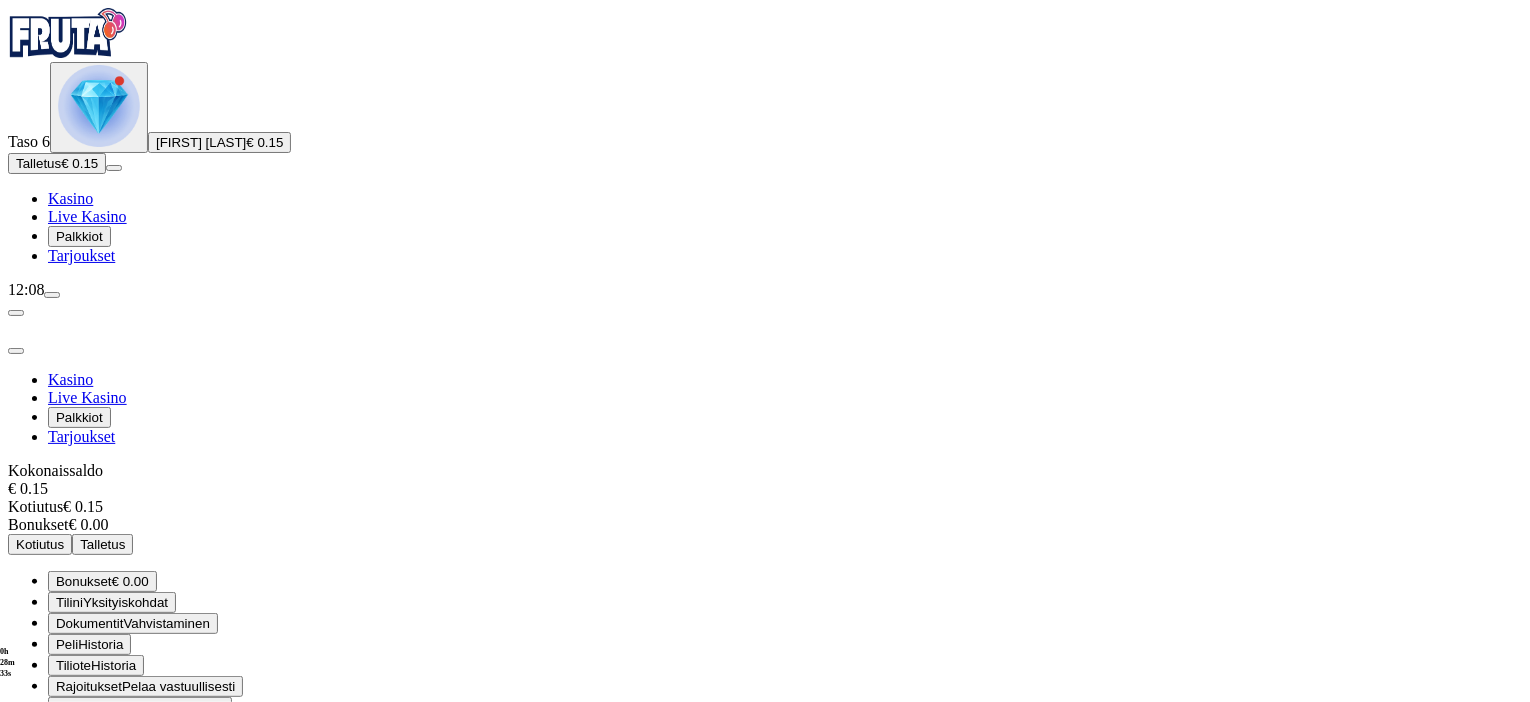 click on "8 AM - 1 AM CET" at bounding box center [169, 749] 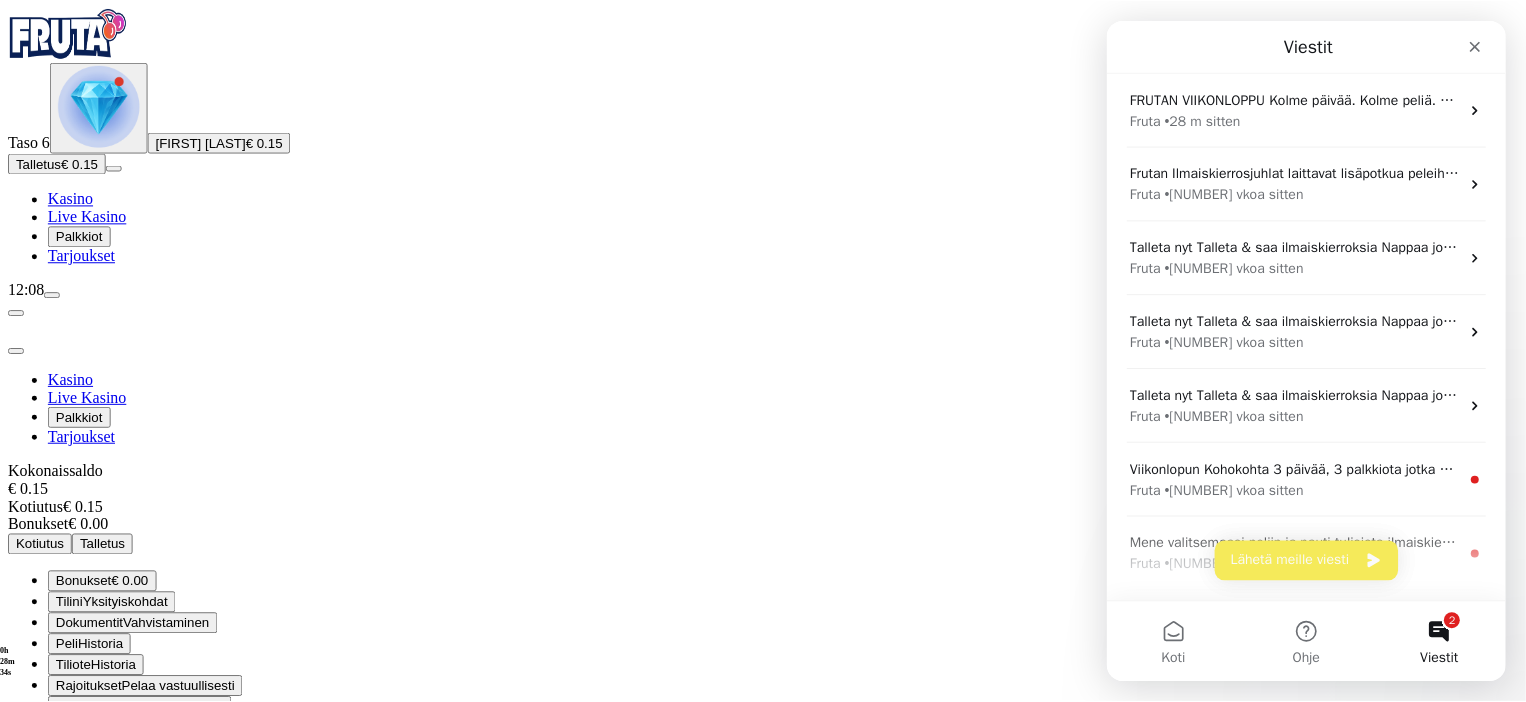 scroll, scrollTop: 0, scrollLeft: 0, axis: both 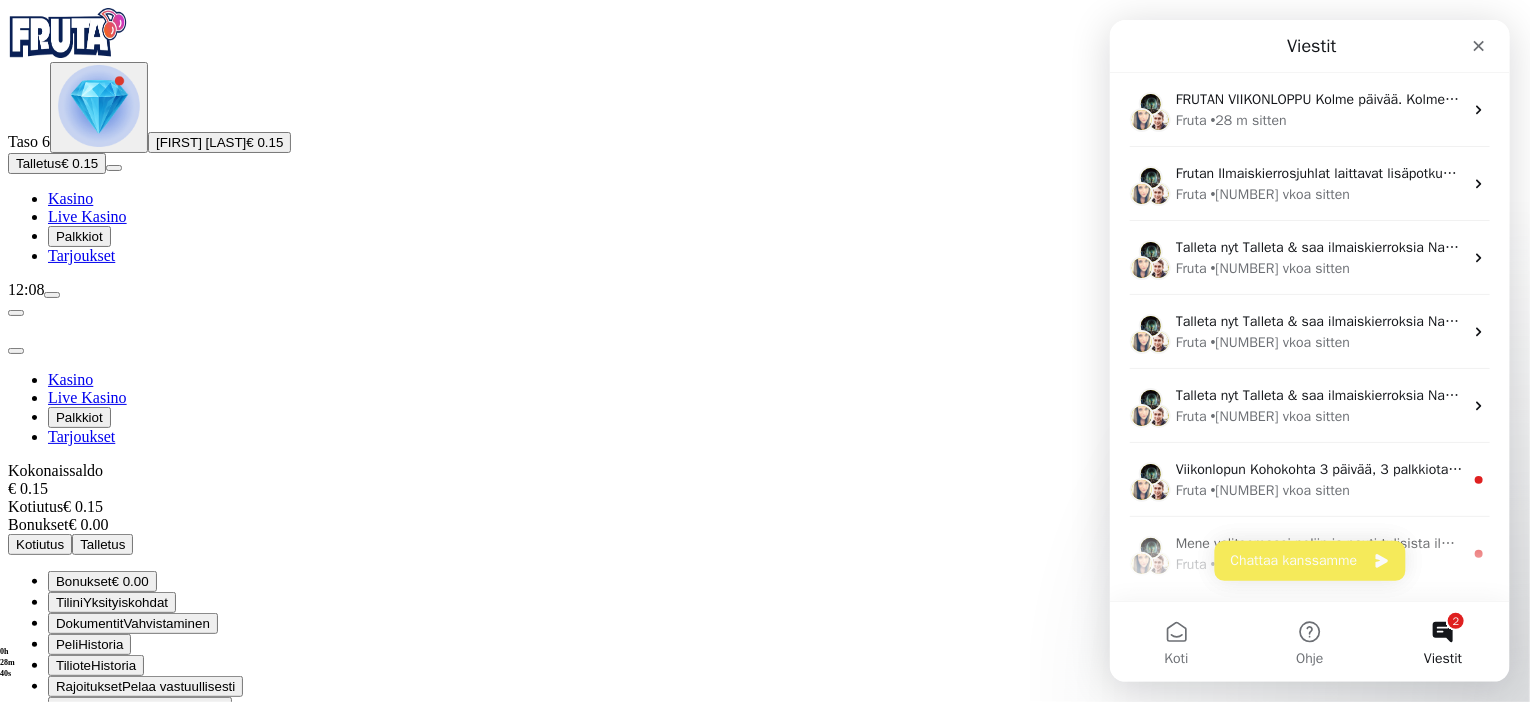 click on "Dokumentit" at bounding box center (89, 623) 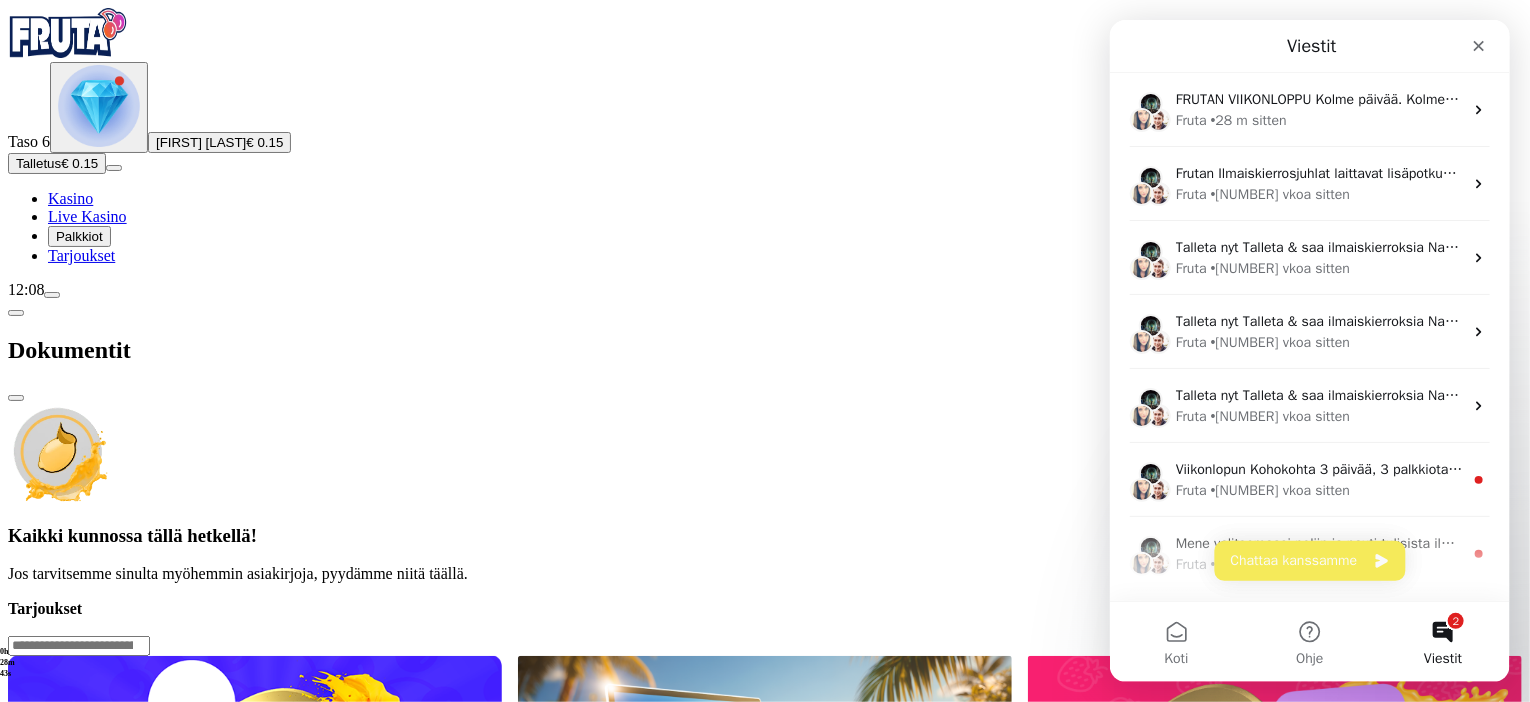 click at bounding box center [16, 398] 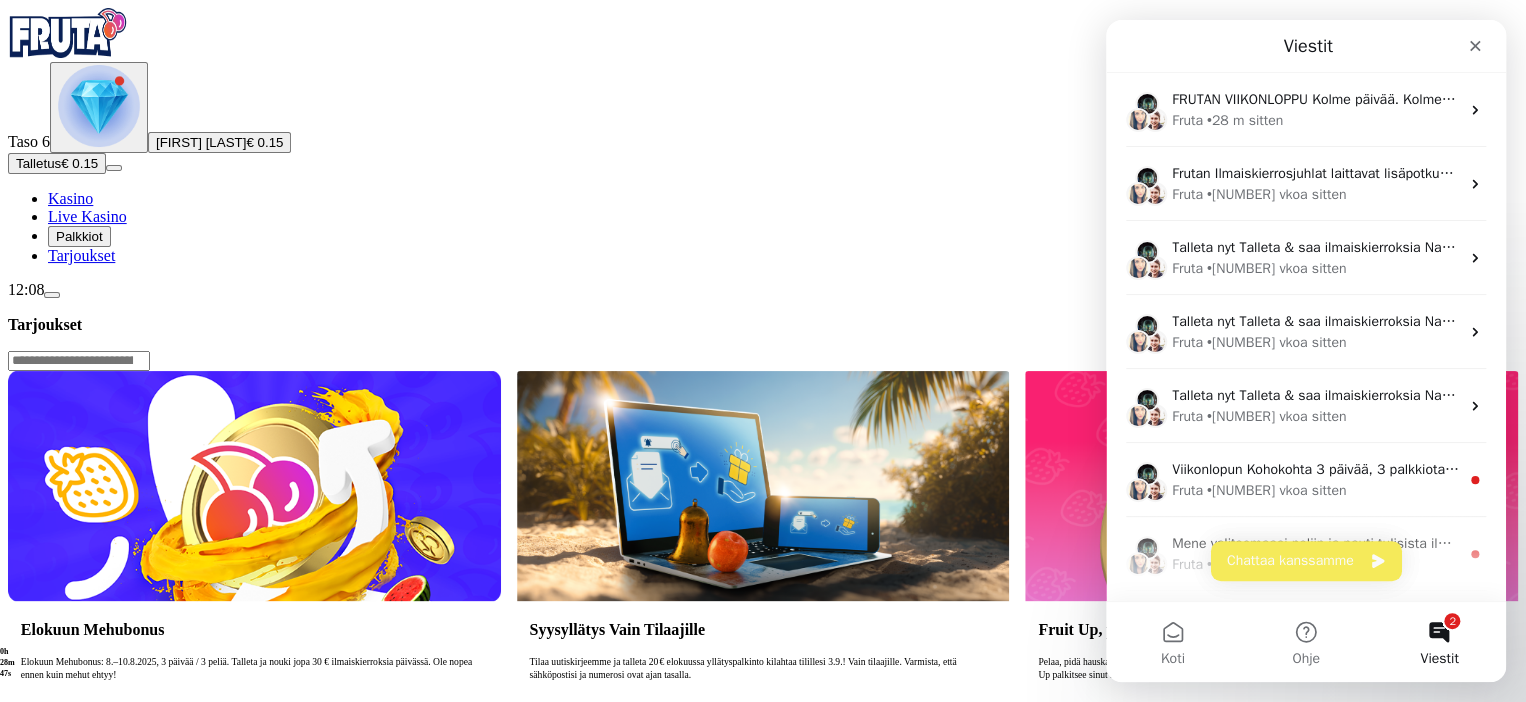 click at bounding box center (52, 295) 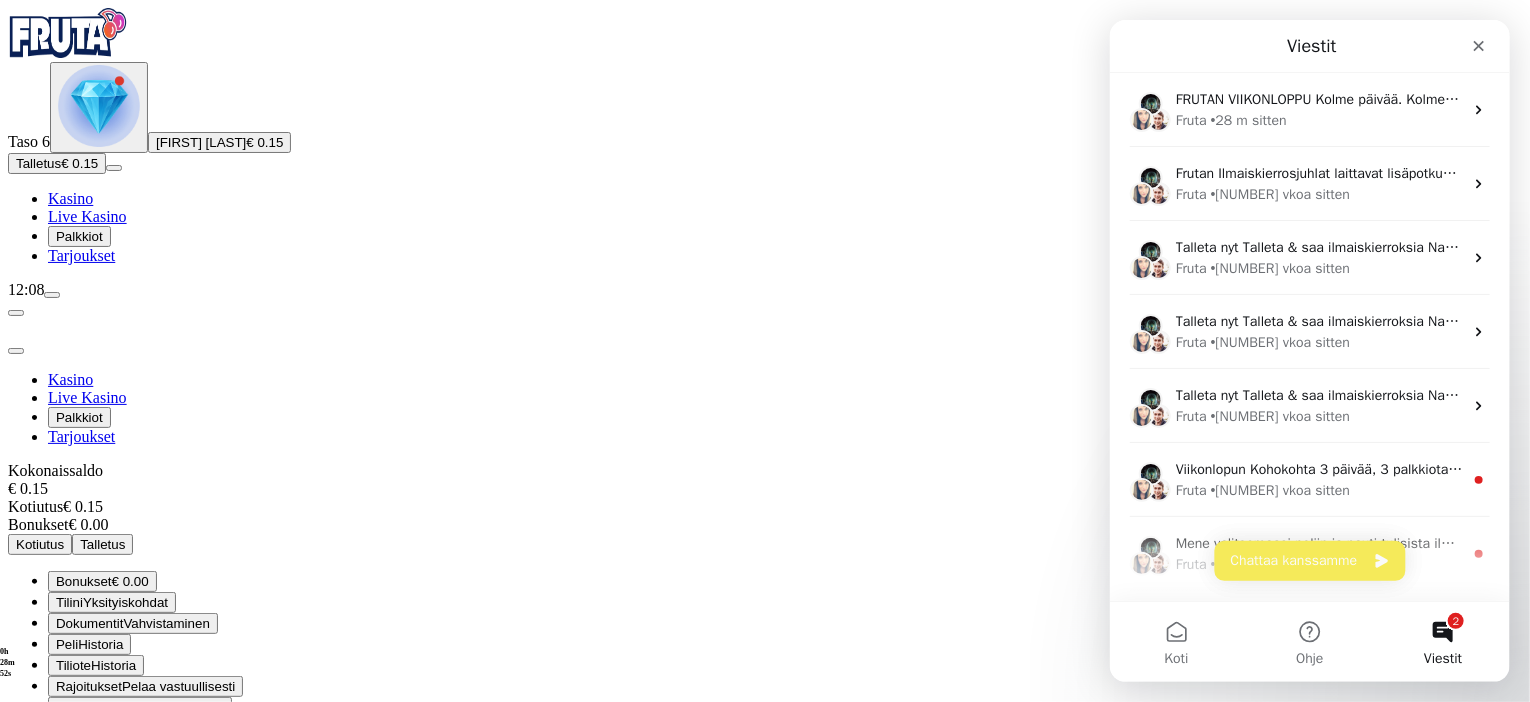 click on "Tilini" at bounding box center (69, 602) 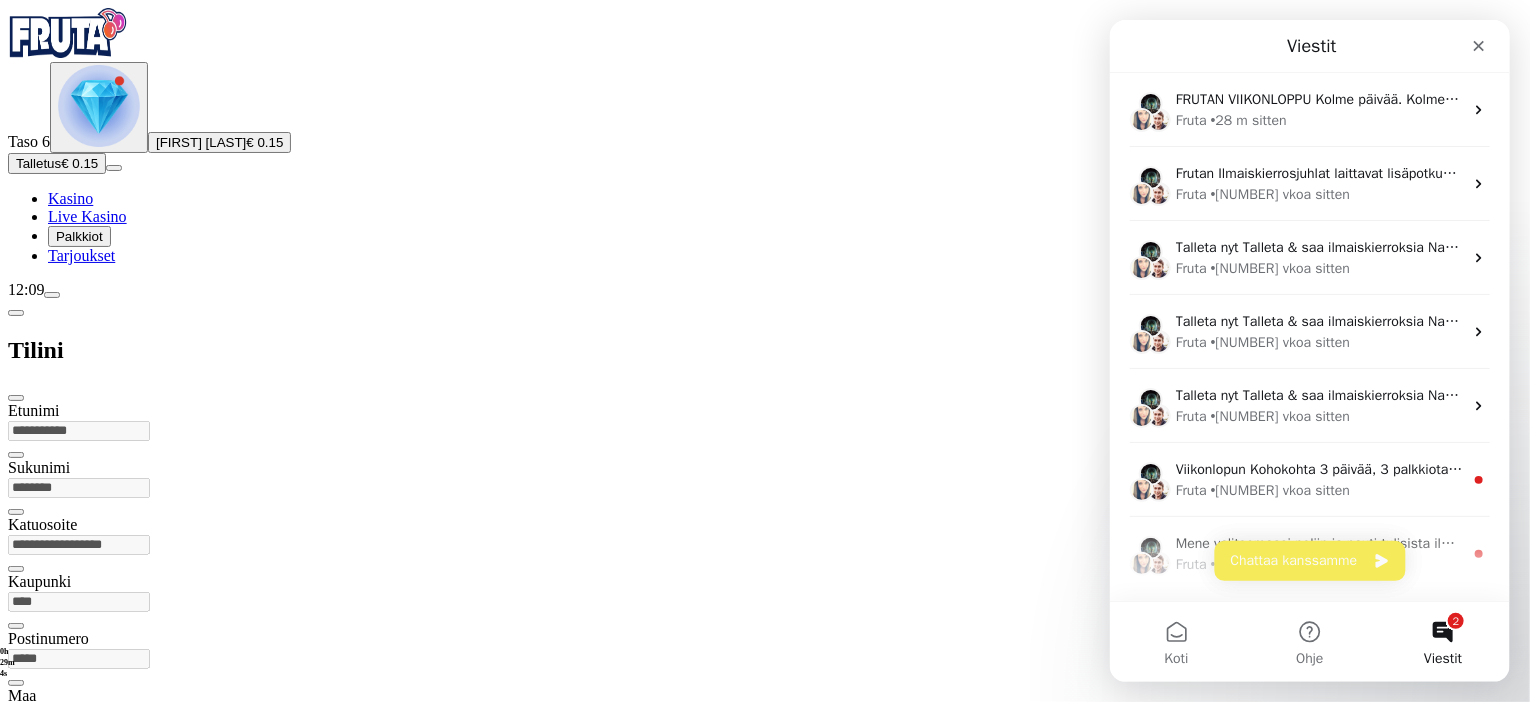 click at bounding box center [16, 398] 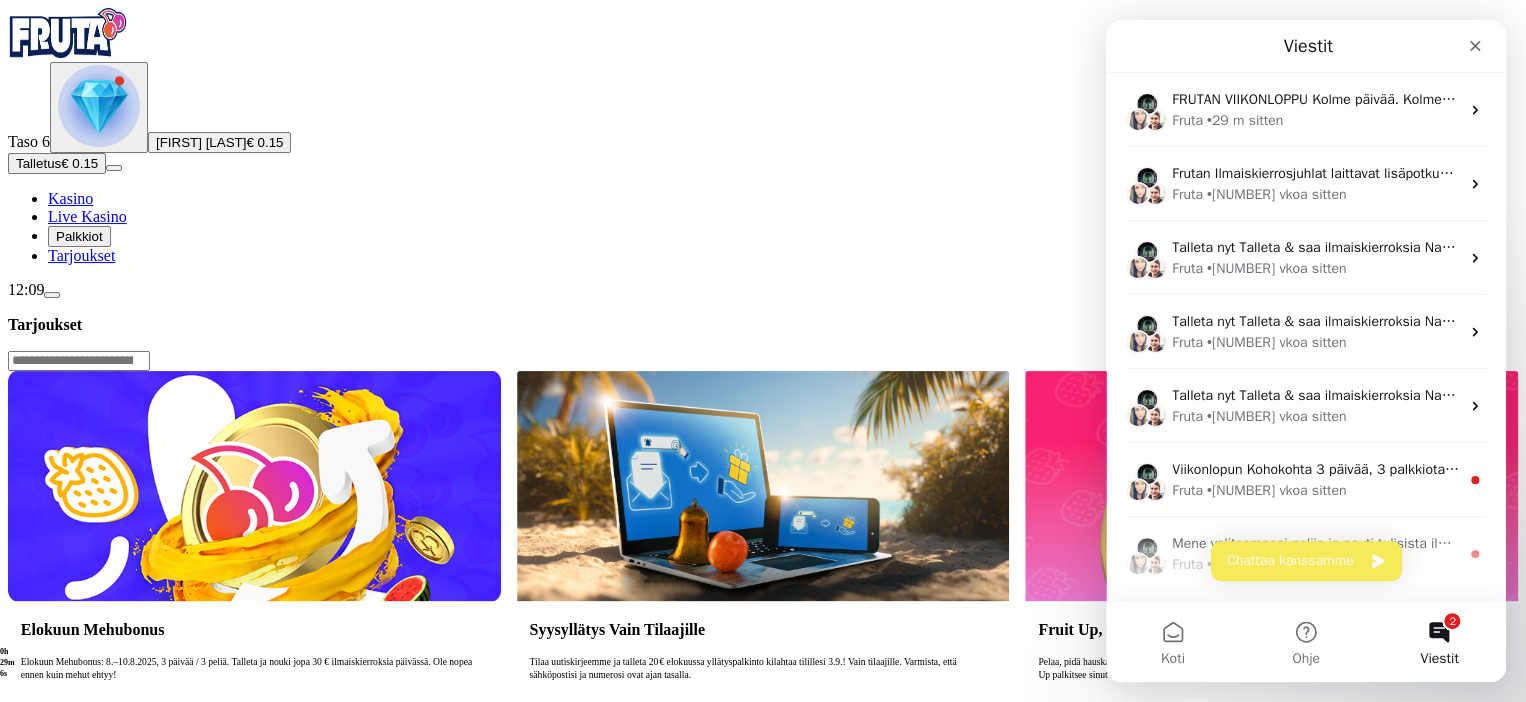 click at bounding box center [52, 295] 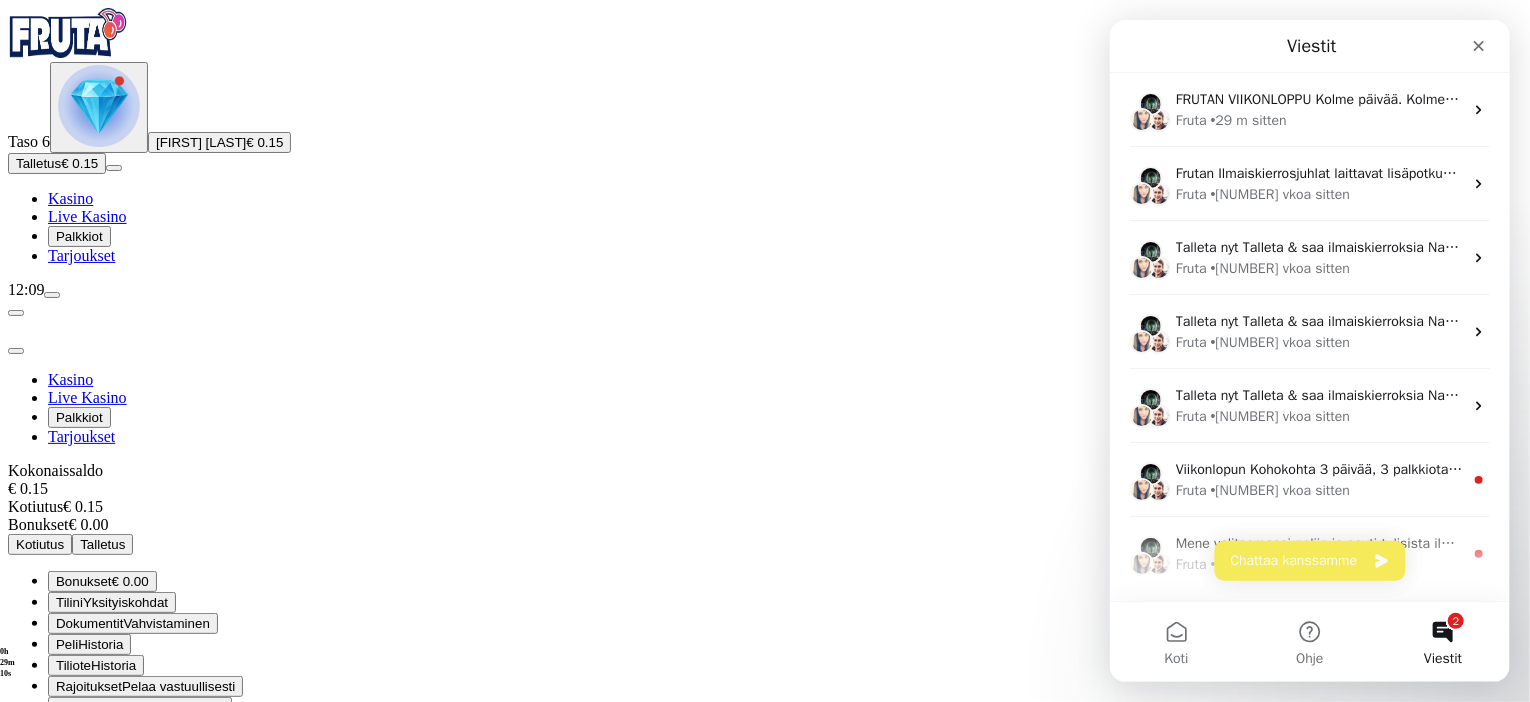 click on "Tiliote" at bounding box center (73, 665) 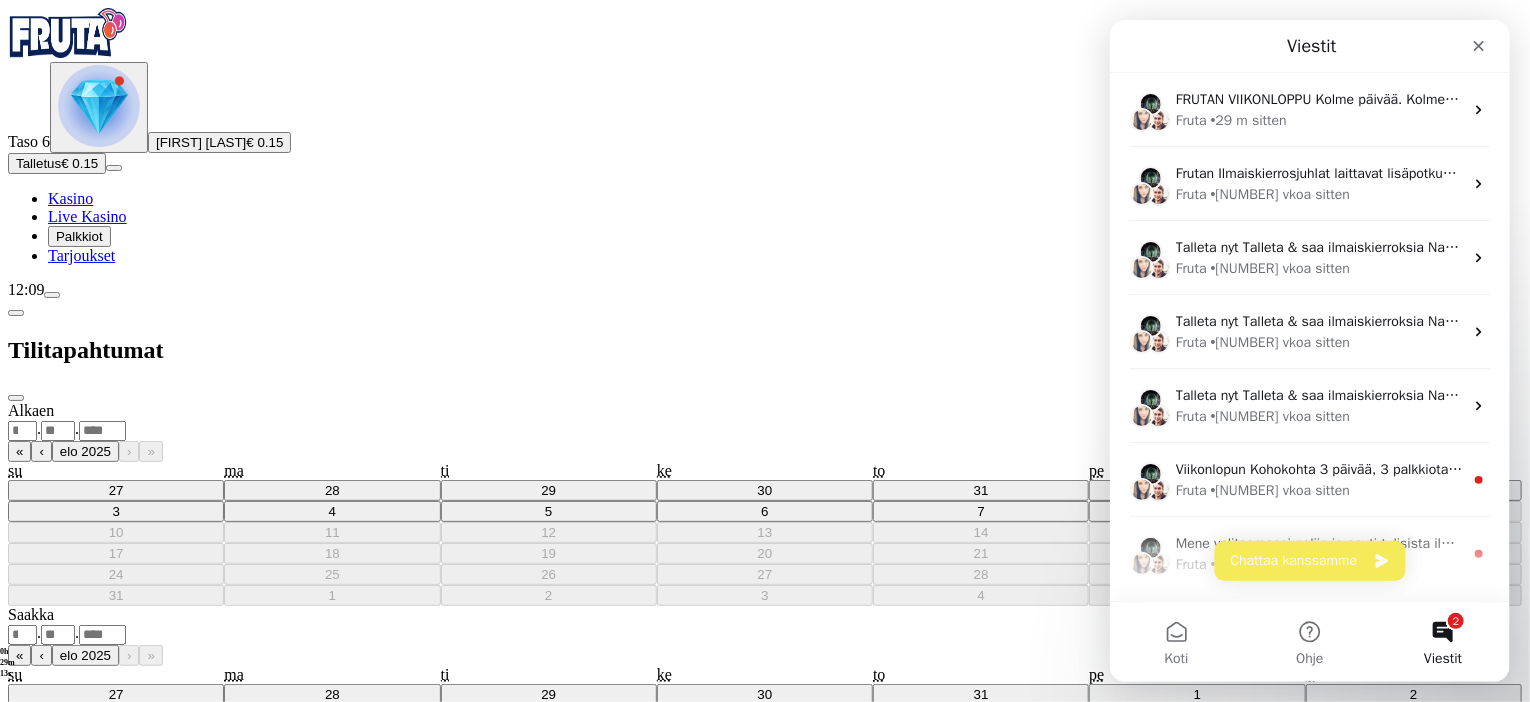 click on "******** ********" at bounding box center [39, 820] 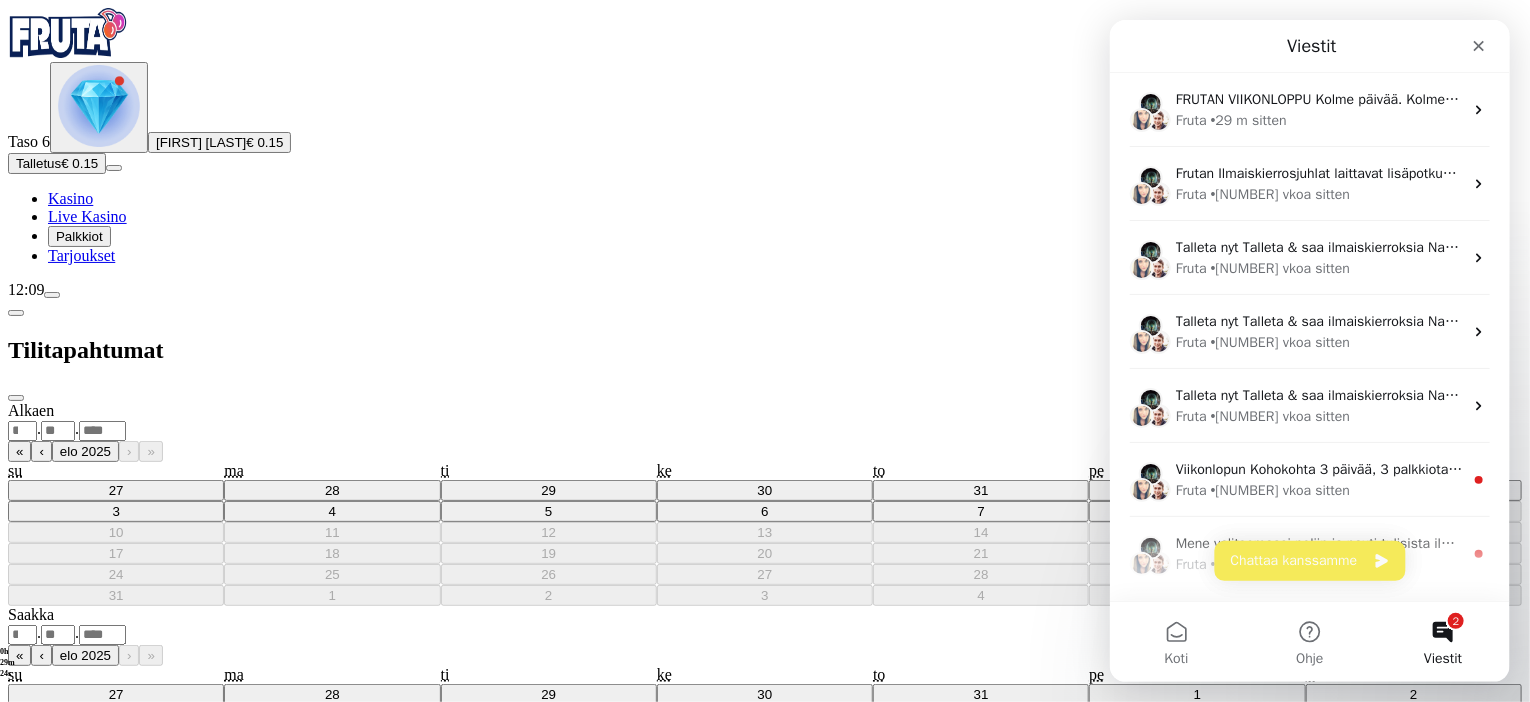 click at bounding box center (16, 398) 